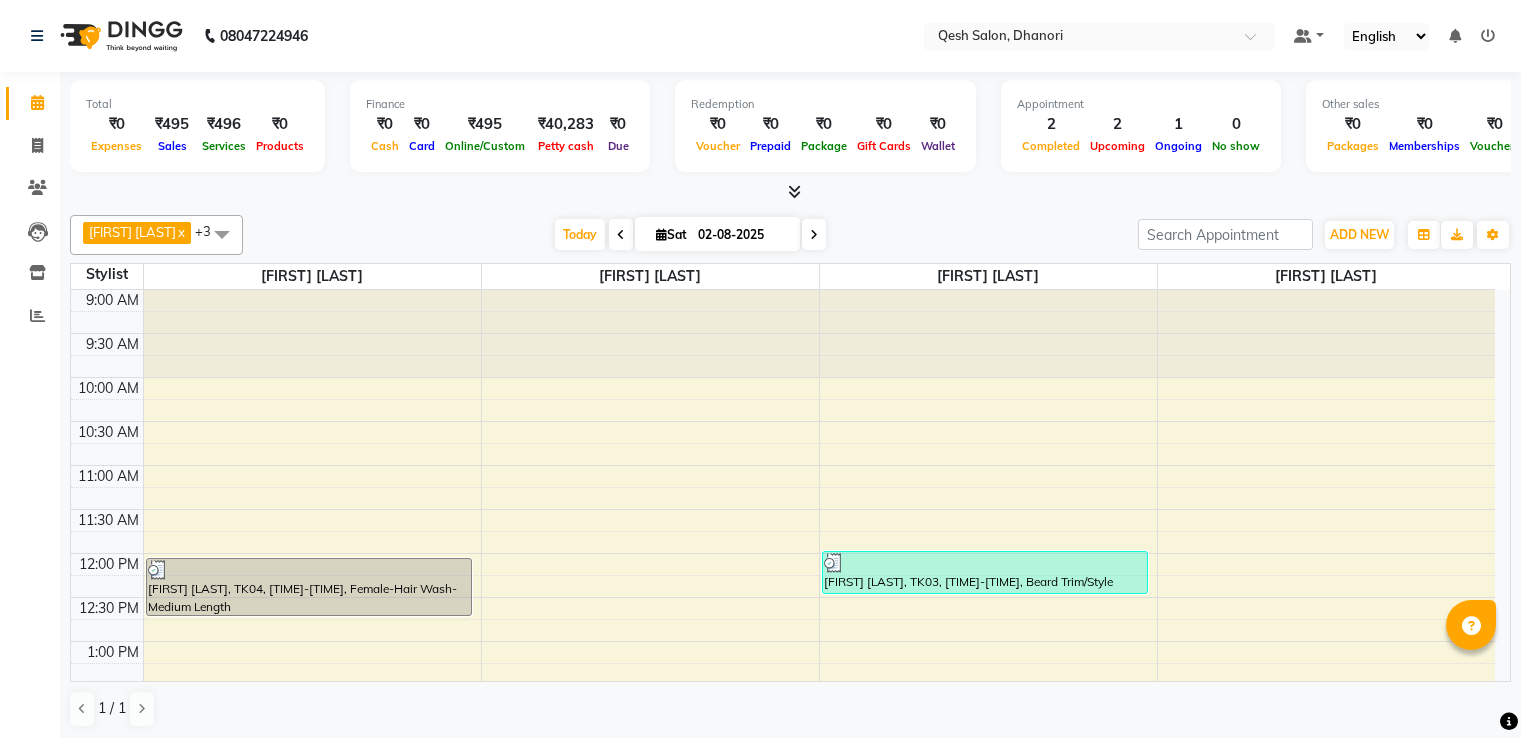 scroll, scrollTop: 0, scrollLeft: 0, axis: both 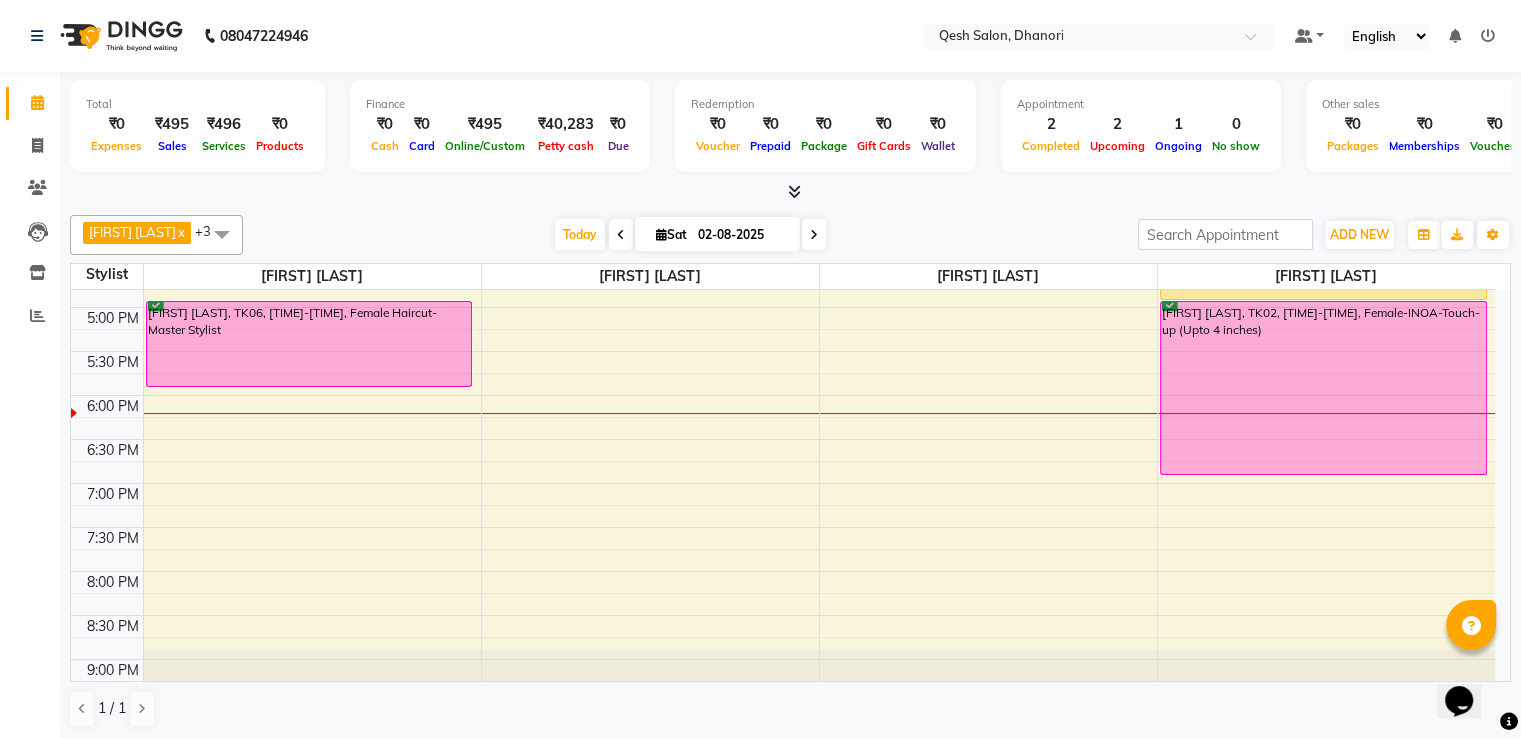 click on "9:00 AM 9:30 AM 10:00 AM 10:30 AM 11:00 AM 11:30 AM 12:00 PM 12:30 PM 1:00 PM 1:30 PM 2:00 PM 2:30 PM 3:00 PM 3:30 PM 4:00 PM 4:30 PM 5:00 PM 5:30 PM 6:00 PM 6:30 PM 7:00 PM 7:30 PM 8:00 PM 8:30 PM 9:00 PM 9:30 PM 10:00 PM 10:30 PM     Poonam Hunde, TK04, 12:05 PM-12:45 PM, Female-Hair Wash-Medium Length     Kiran Mehta, TK06, 05:00 PM-06:00 PM, Female Haircut-Master Stylist     Amir Ahmed, TK03, 12:00 PM-12:30 PM, Beard Trim/Style    Sulabha Kulkarni, TK02, 04:00 PM-05:00 PM, Female Haircut-Senior Stylist     Sulabha Kulkarni, TK02, 05:00 PM-07:00 PM, Female-INOA-Touch-up (Upto 4 inches)" at bounding box center [783, 219] 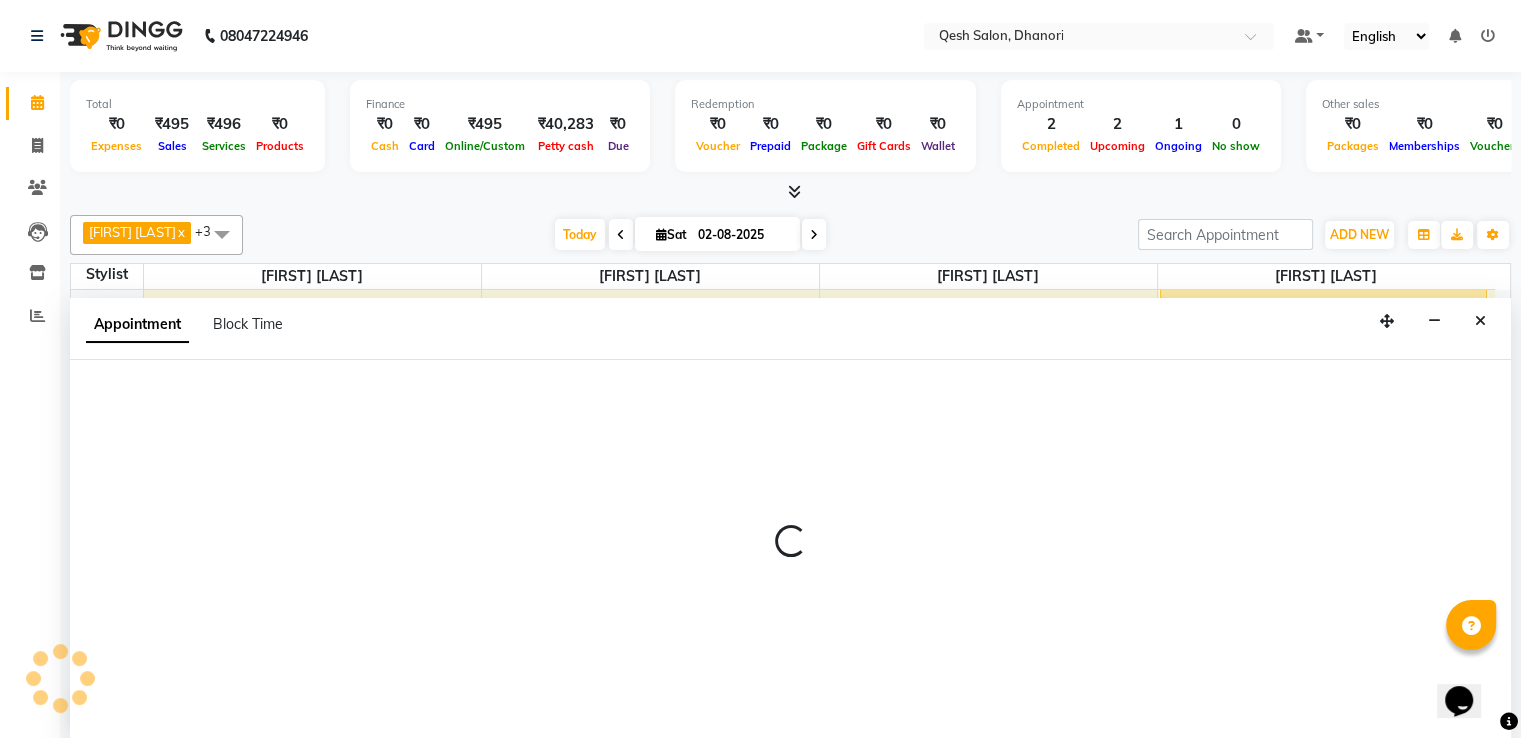 scroll, scrollTop: 1, scrollLeft: 0, axis: vertical 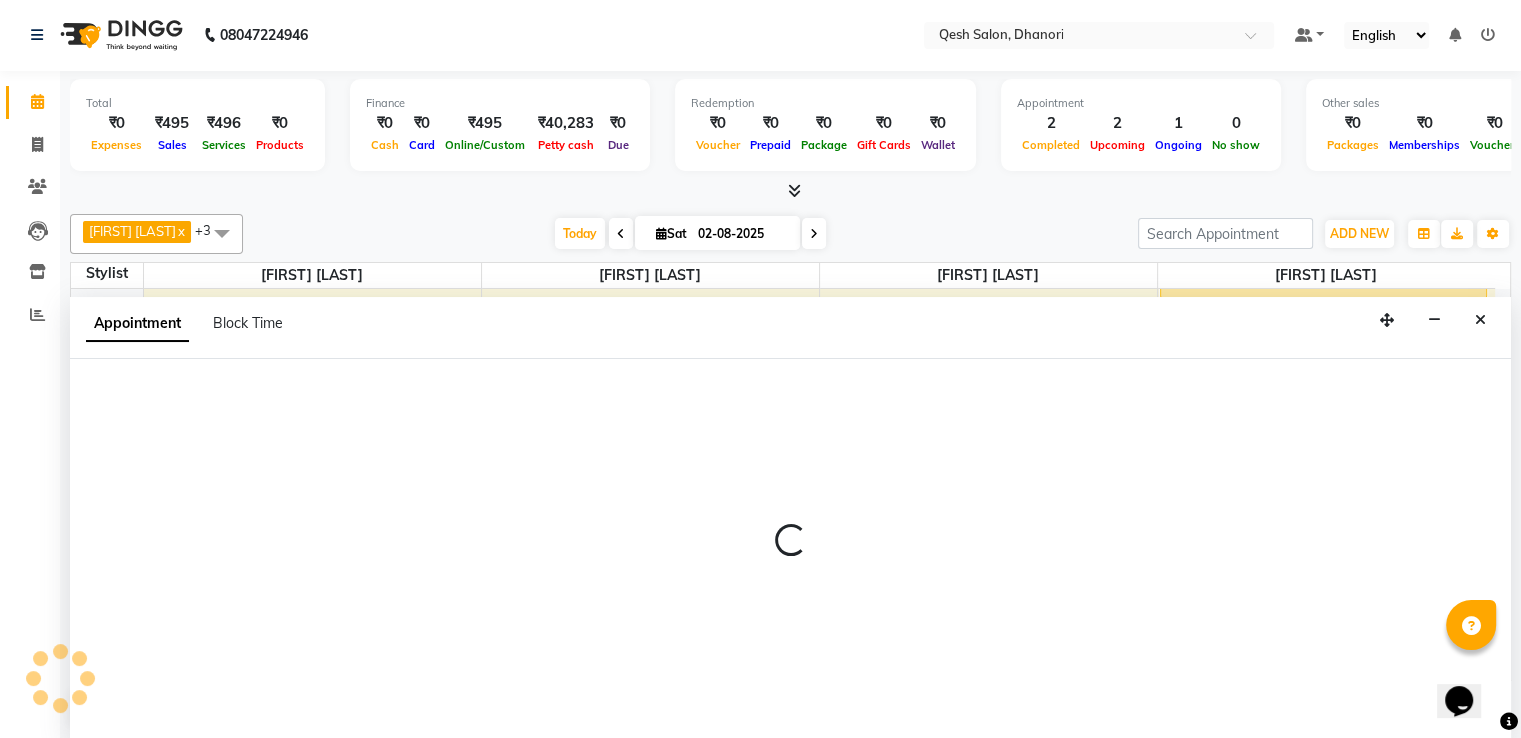 select on "83667" 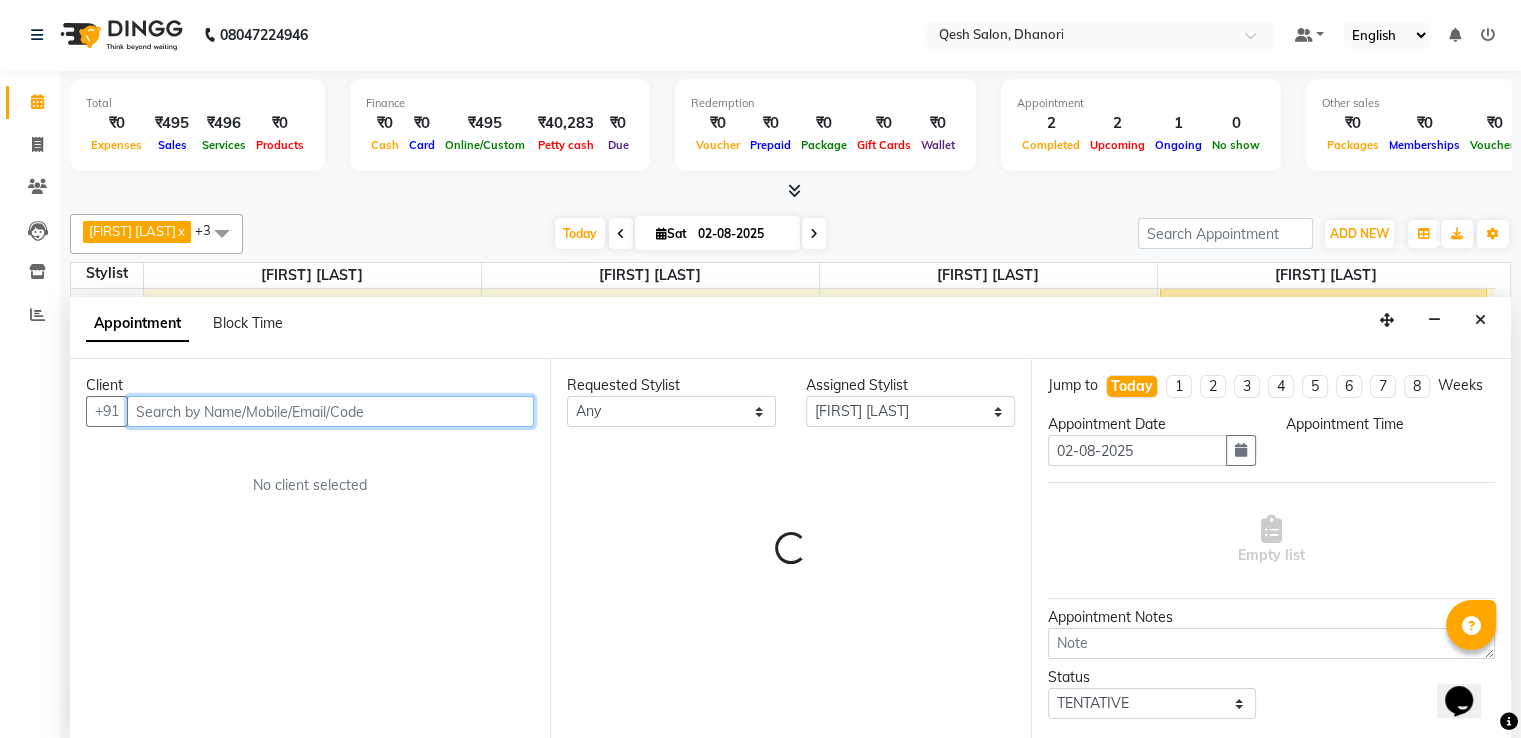 select on "1125" 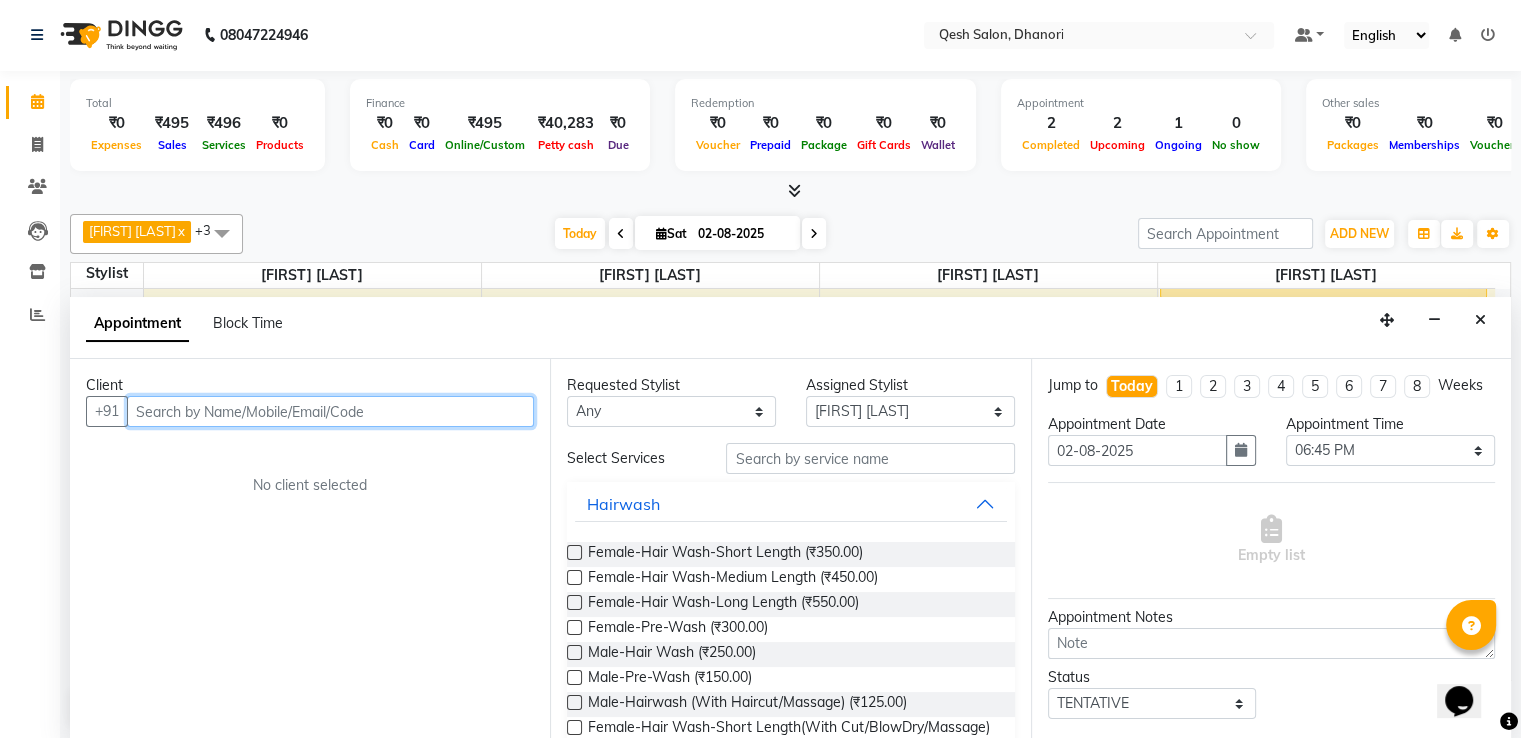 click at bounding box center [330, 411] 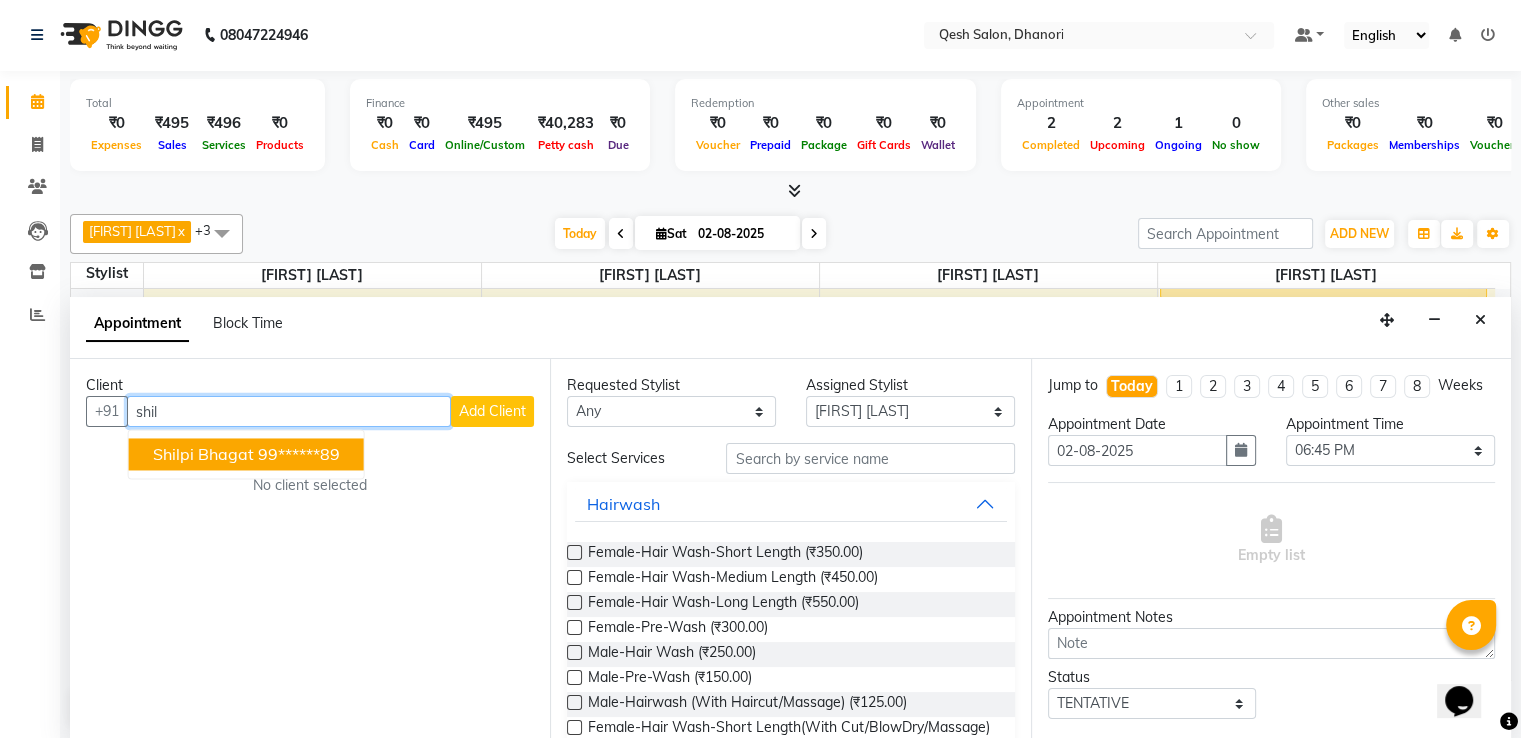 click on "99******89" at bounding box center (299, 454) 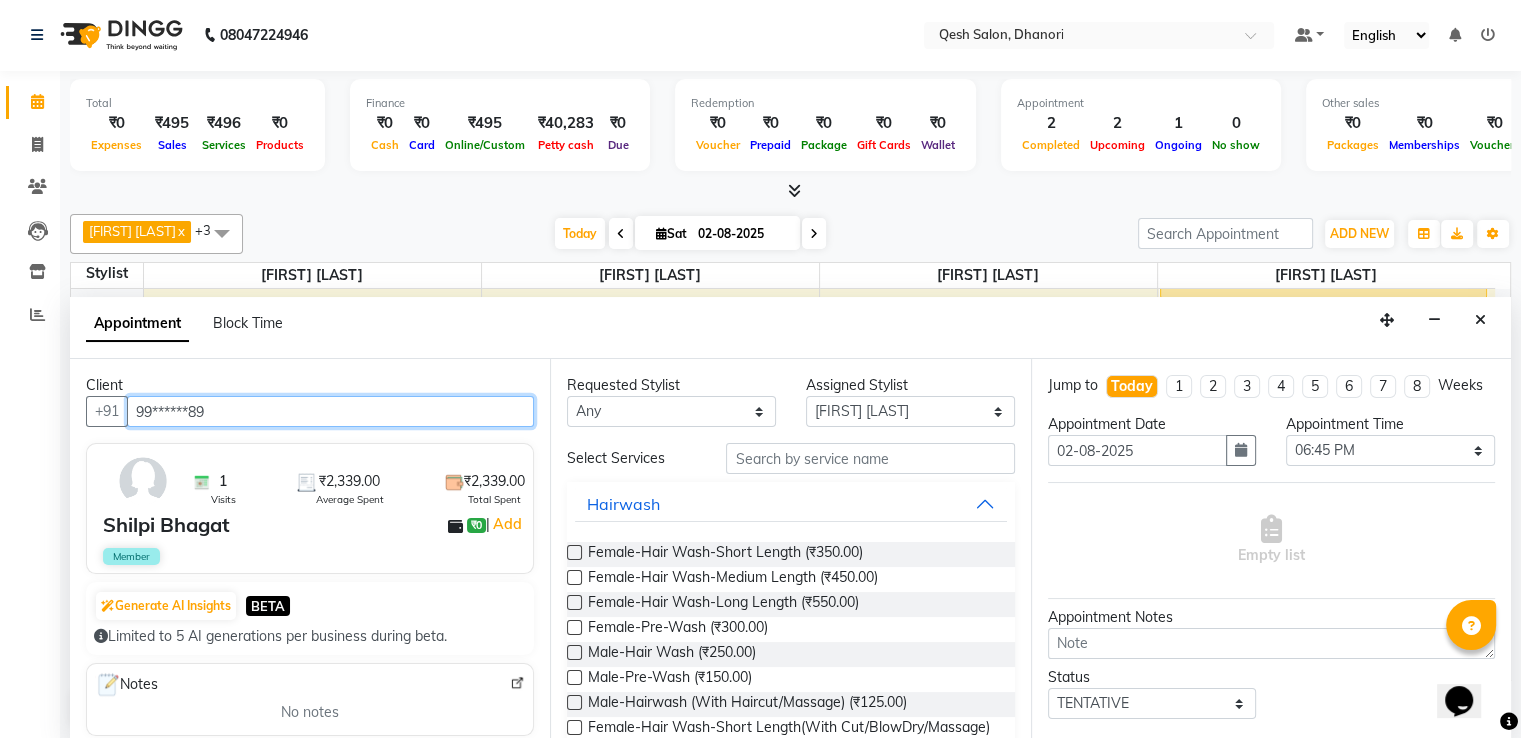 type on "99******89" 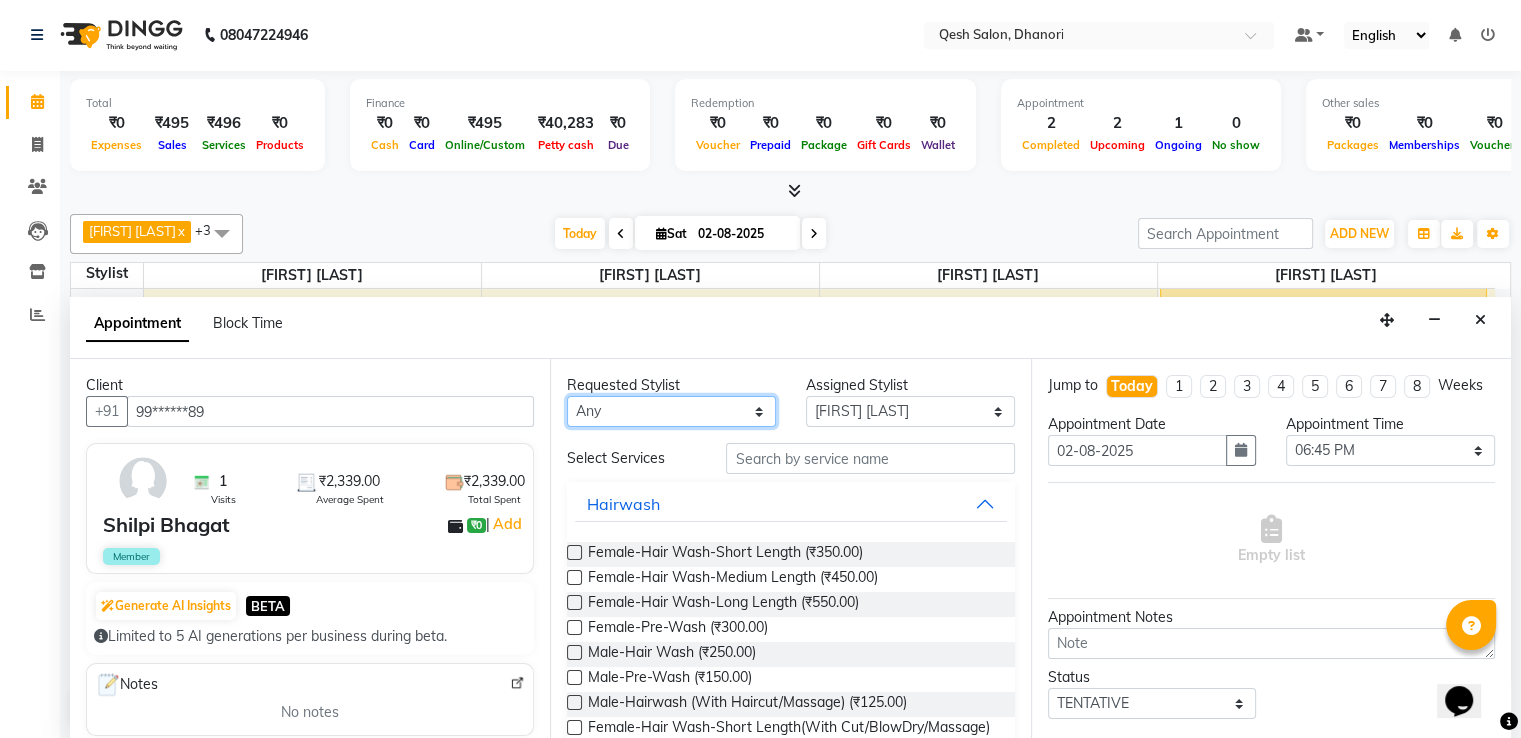 click on "Any Gagandeep Arora Harry Siril Anthony Salon Sunil Kisan Wani Vanita Kamble Vinod Daulat Sonawane" at bounding box center (671, 411) 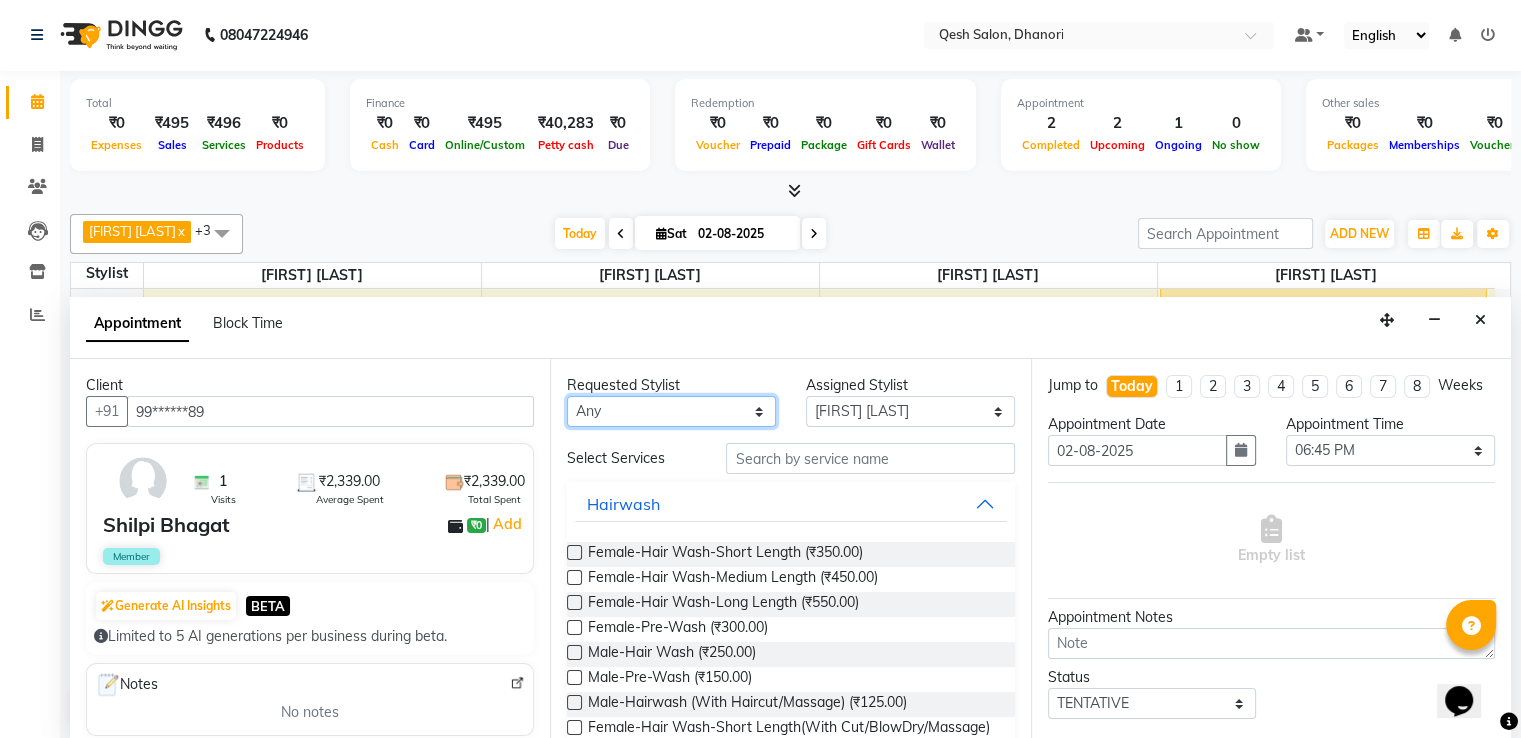 select on "83667" 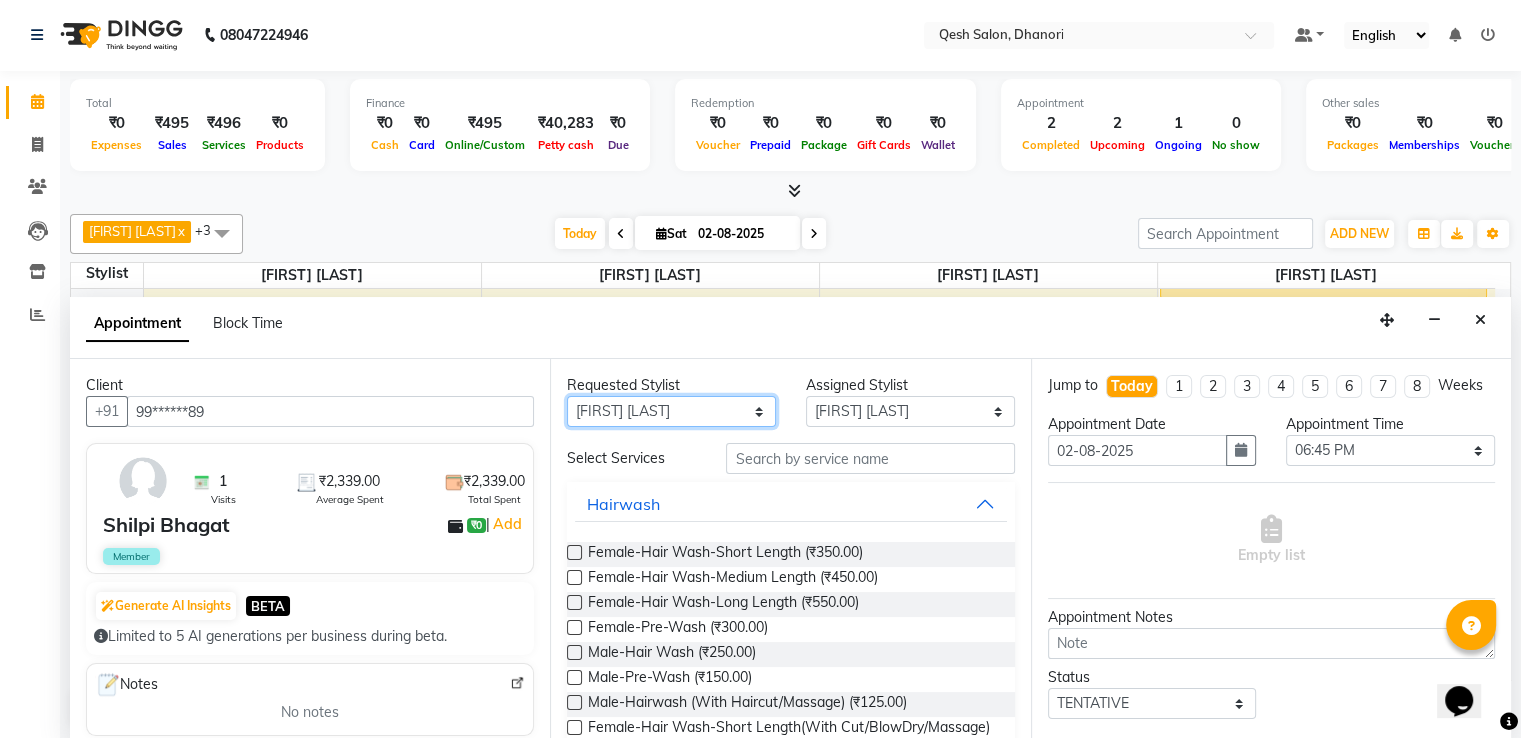 click on "Any Gagandeep Arora Harry Siril Anthony Salon Sunil Kisan Wani Vanita Kamble Vinod Daulat Sonawane" at bounding box center (671, 411) 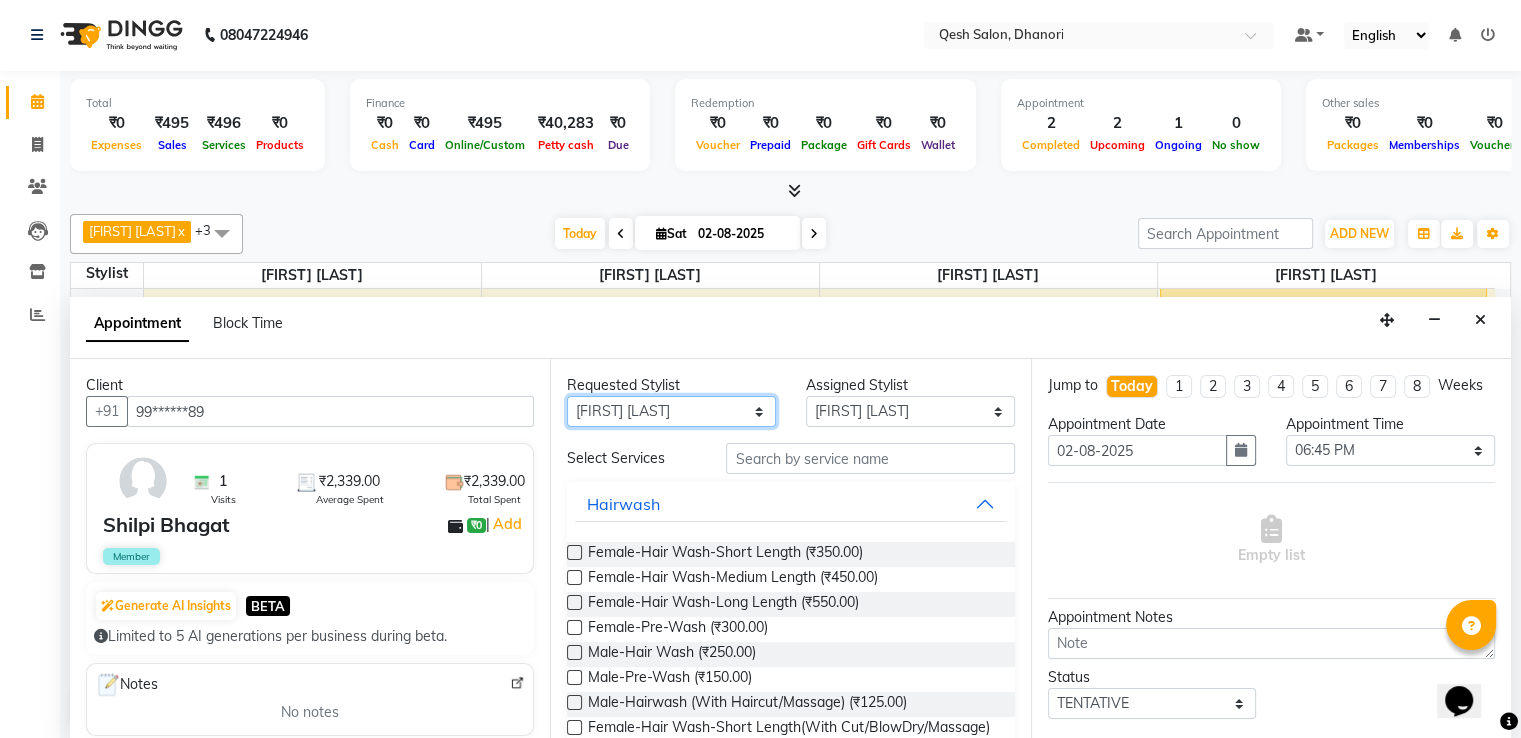 scroll, scrollTop: 124, scrollLeft: 0, axis: vertical 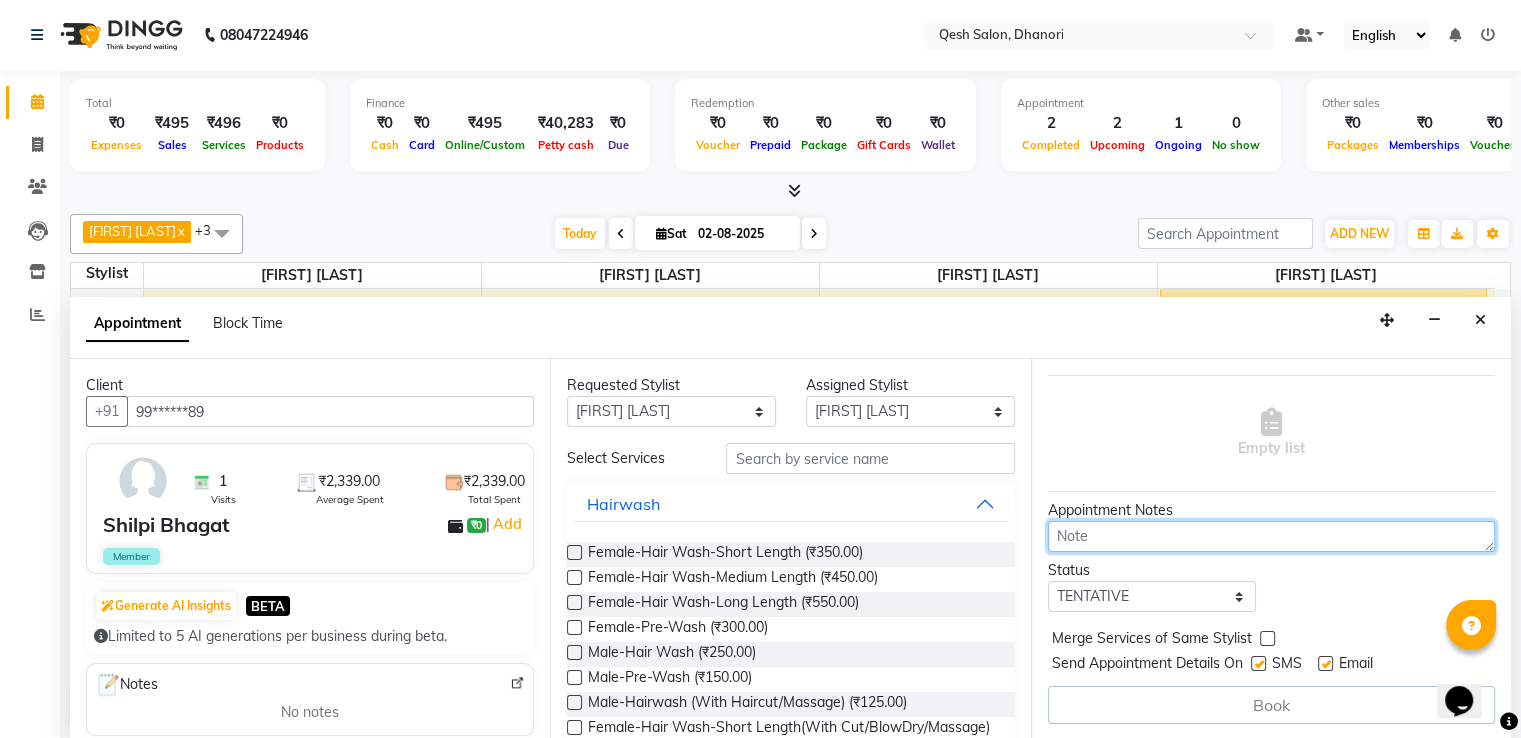 click at bounding box center (1271, 536) 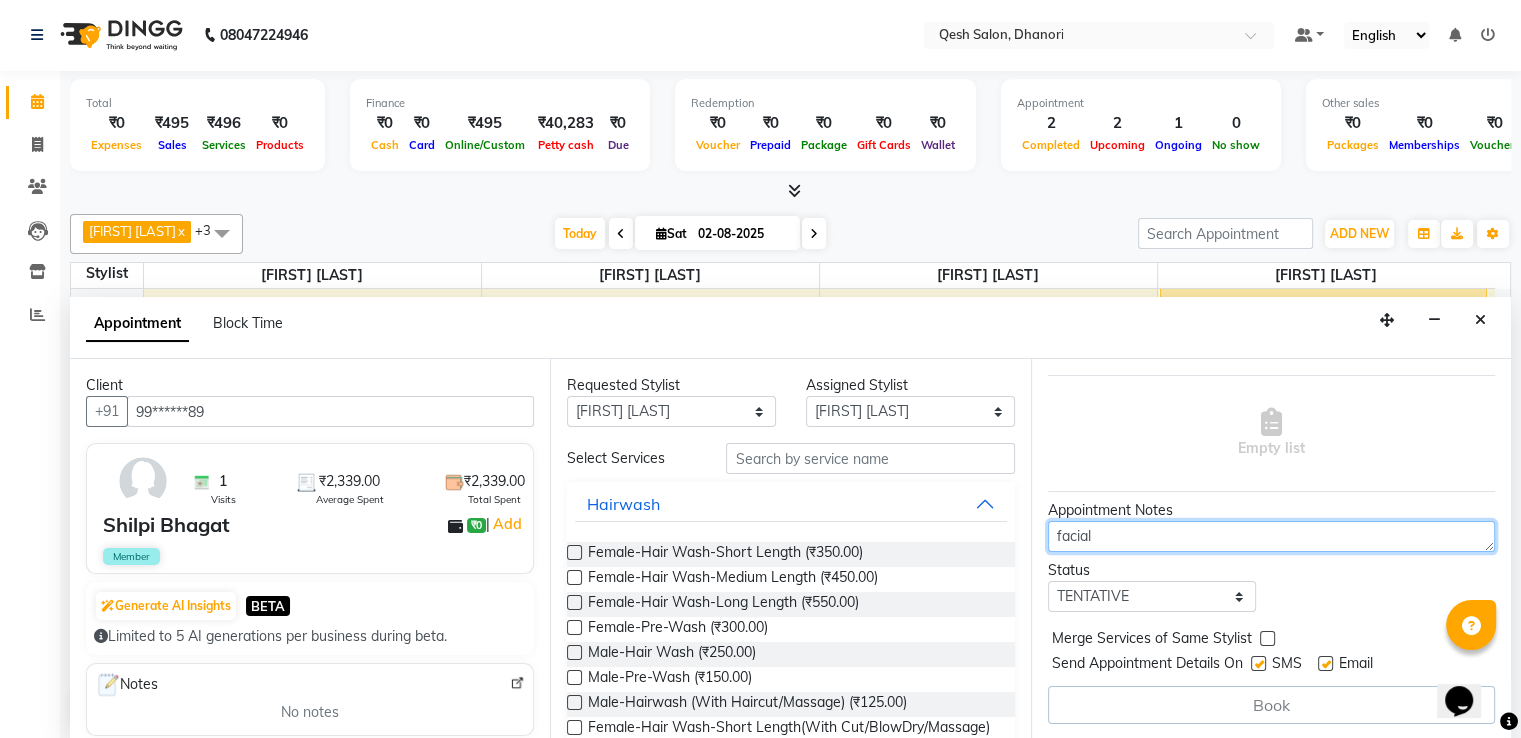 type on "facial" 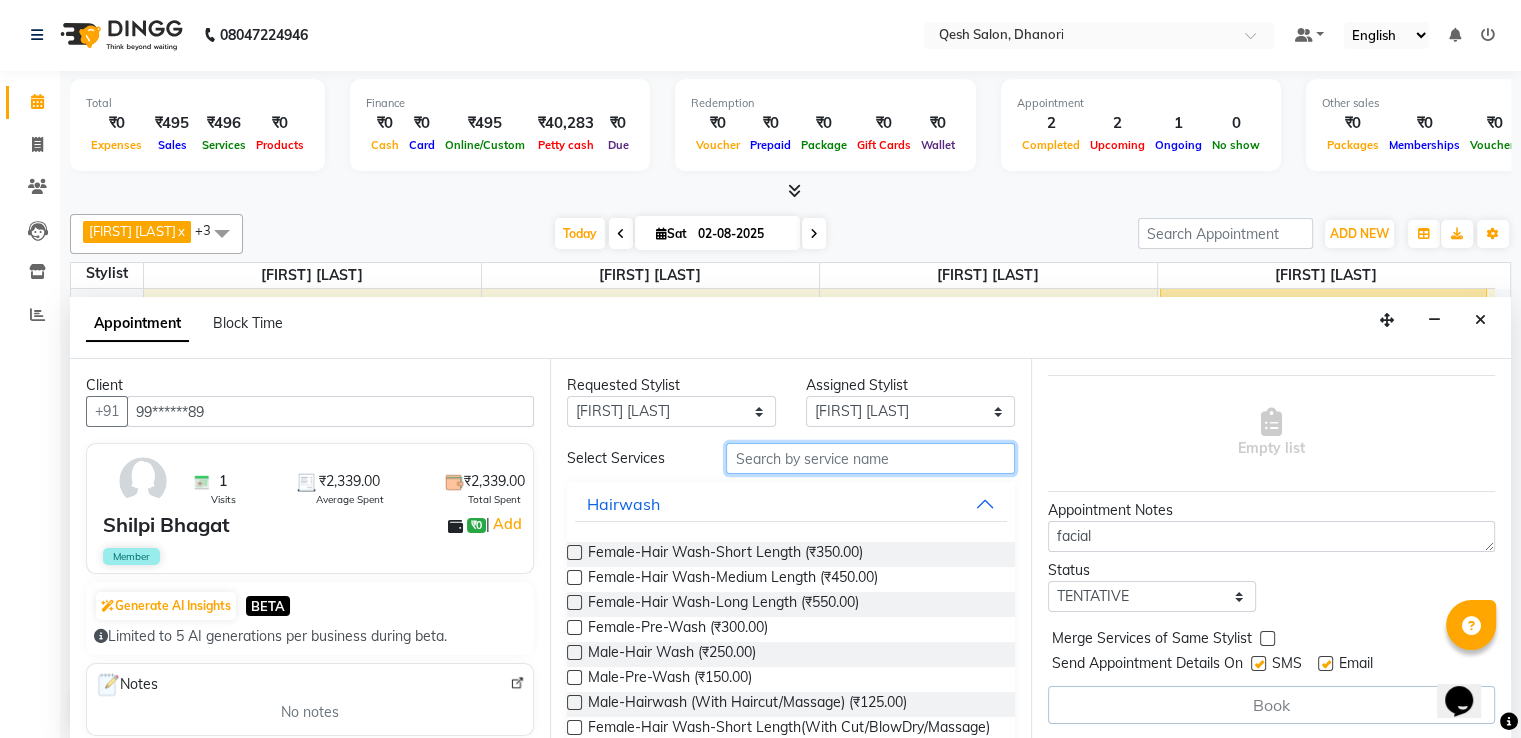 click at bounding box center (870, 458) 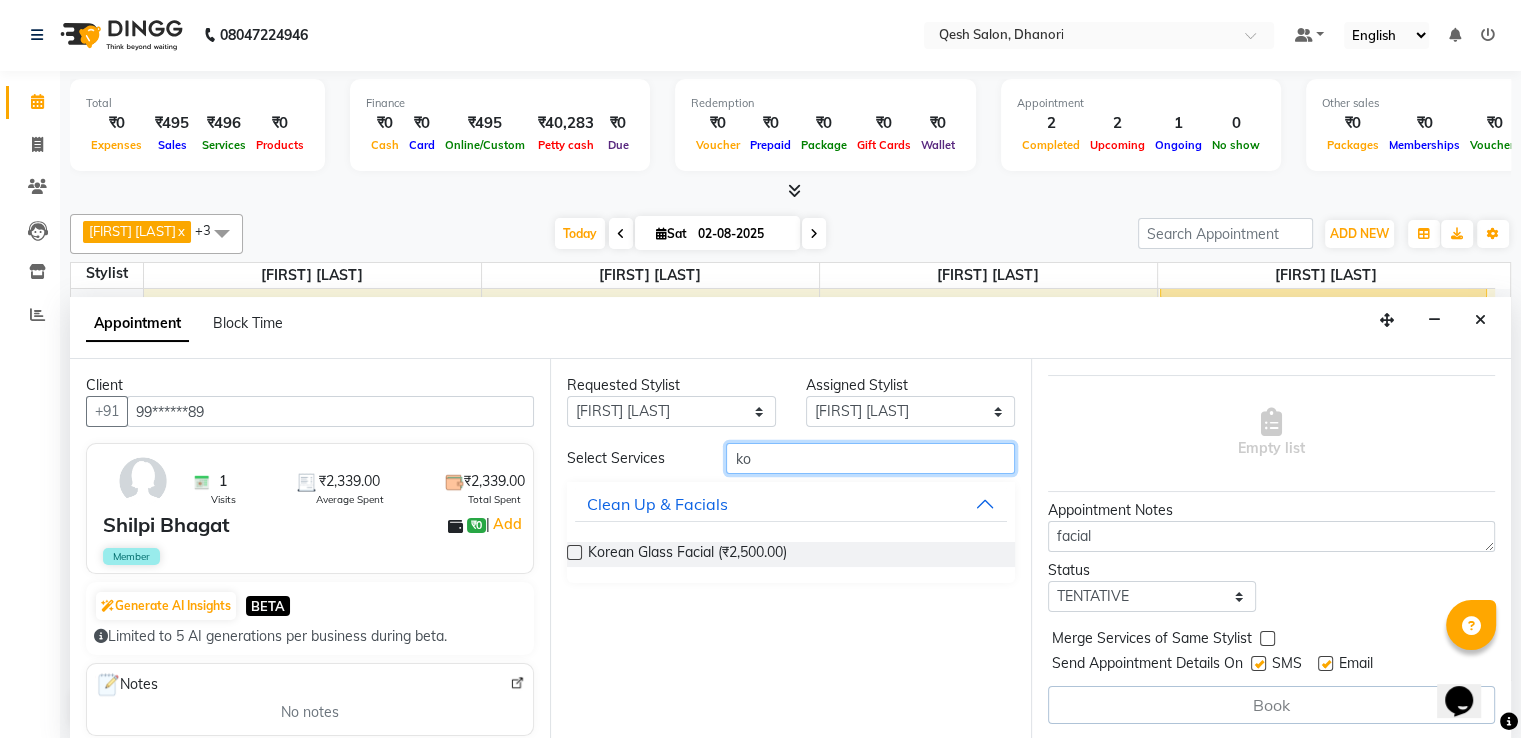 type on "ko" 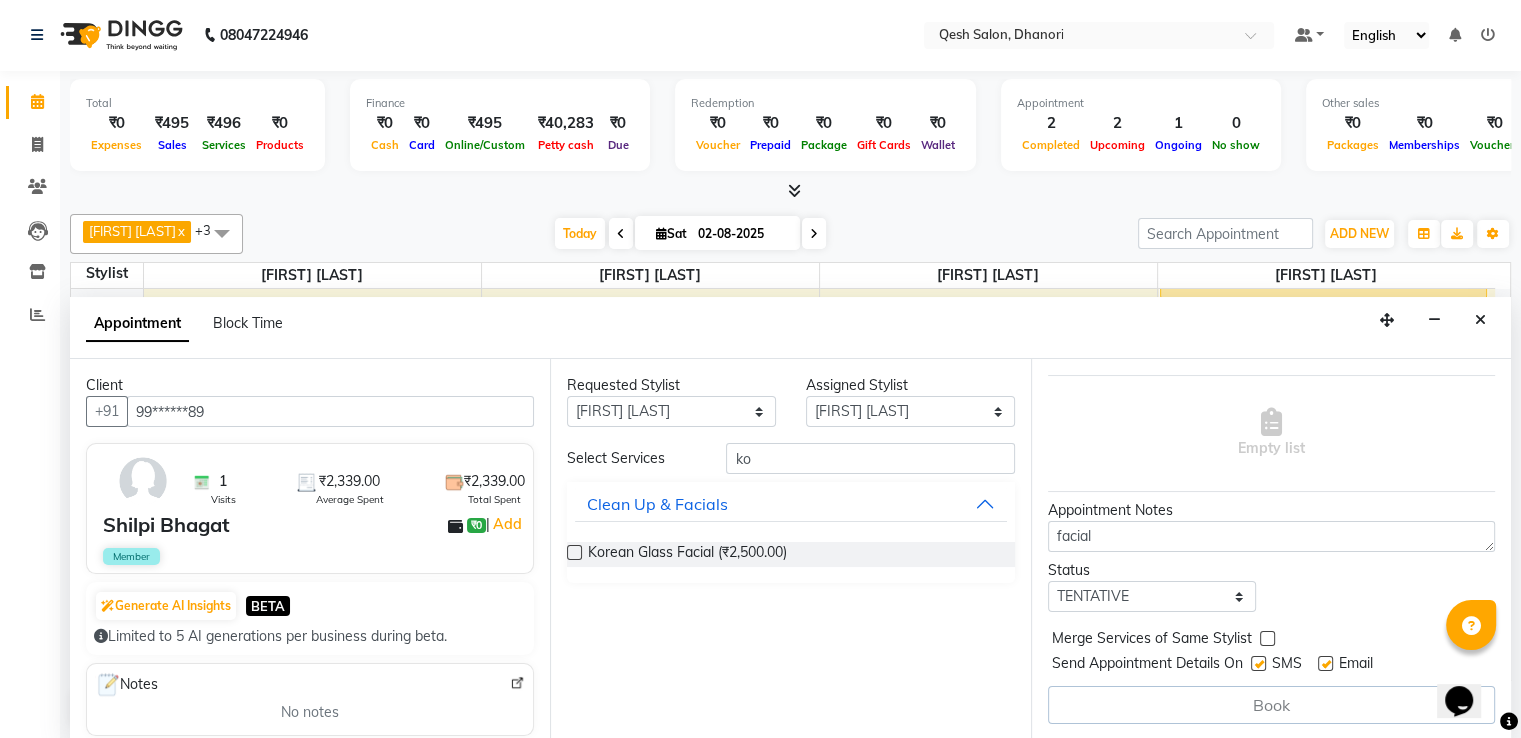 click at bounding box center (574, 552) 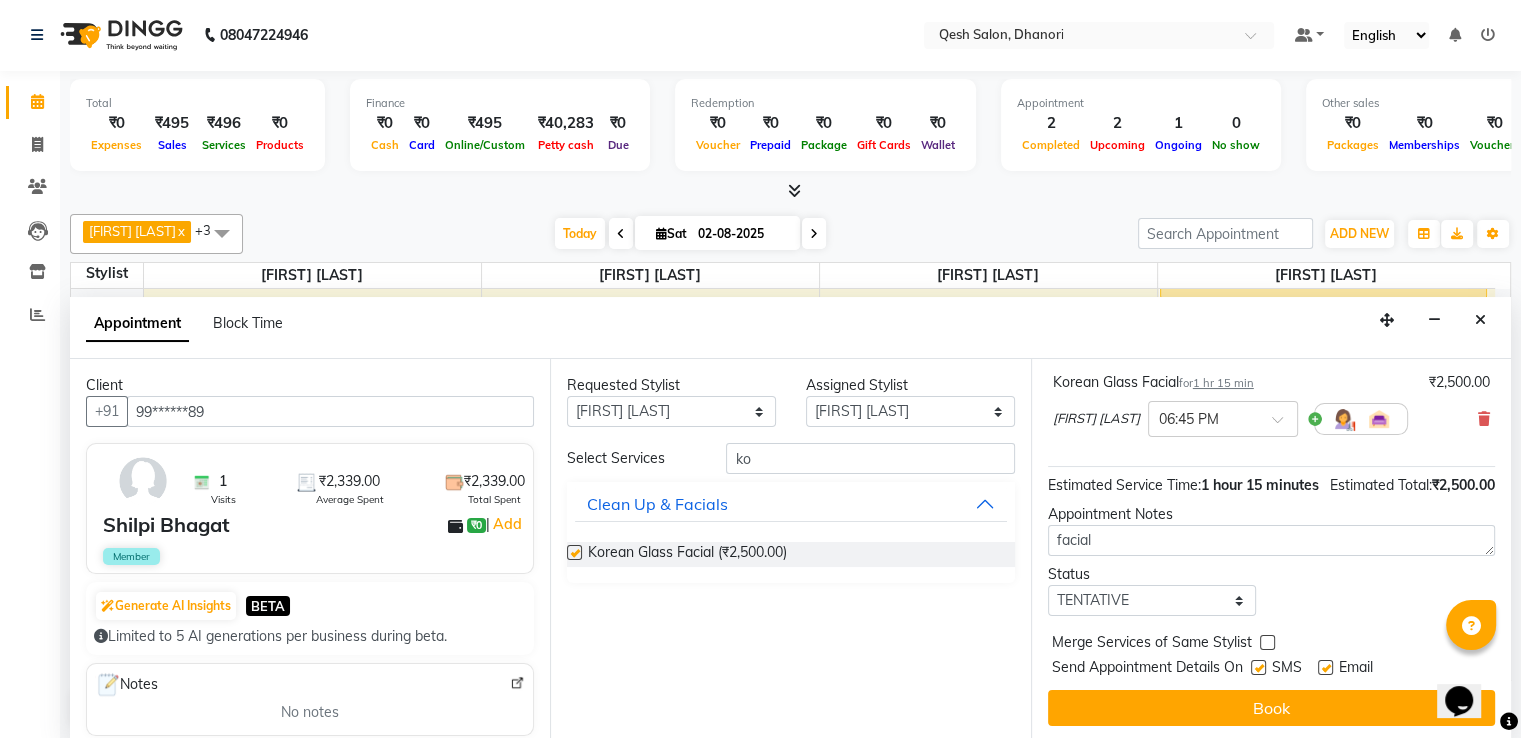 checkbox on "false" 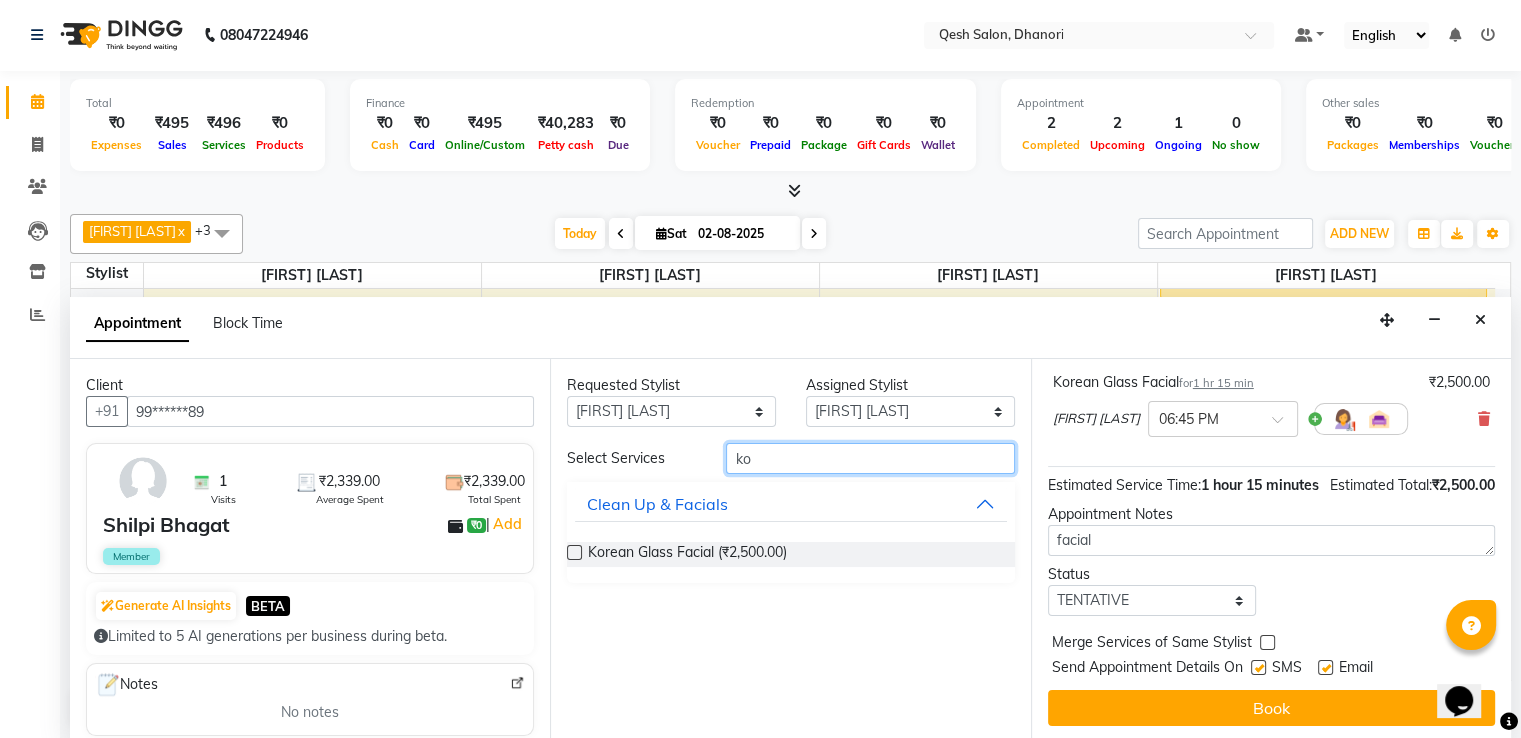 click on "ko" at bounding box center [870, 458] 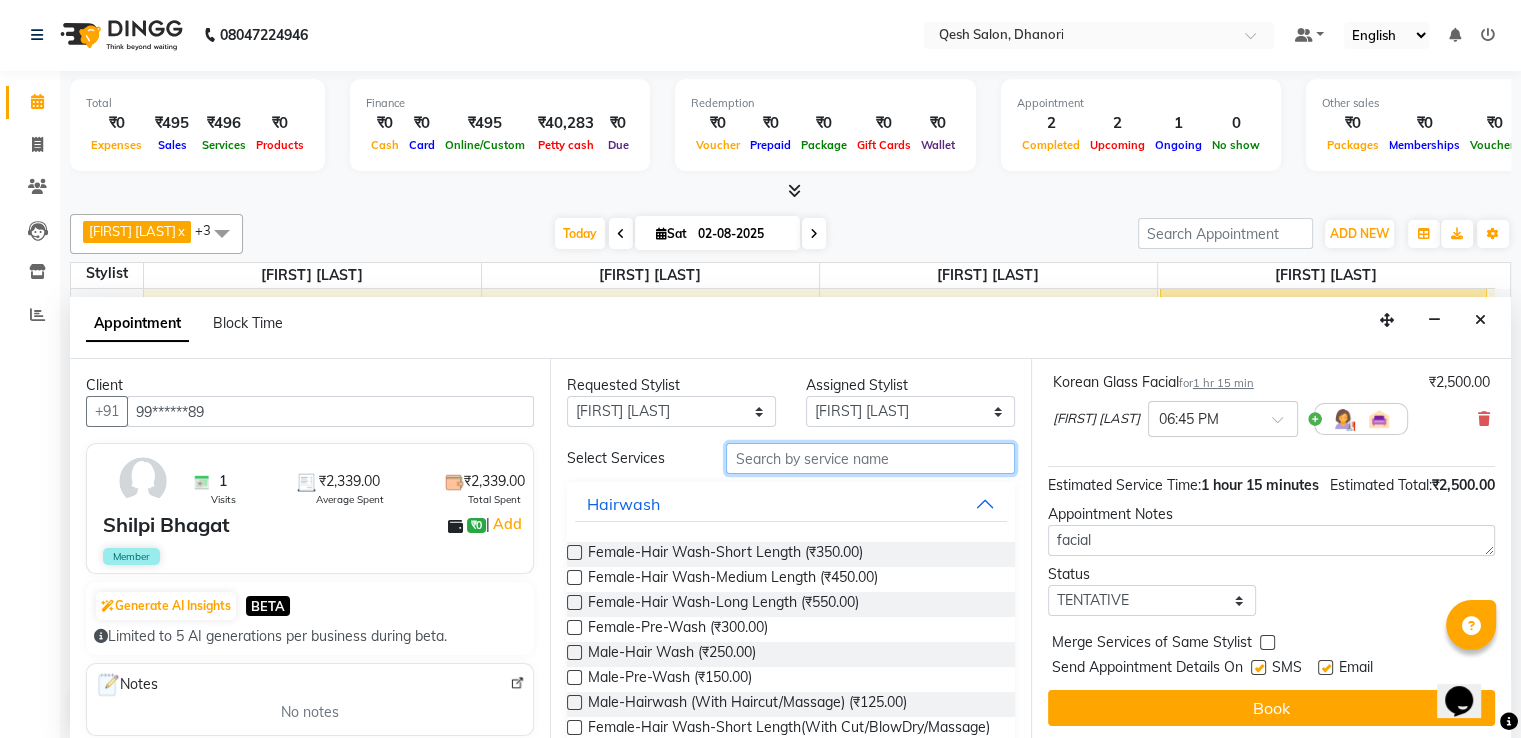 type 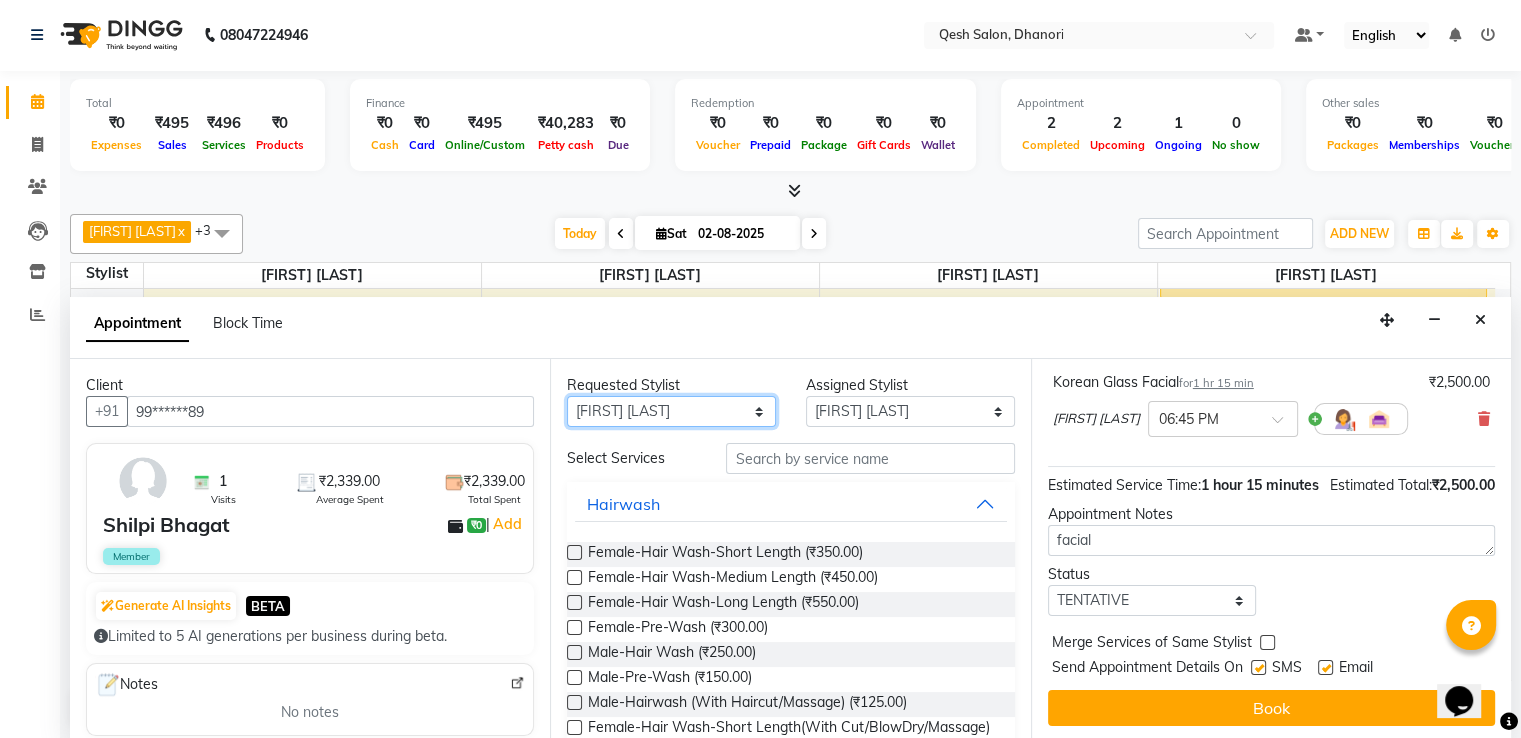 click on "Any Gagandeep Arora Harry Siril Anthony Salon Sunil Kisan Wani Vanita Kamble Vinod Daulat Sonawane" at bounding box center (671, 411) 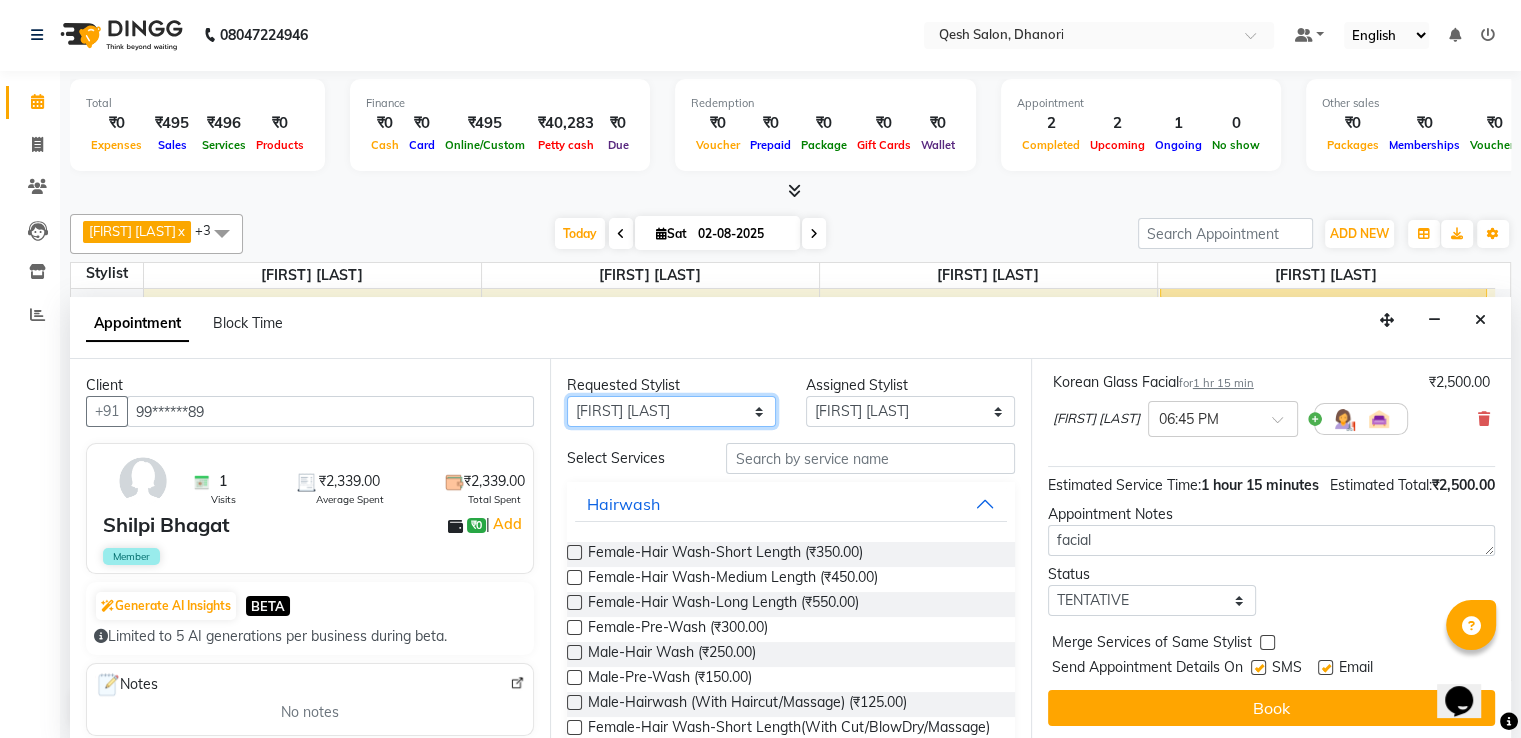 select on "85050" 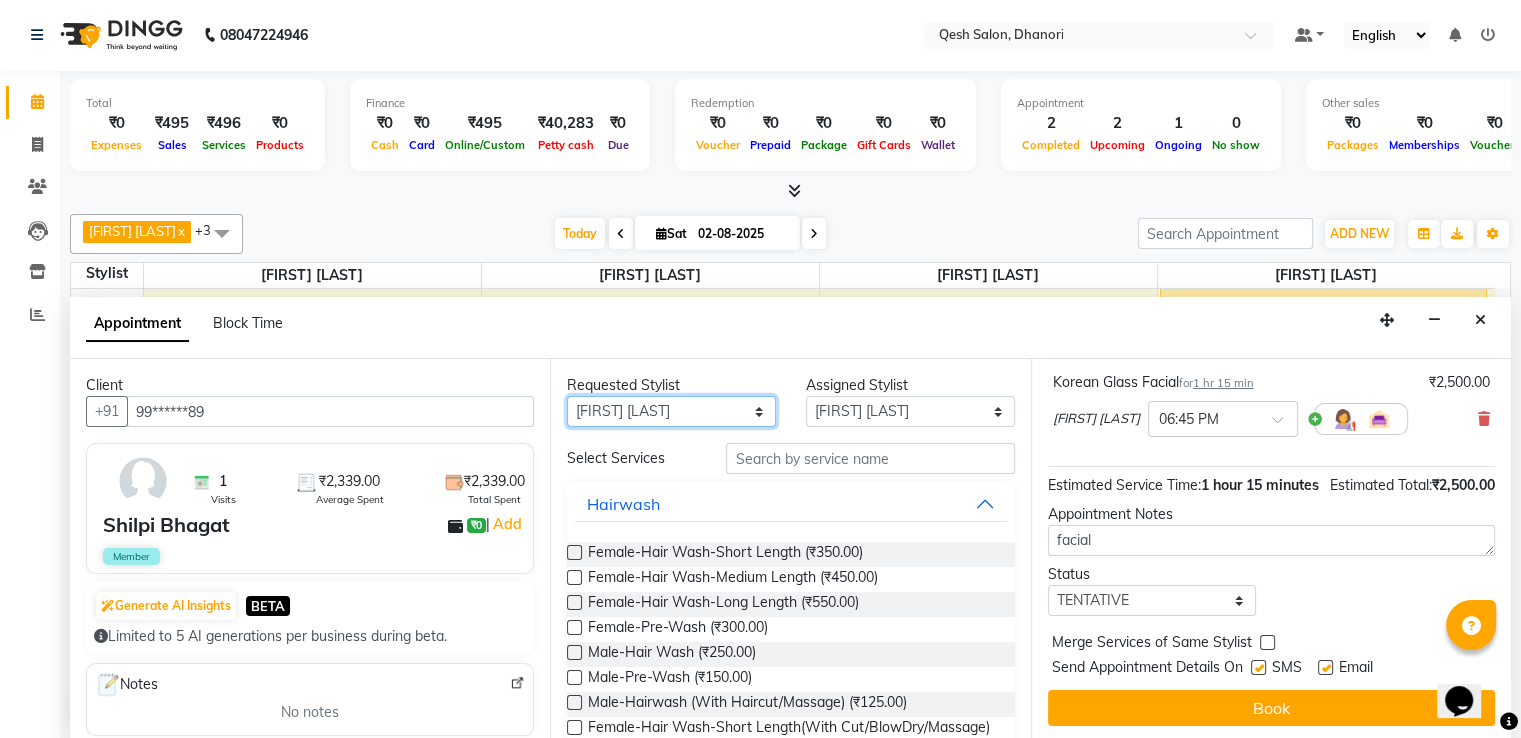click on "Any Gagandeep Arora Harry Siril Anthony Salon Sunil Kisan Wani Vanita Kamble Vinod Daulat Sonawane" at bounding box center (671, 411) 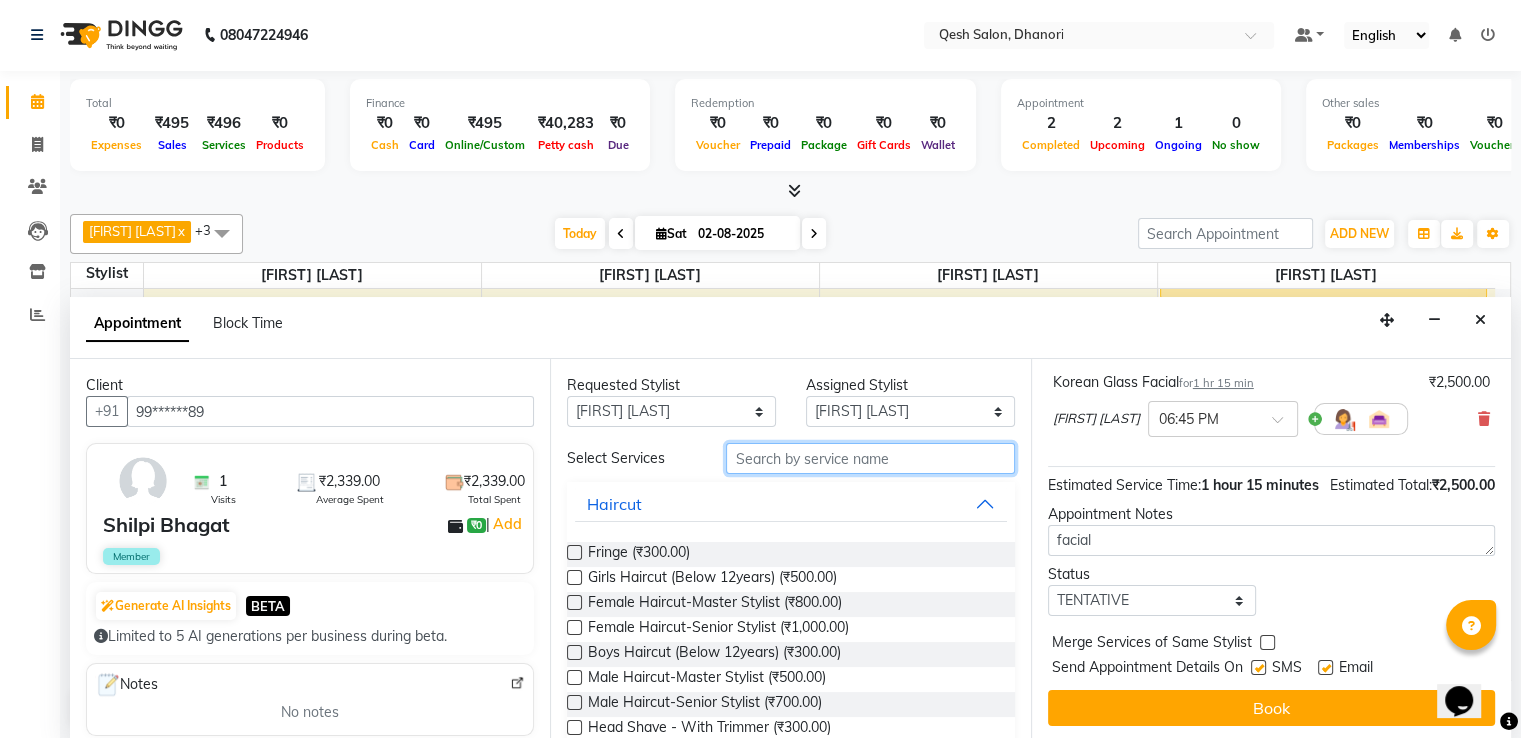 click at bounding box center [870, 458] 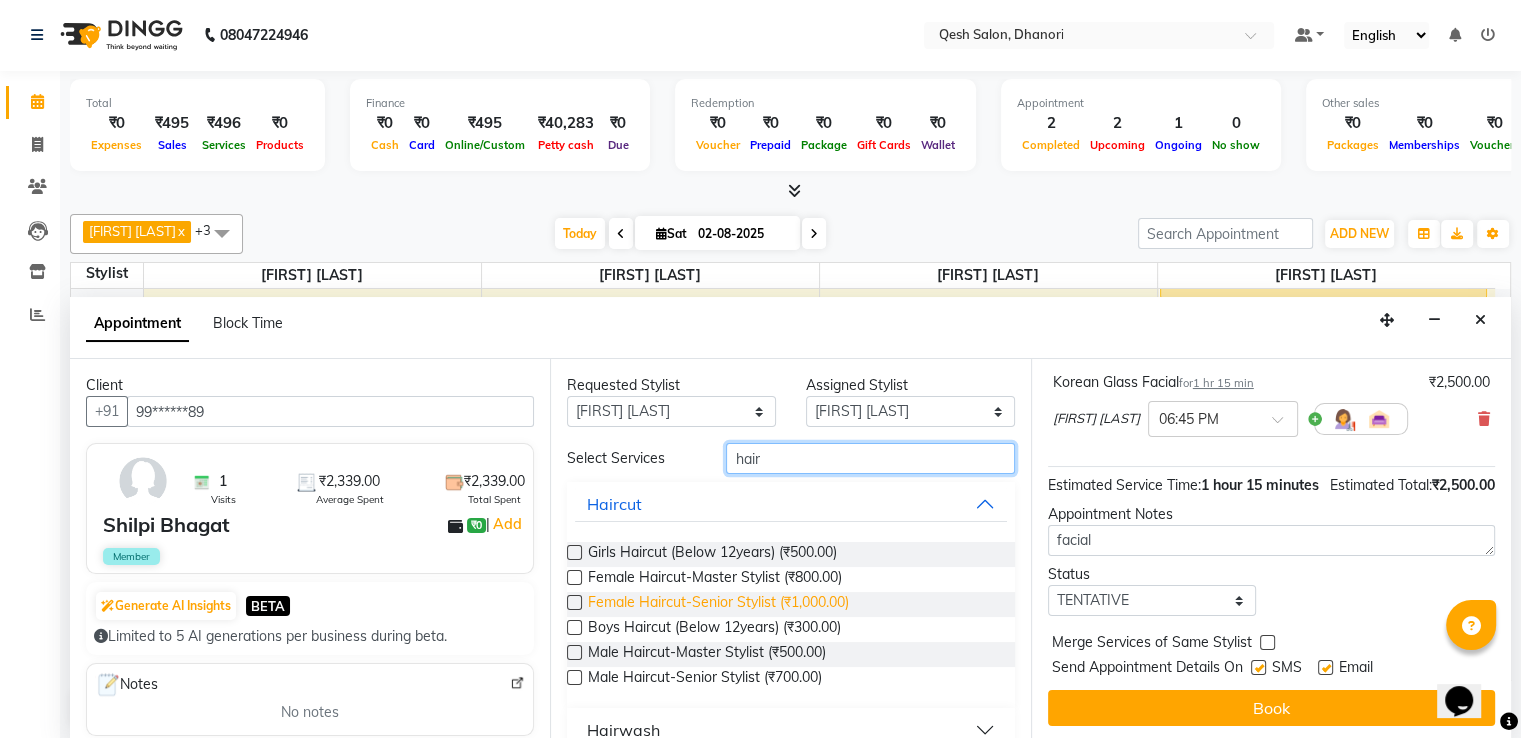 type on "hair" 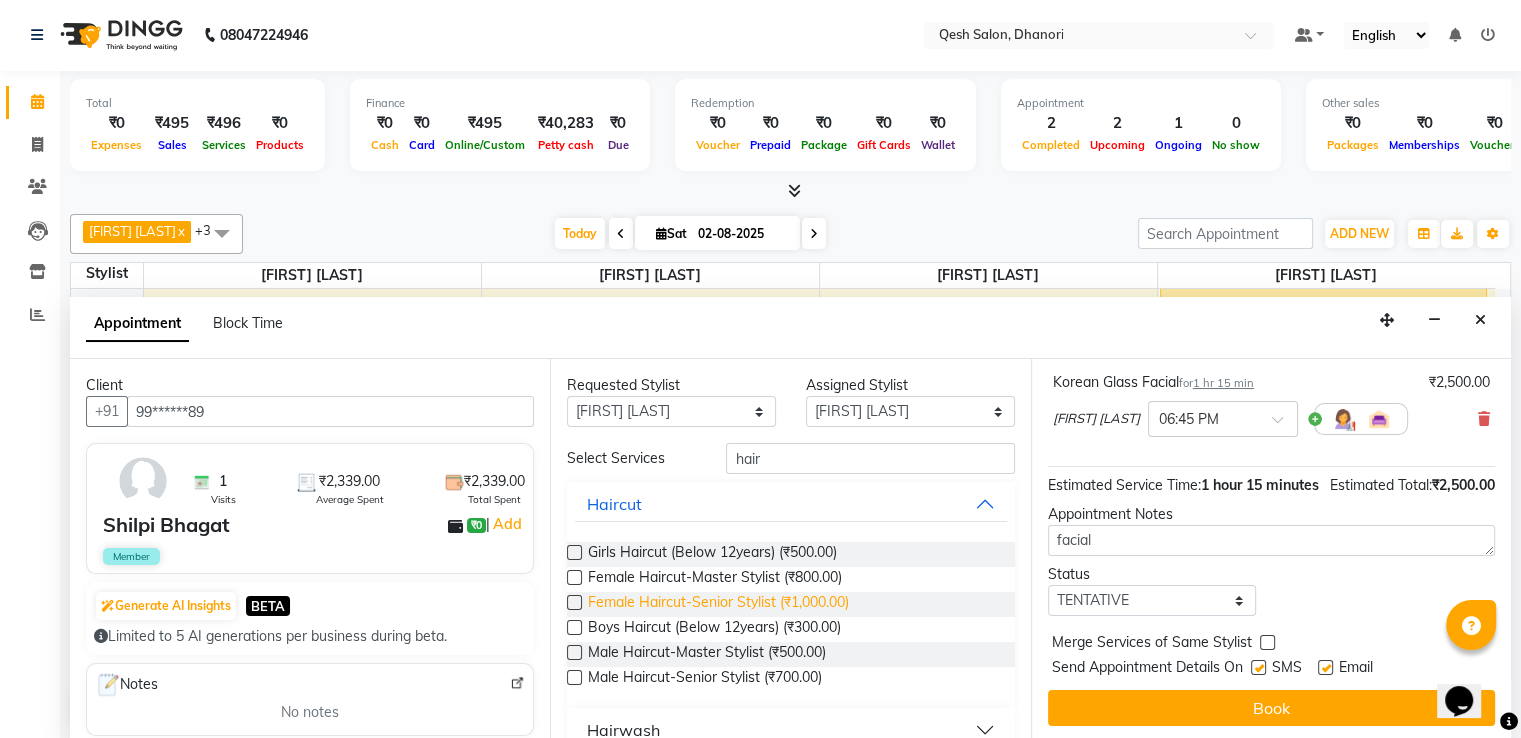 click on "Female Haircut-Senior Stylist (₹1,000.00)" at bounding box center [718, 604] 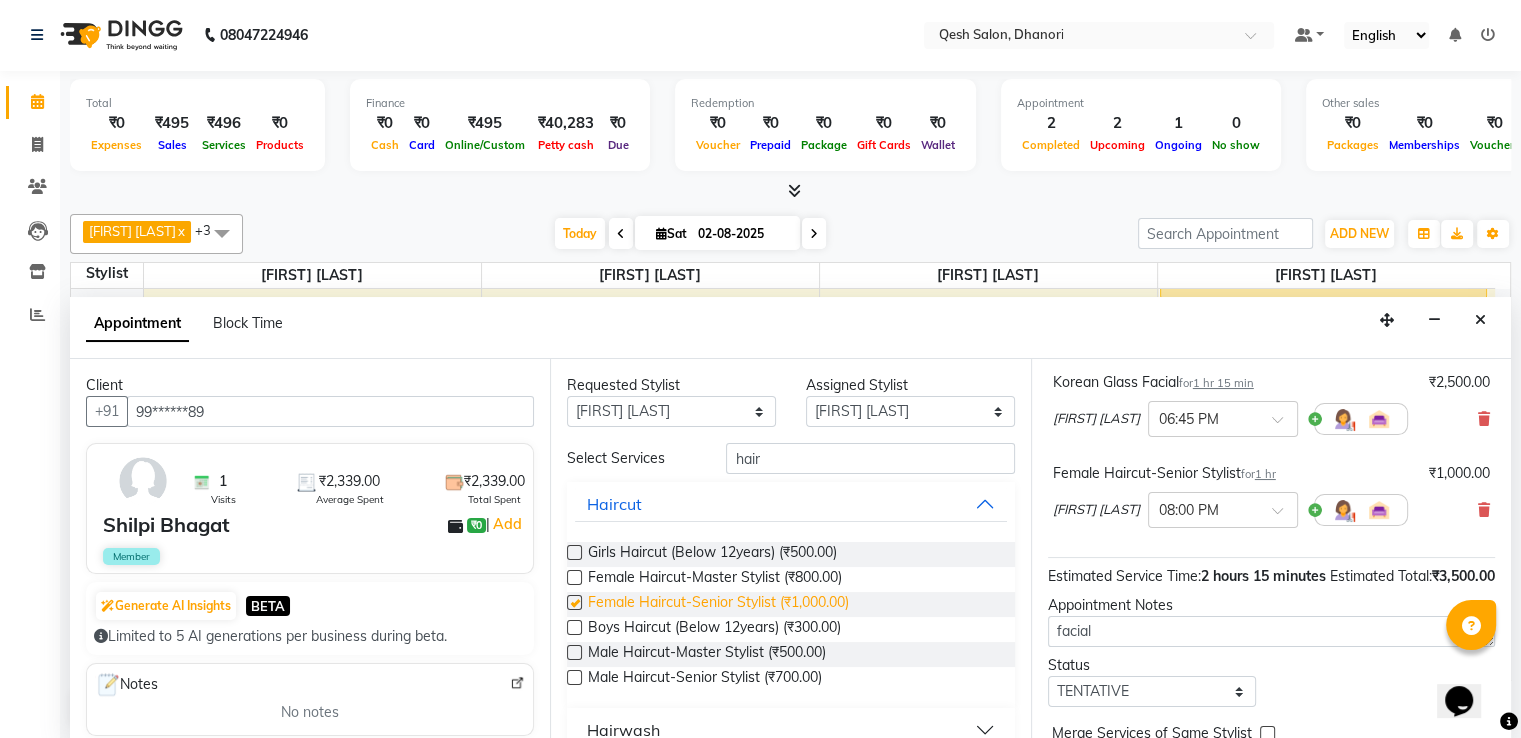 checkbox on "false" 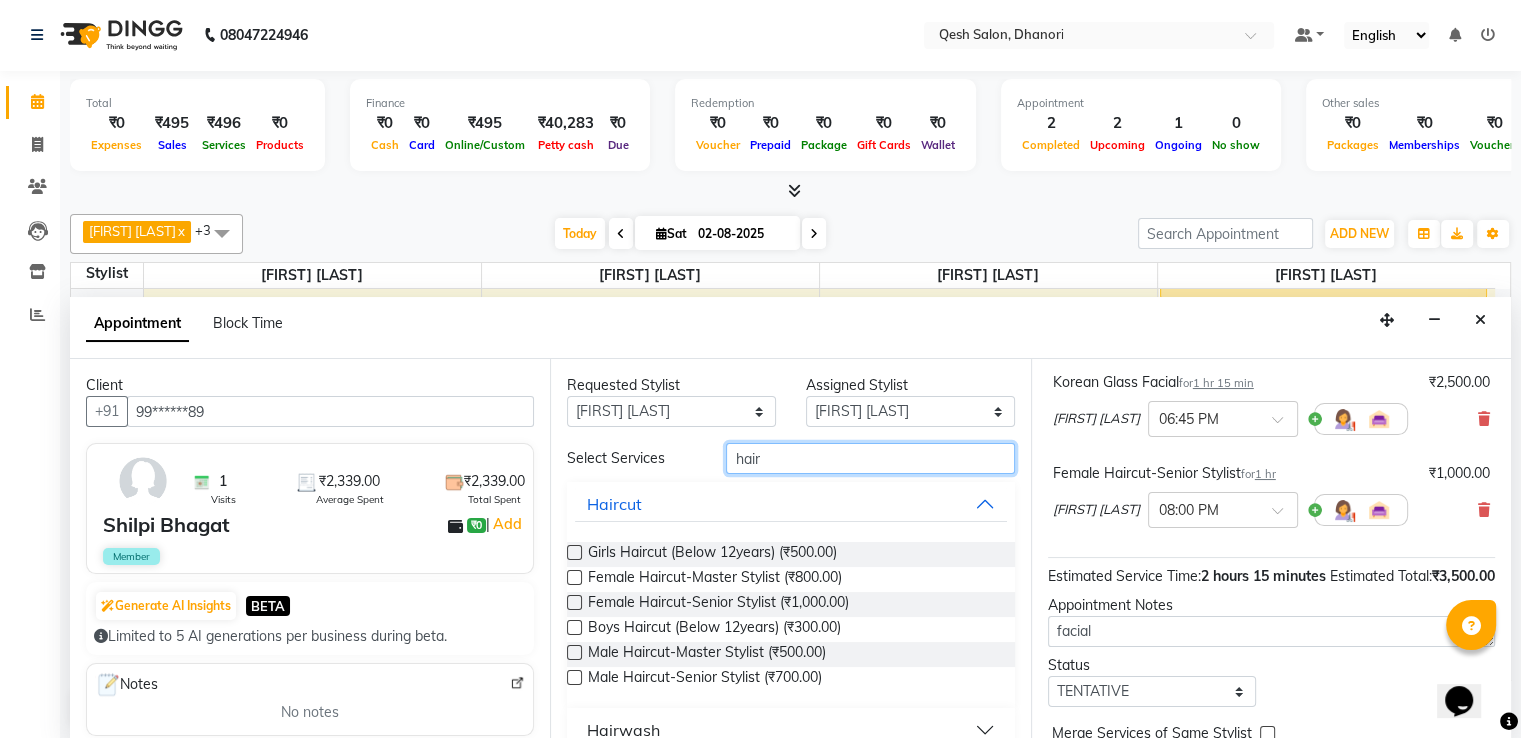 click on "hair" at bounding box center [870, 458] 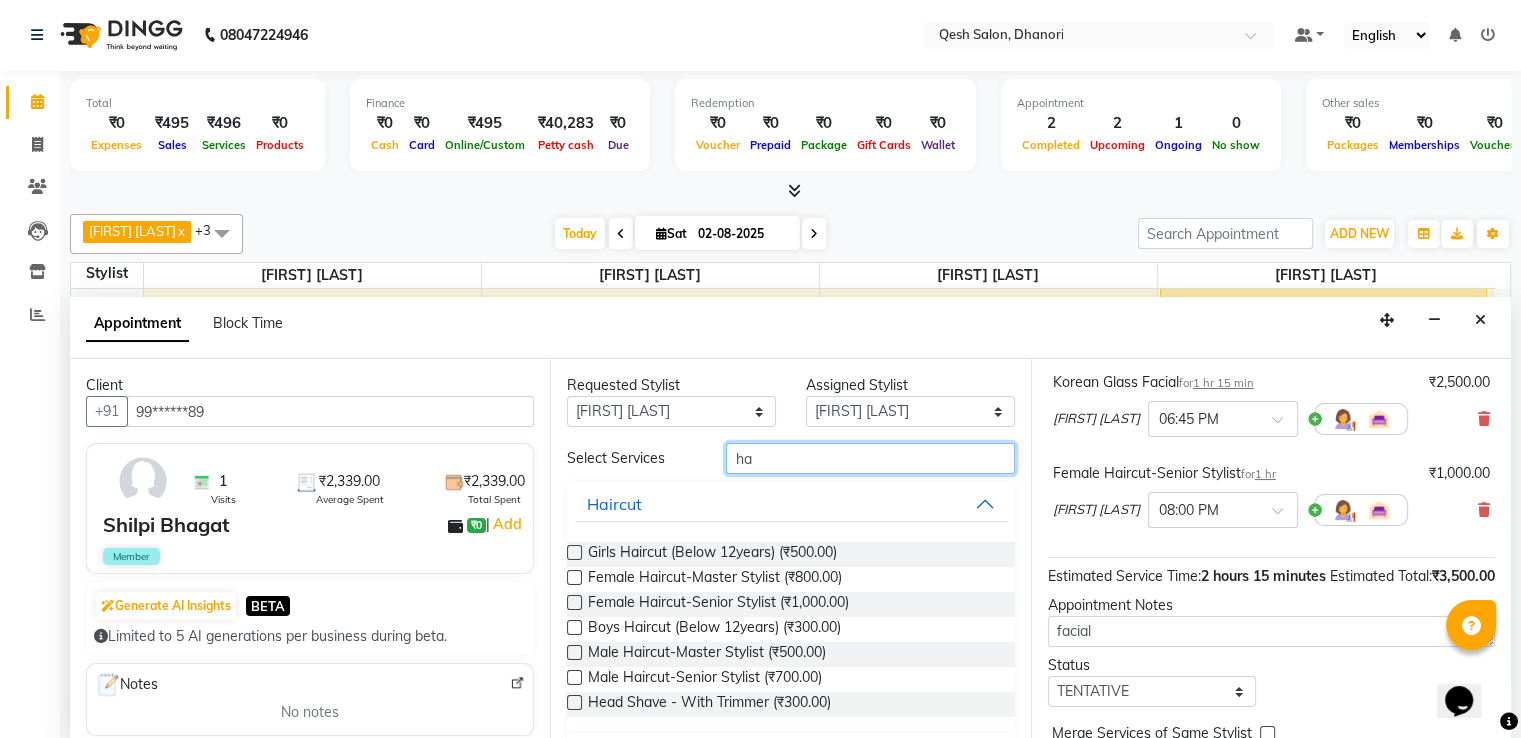 type on "h" 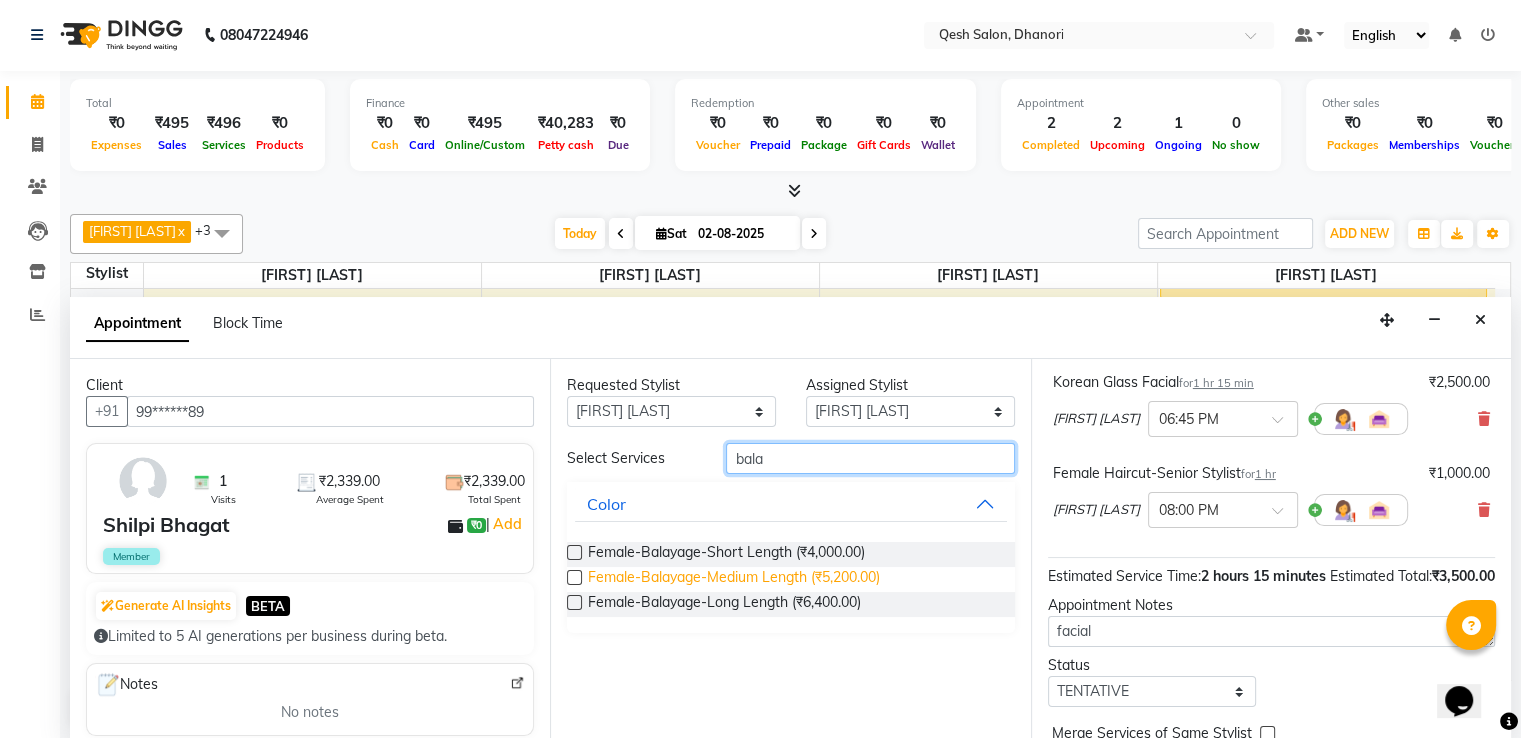 type on "bala" 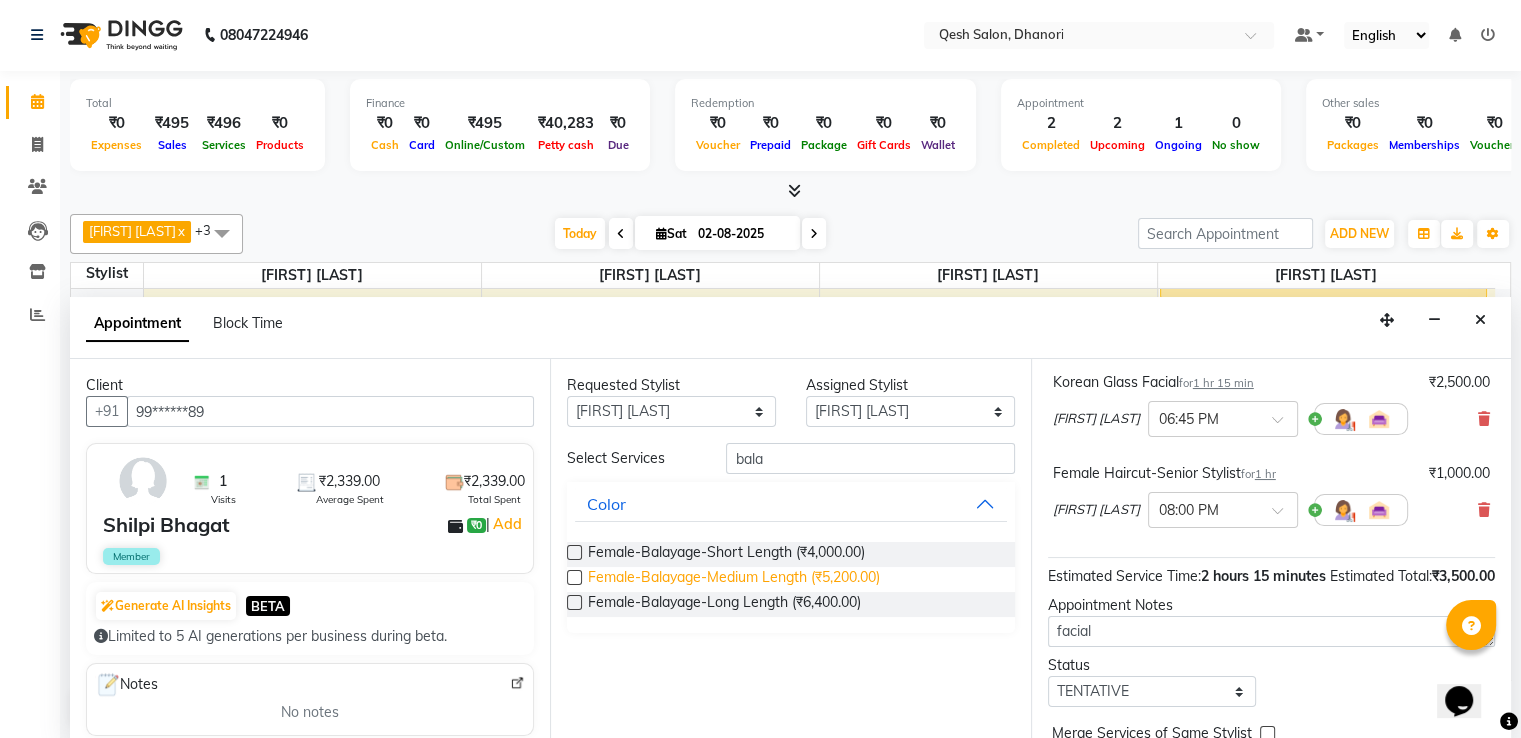 click on "Female-Balayage-Medium Length (₹5,200.00)" at bounding box center [734, 579] 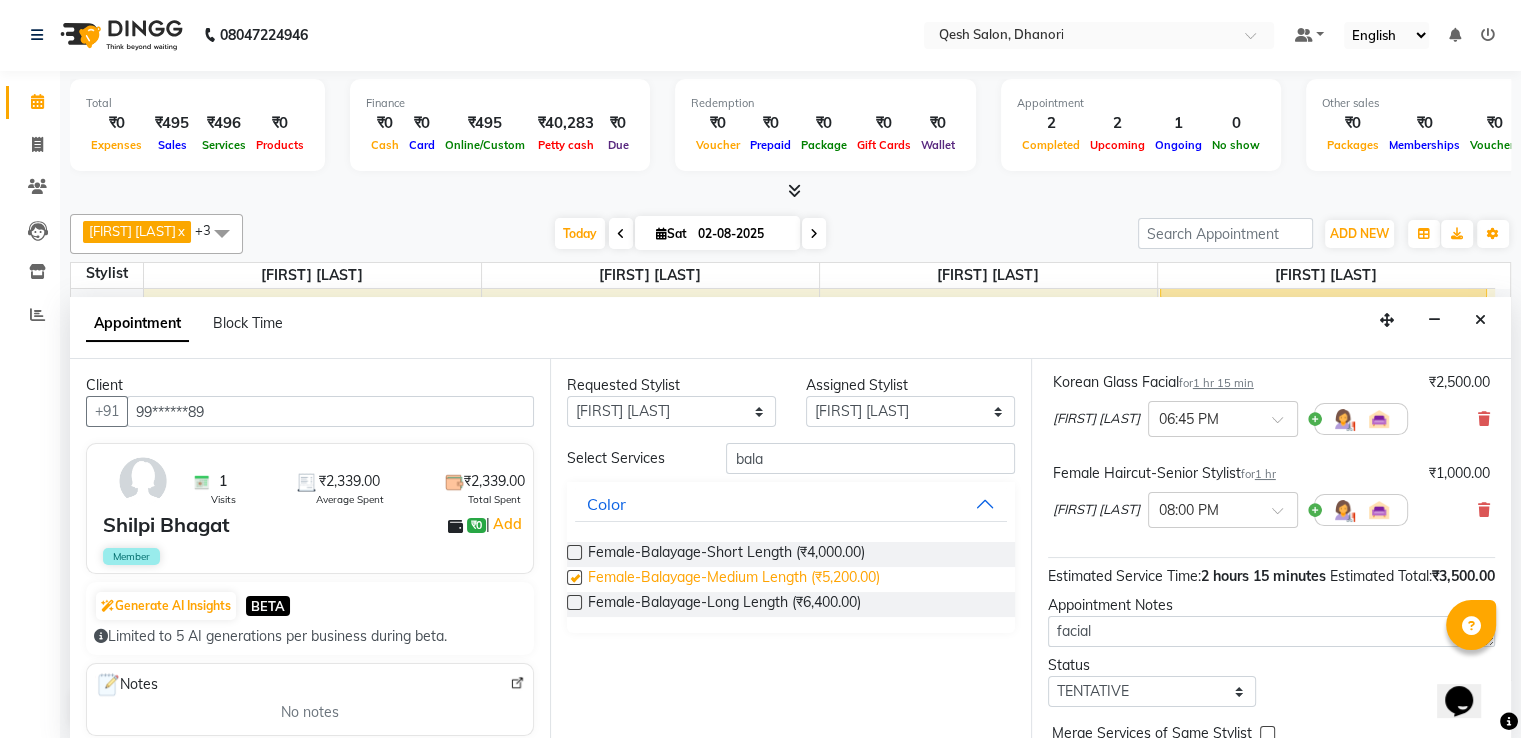 checkbox on "false" 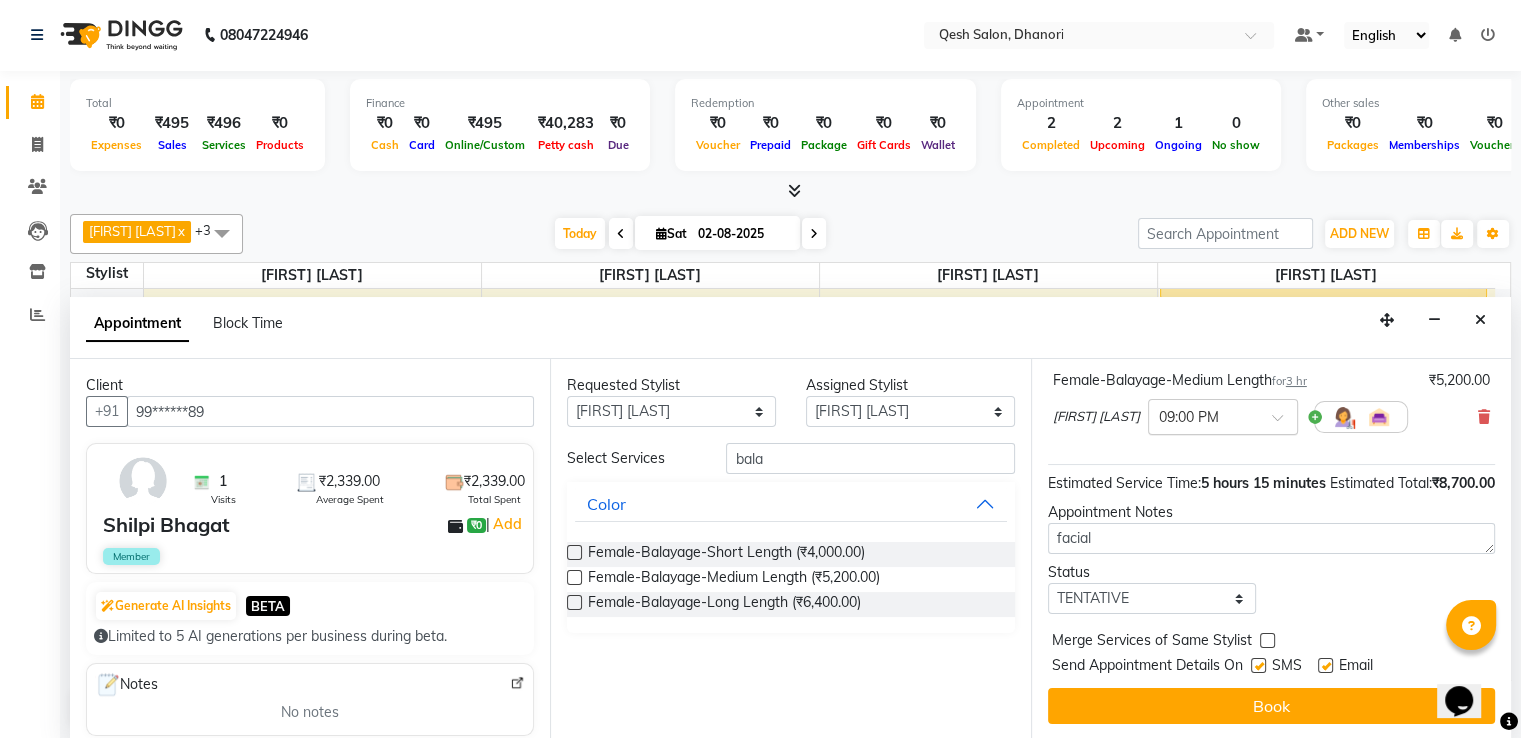 scroll, scrollTop: 348, scrollLeft: 0, axis: vertical 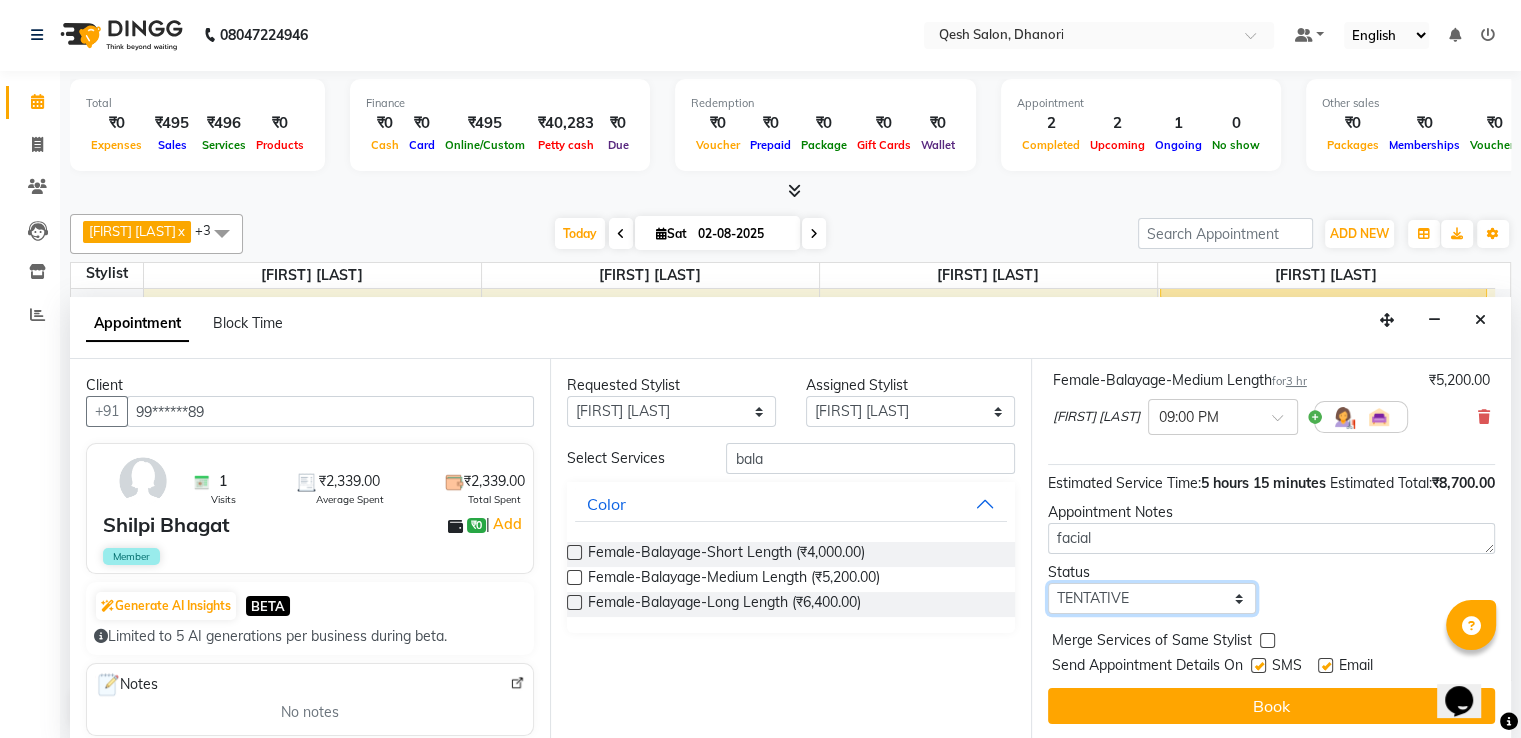 click on "Select TENTATIVE CONFIRM CHECK-IN UPCOMING" at bounding box center [1152, 598] 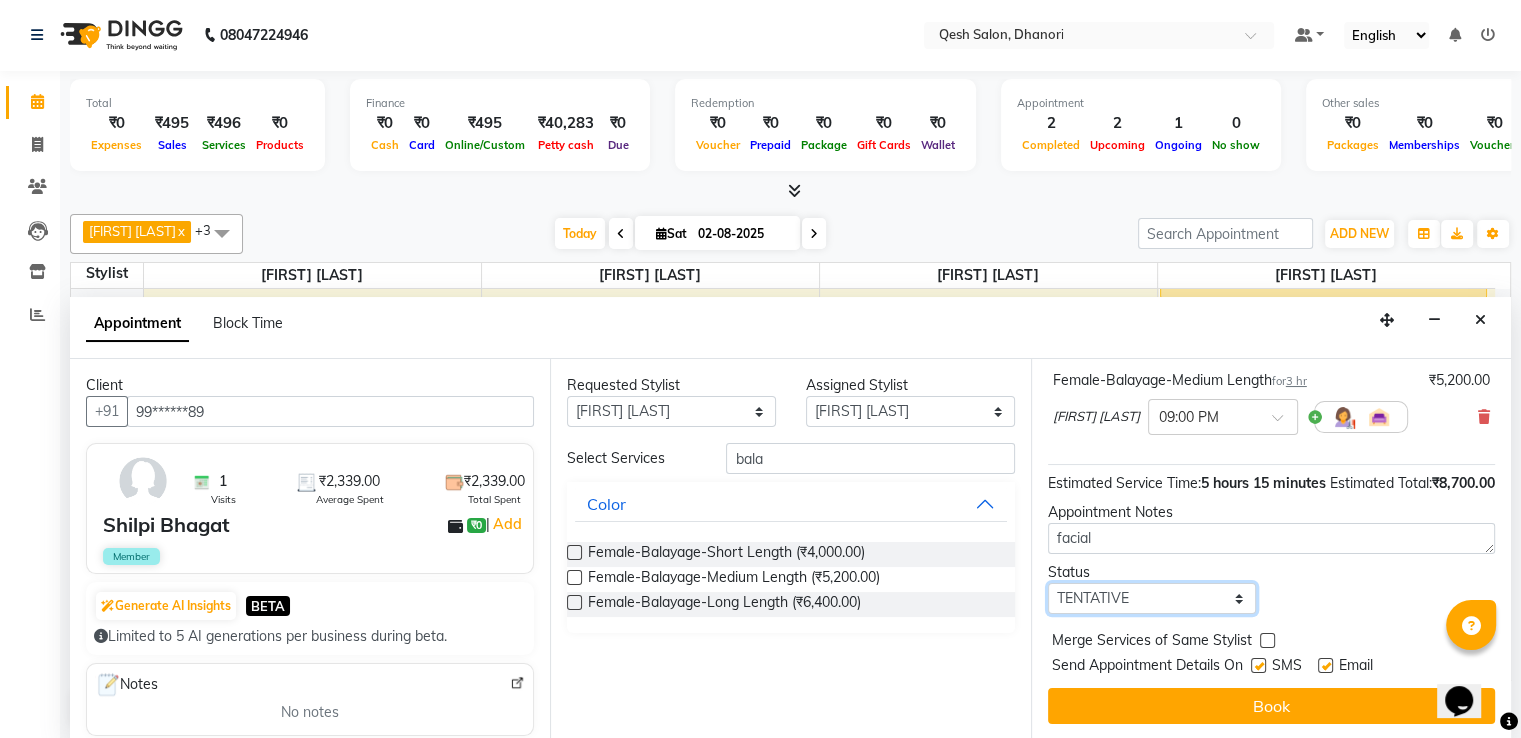 select on "confirm booking" 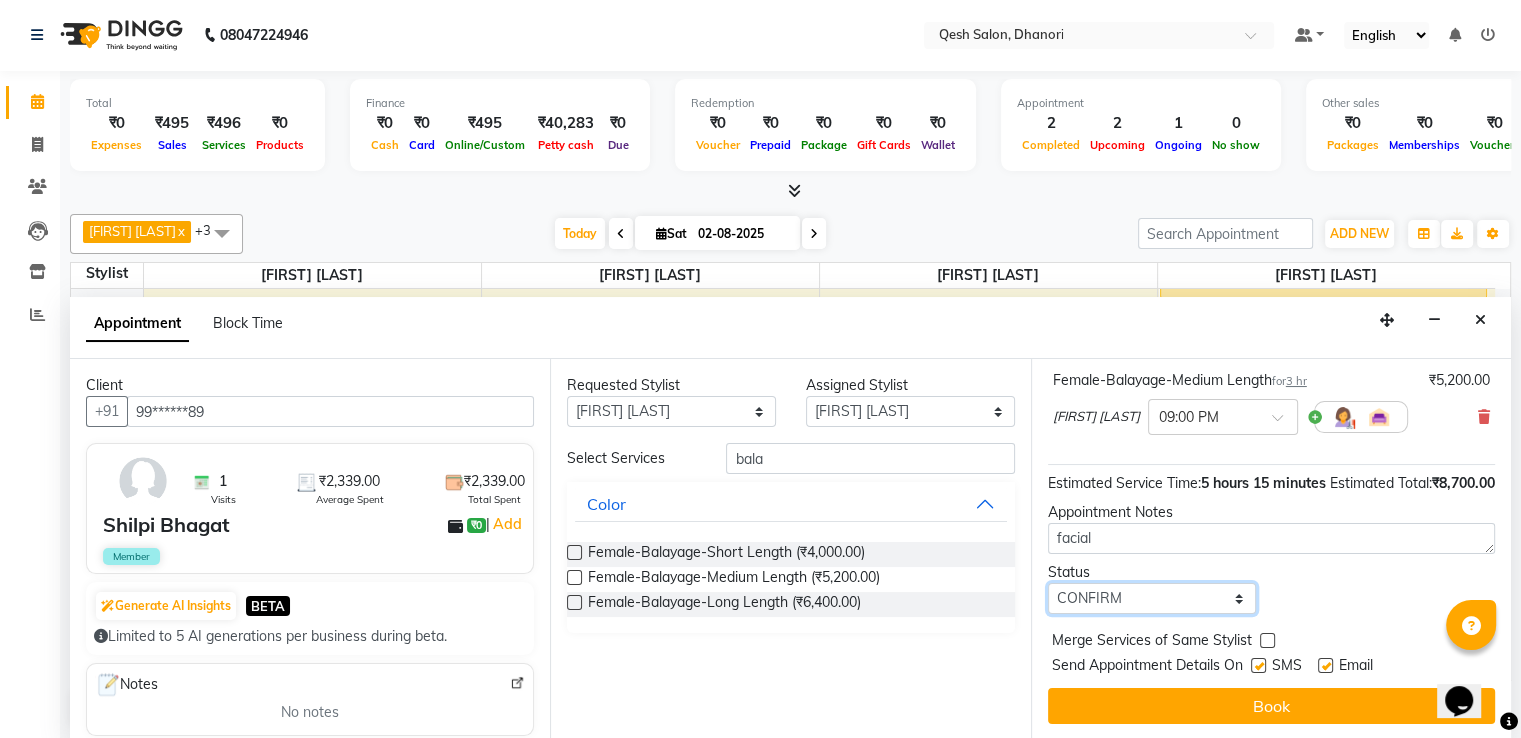 click on "Select TENTATIVE CONFIRM CHECK-IN UPCOMING" at bounding box center (1152, 598) 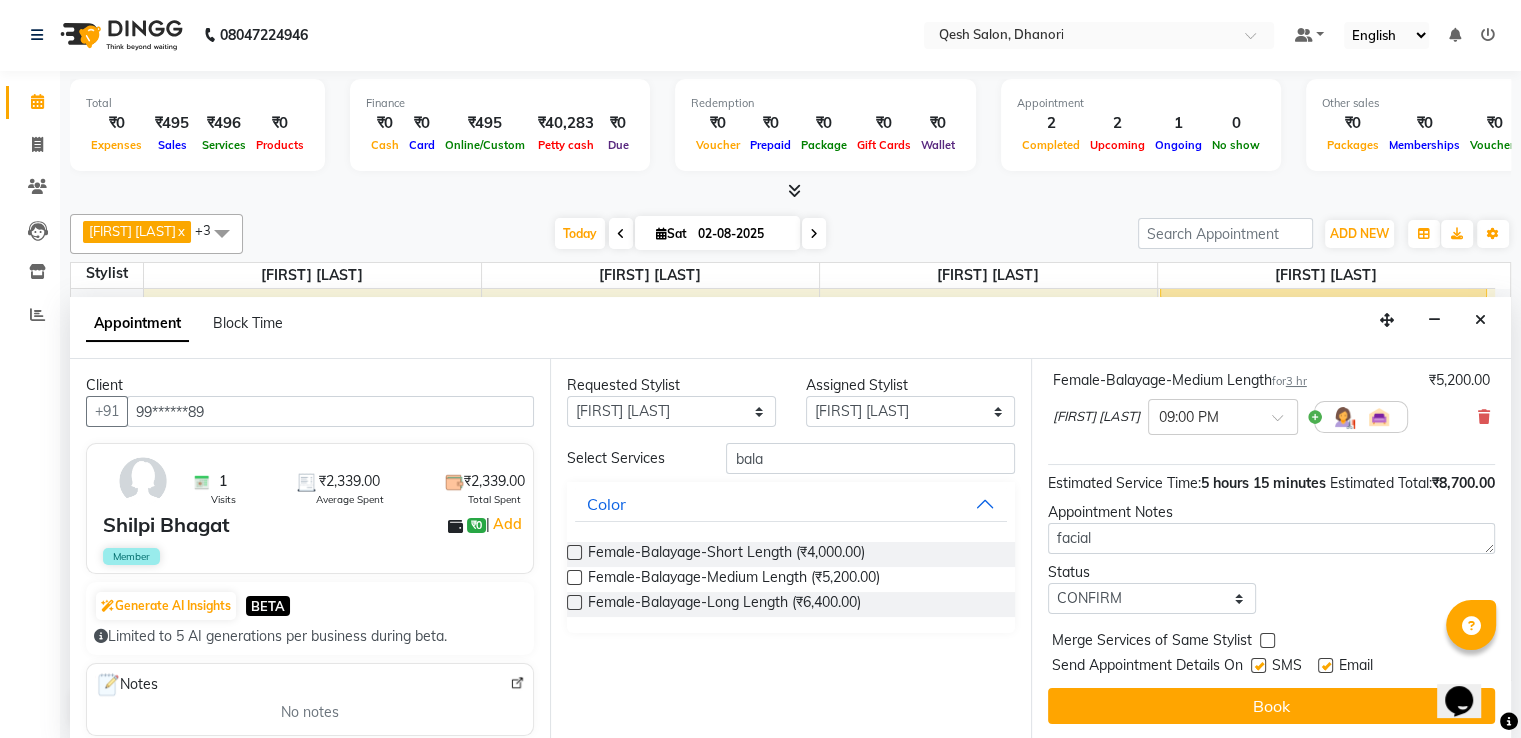 click on "Book" at bounding box center (1271, 706) 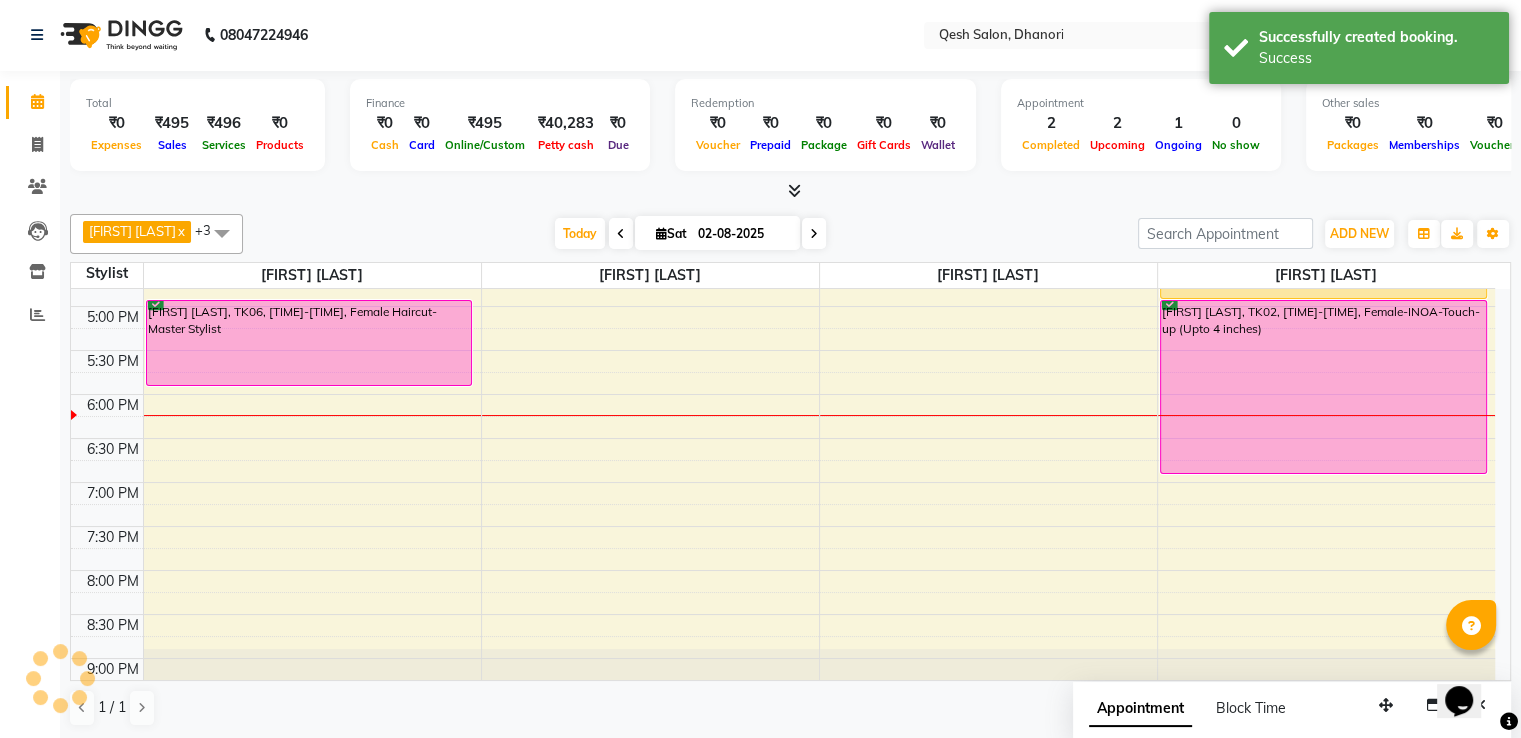 scroll, scrollTop: 0, scrollLeft: 0, axis: both 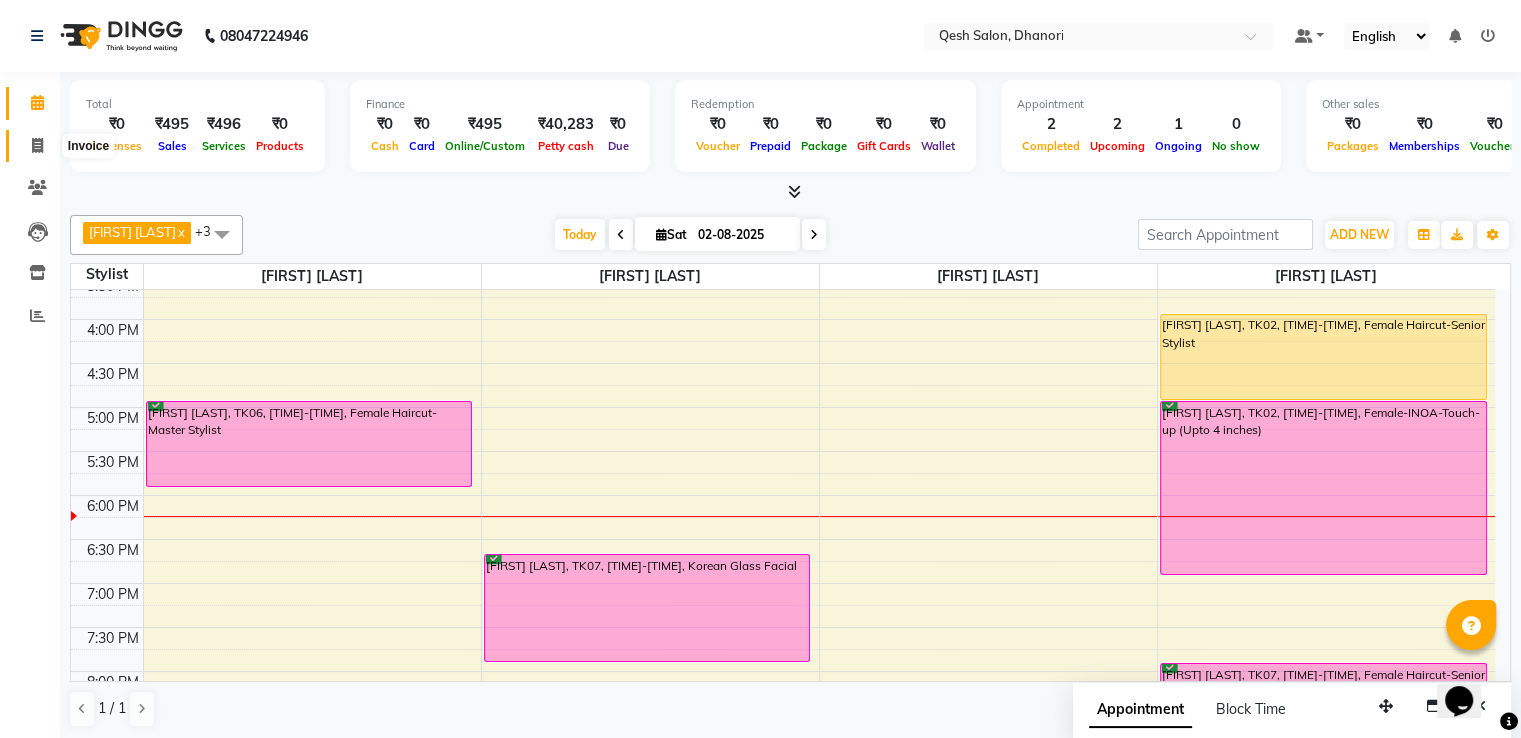 click 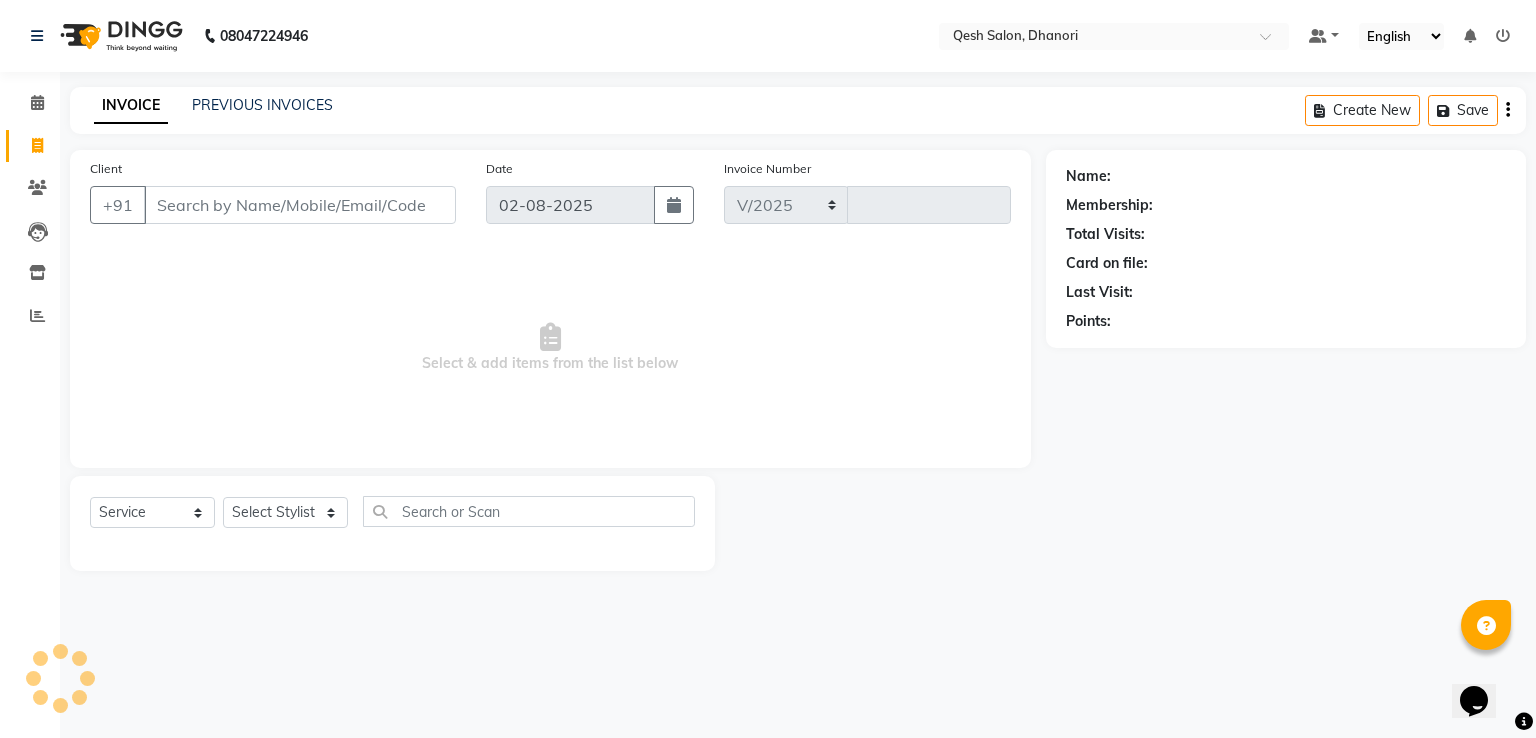 select on "7641" 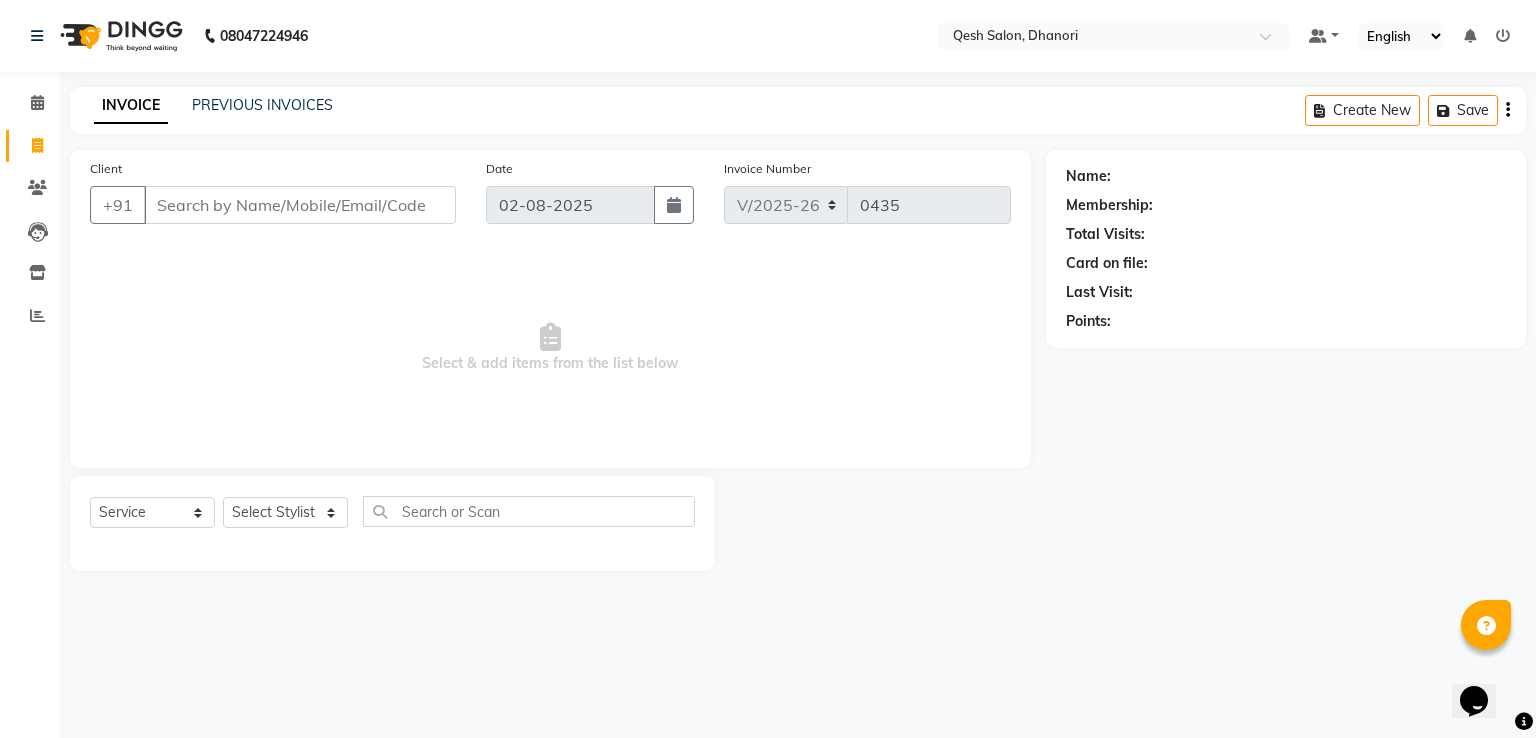 click on "Client" at bounding box center (300, 205) 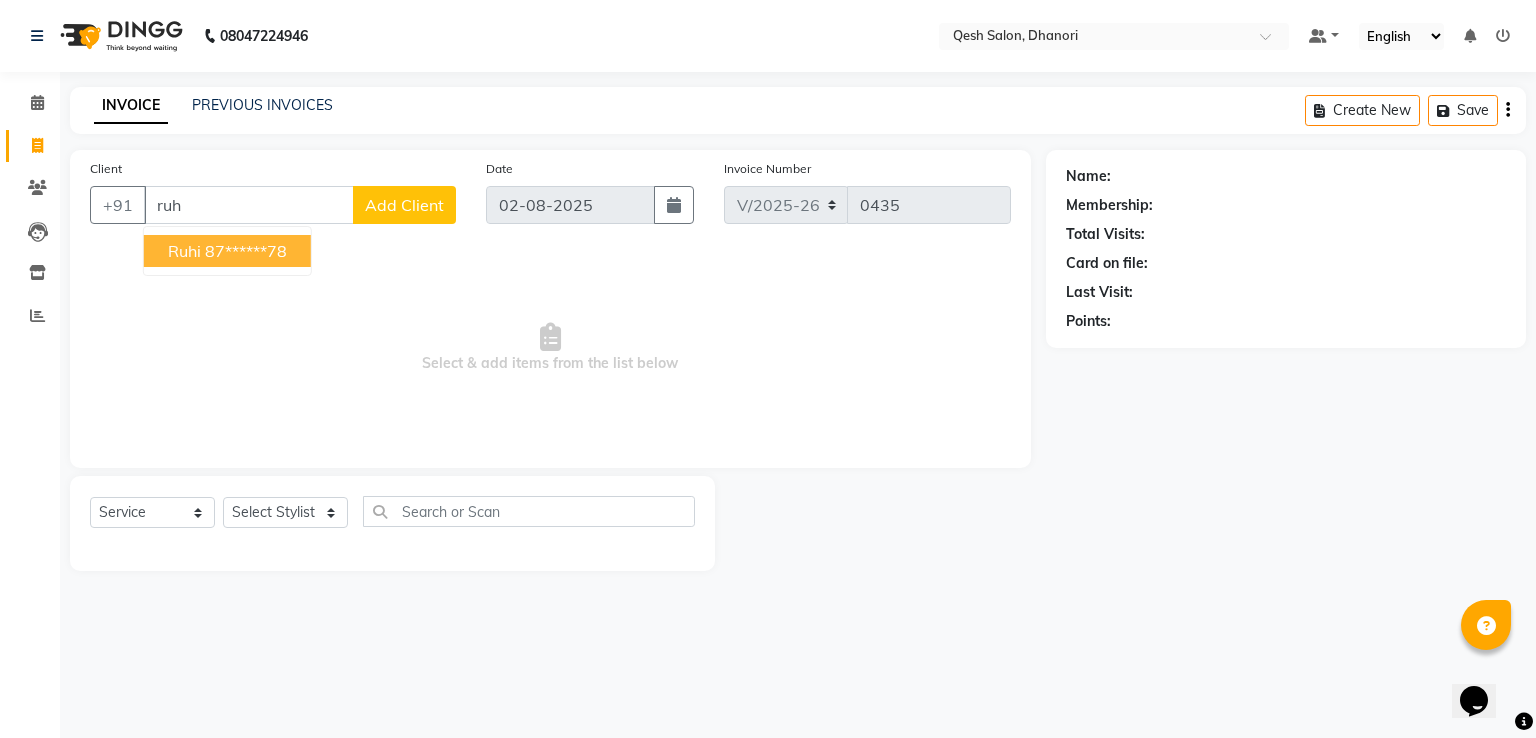 click on "87******78" at bounding box center (246, 251) 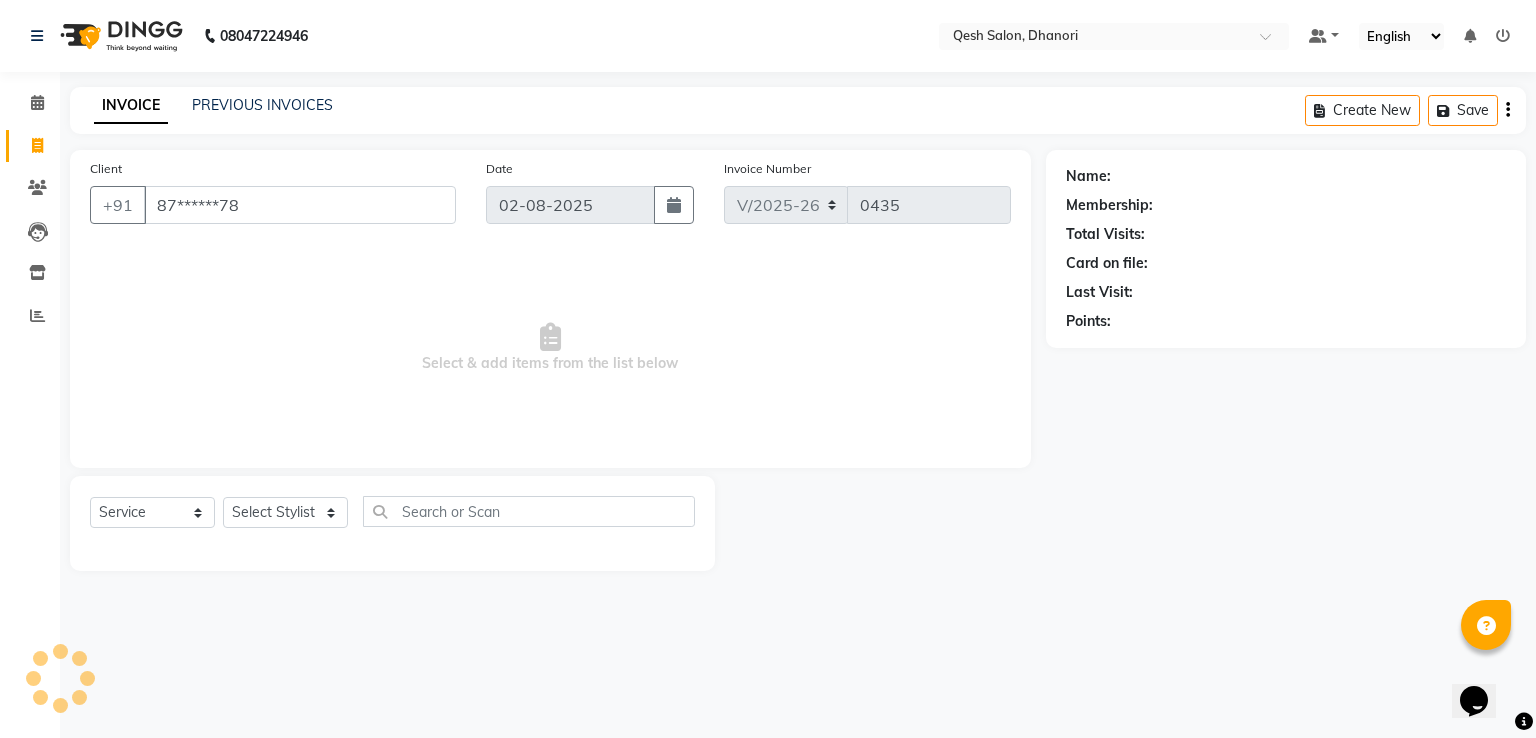 type on "87******78" 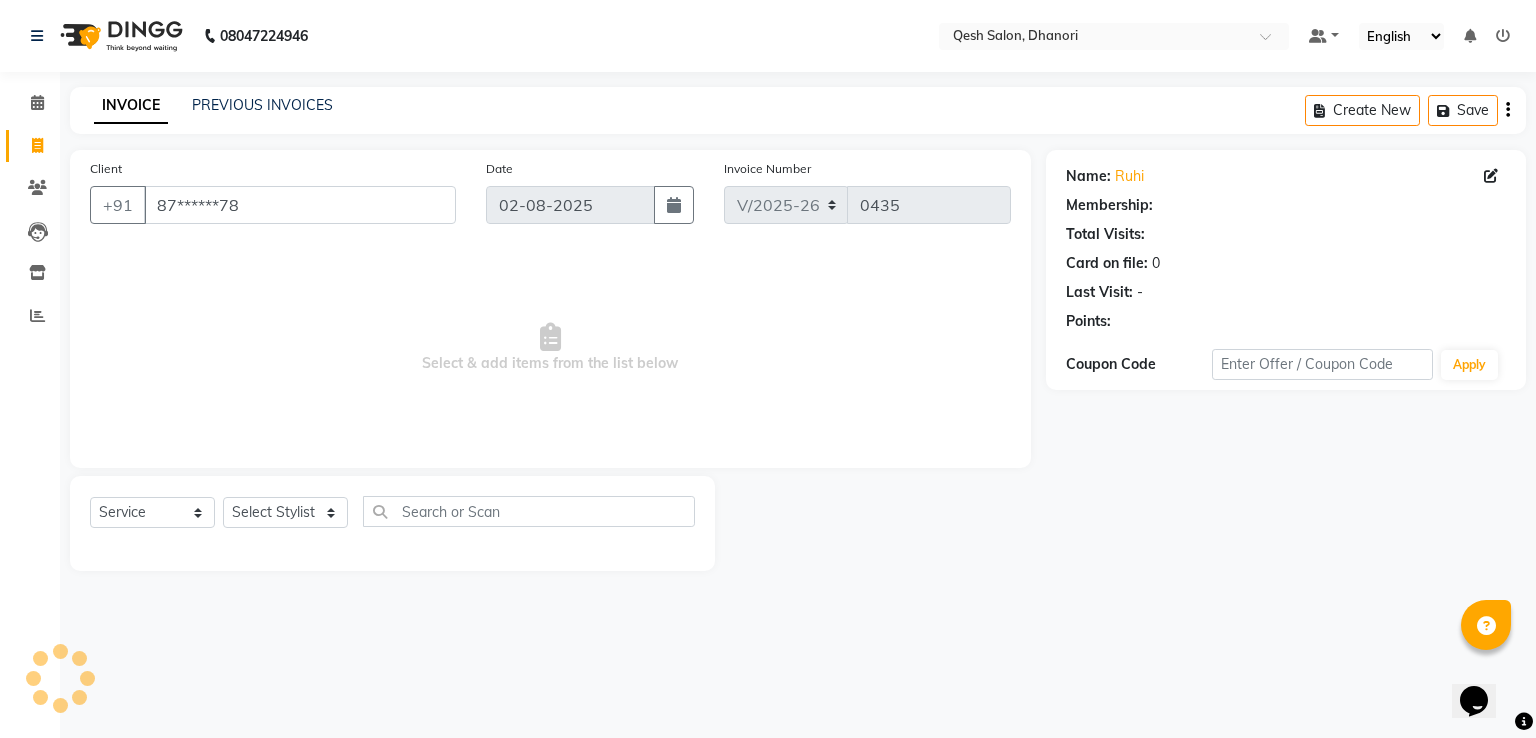 select on "1: Object" 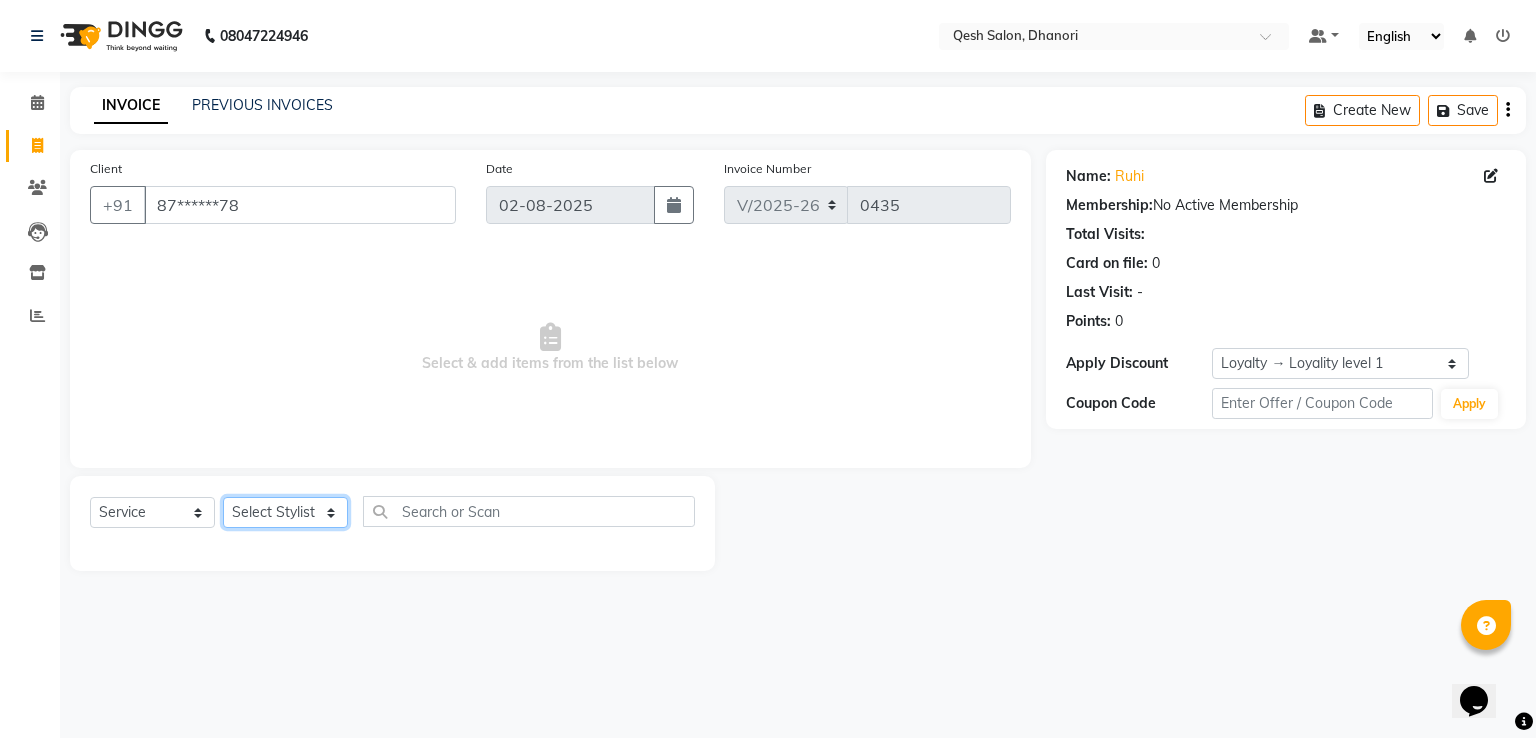 click on "Select Stylist Gagandeep Arora Harry Siril Anthony Prashansa Kumari Salon Sunil Kisan Wani Vanita Kamble Vinod Daulat Sonawane" 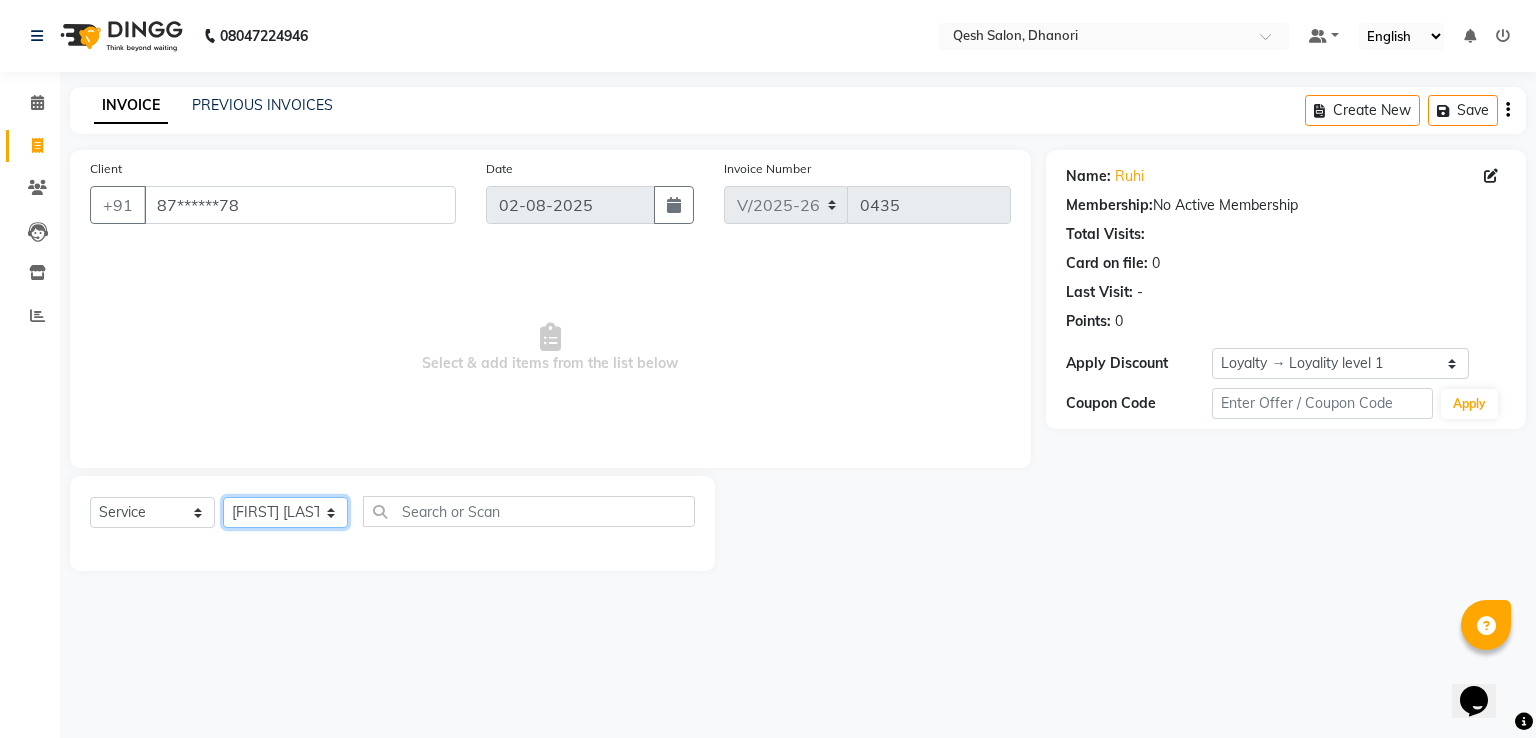 click on "Select Stylist Gagandeep Arora Harry Siril Anthony Prashansa Kumari Salon Sunil Kisan Wani Vanita Kamble Vinod Daulat Sonawane" 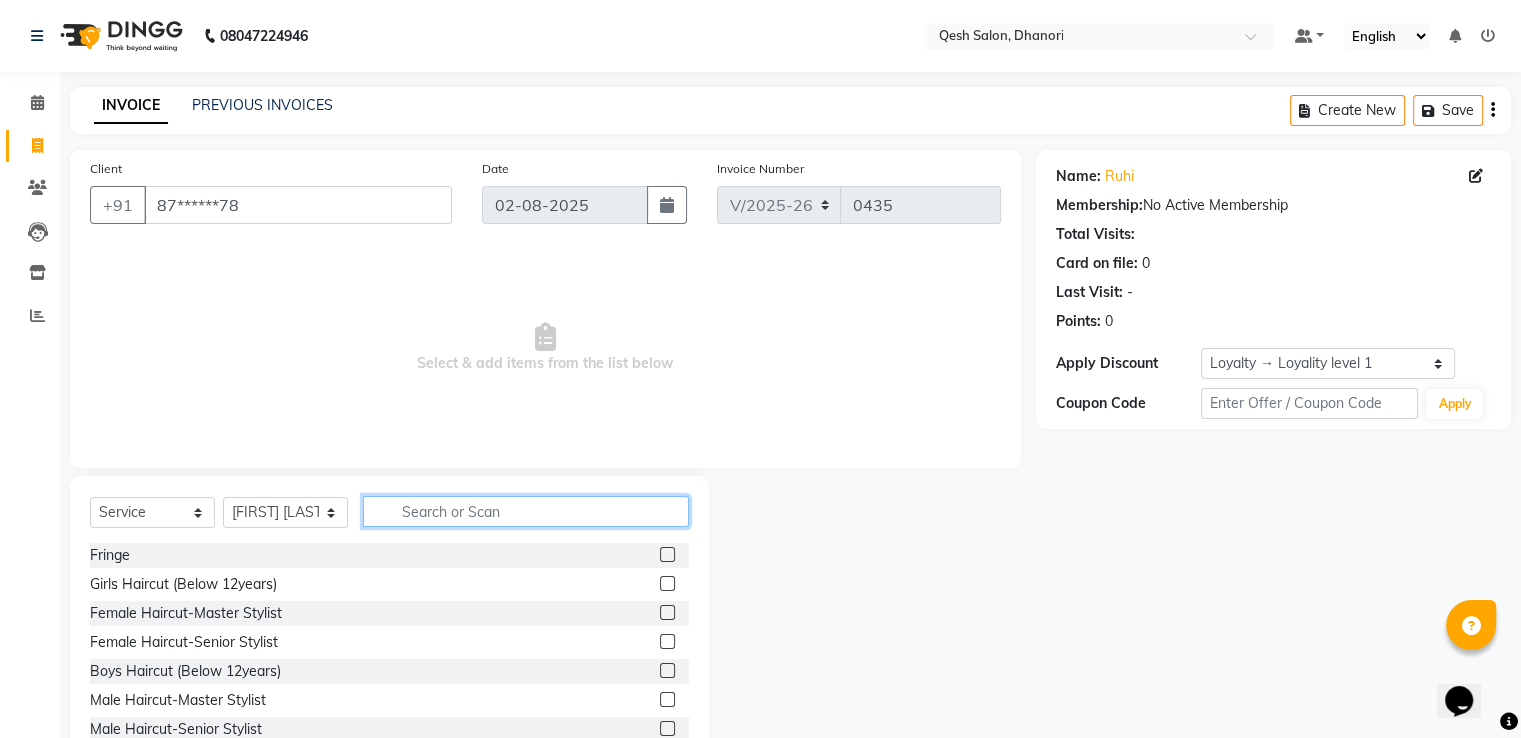 click 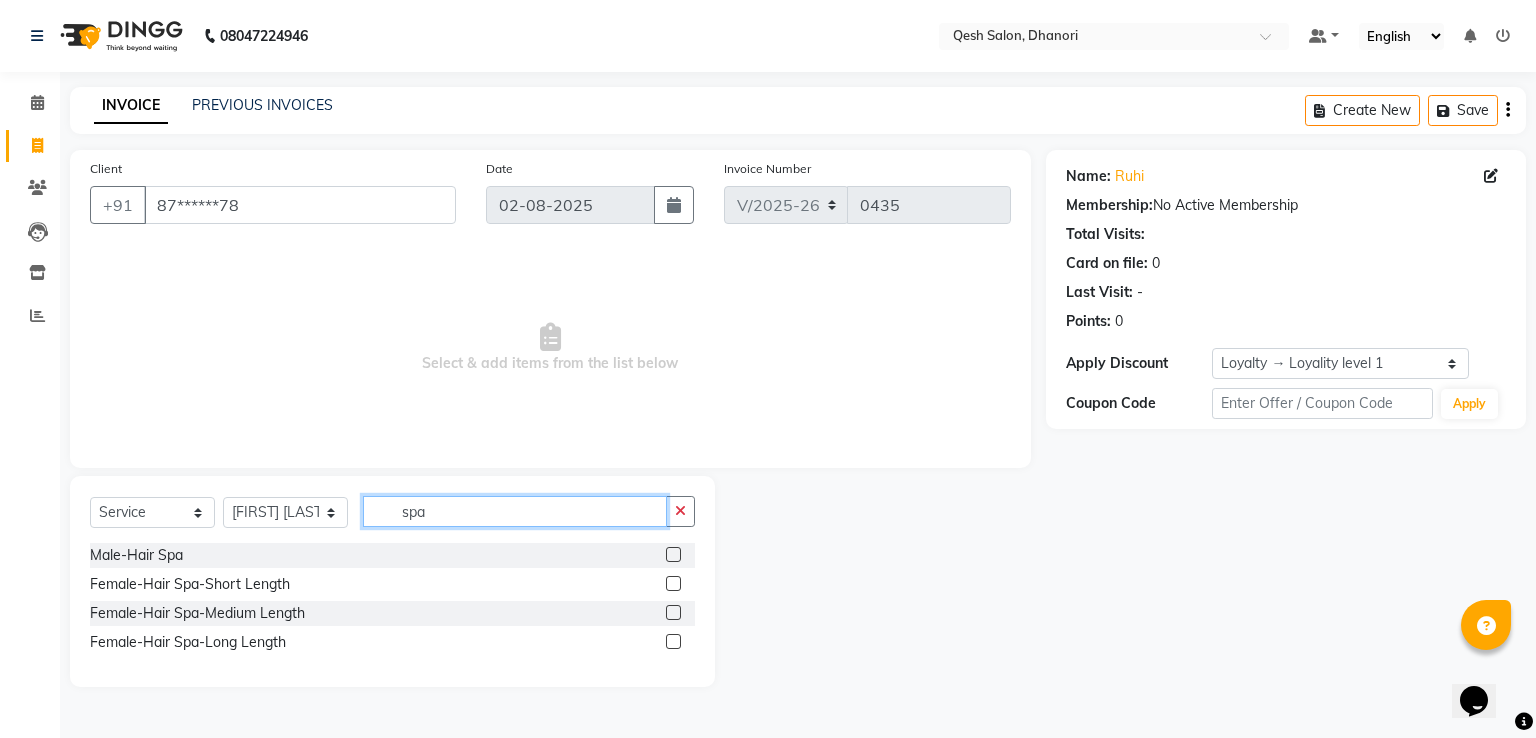 type on "spa" 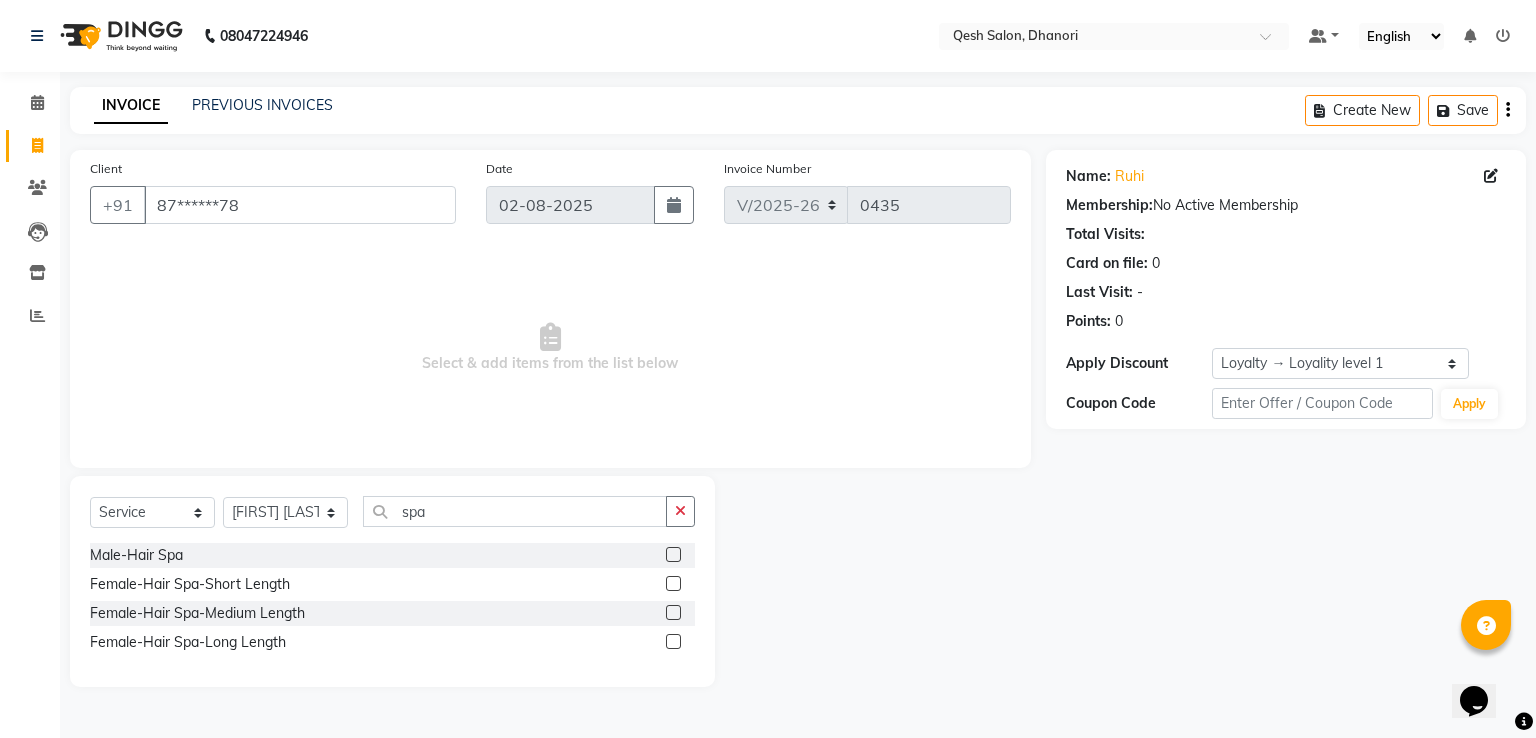 click 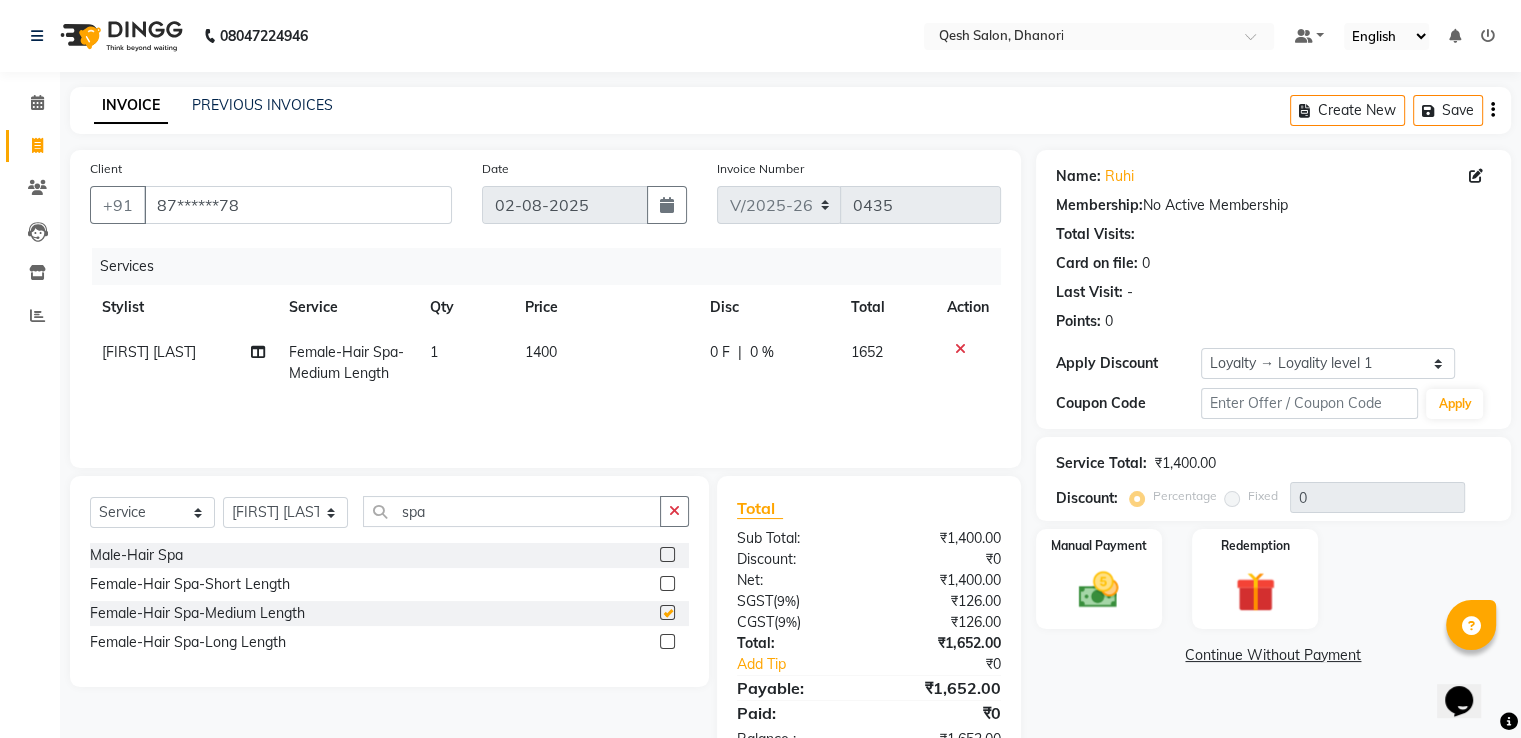 checkbox on "false" 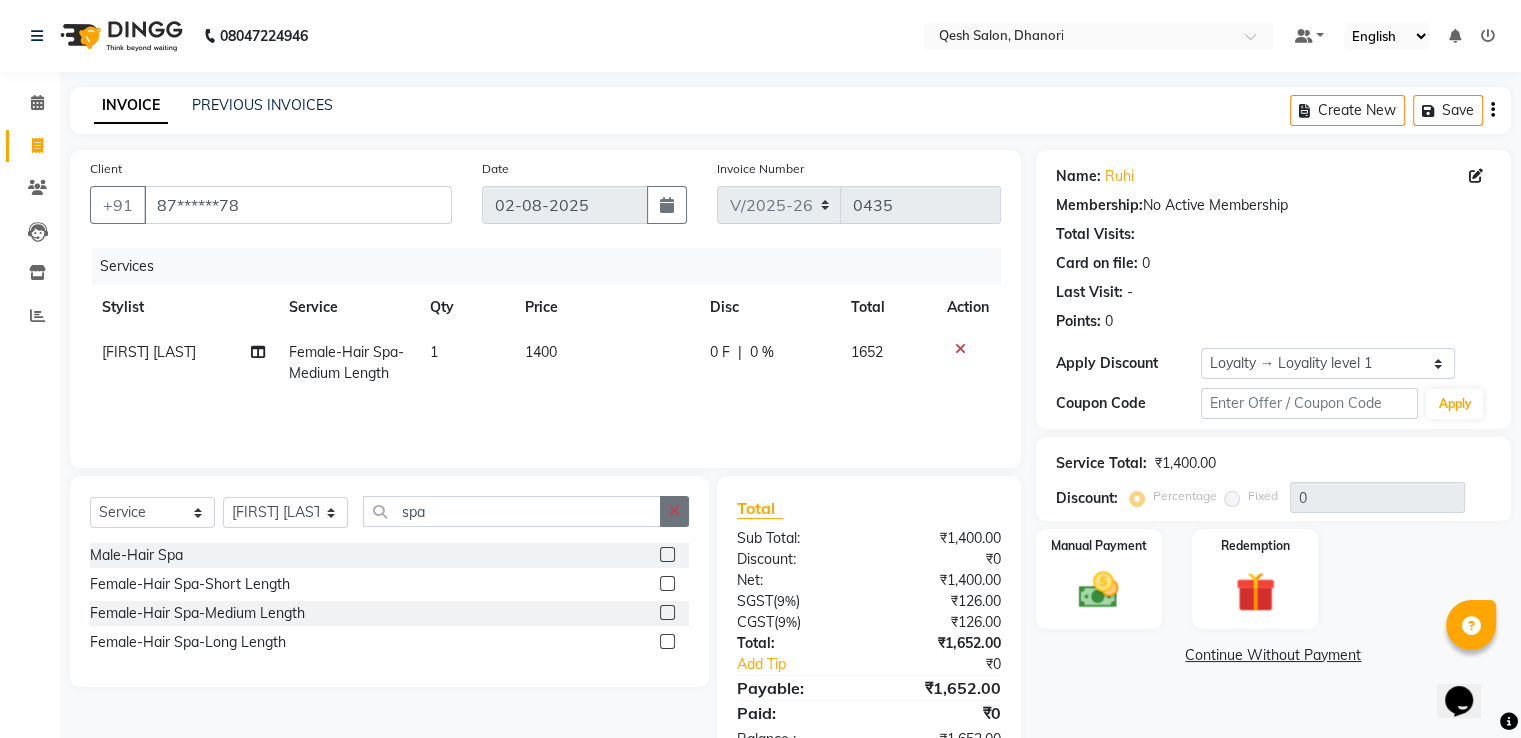 click 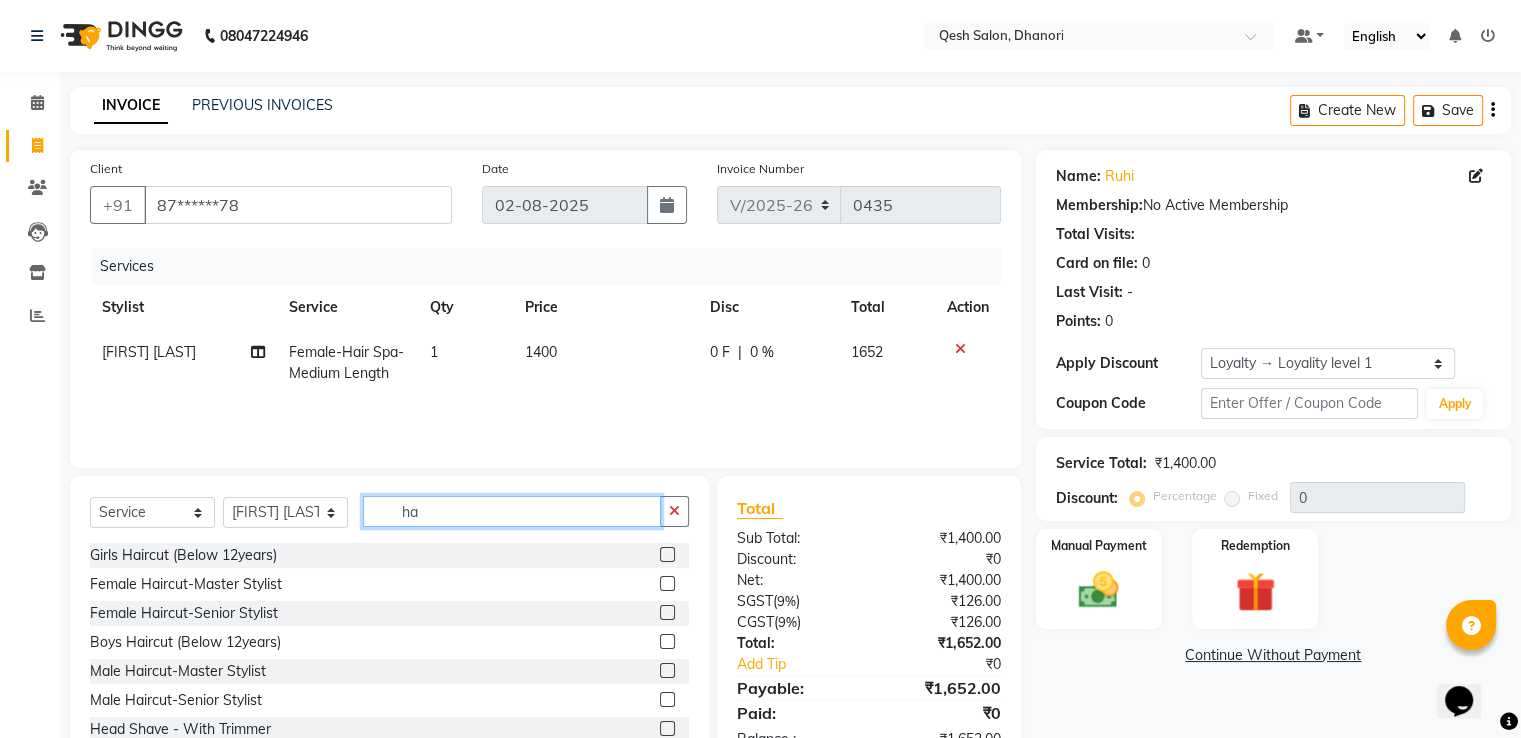 type on "h" 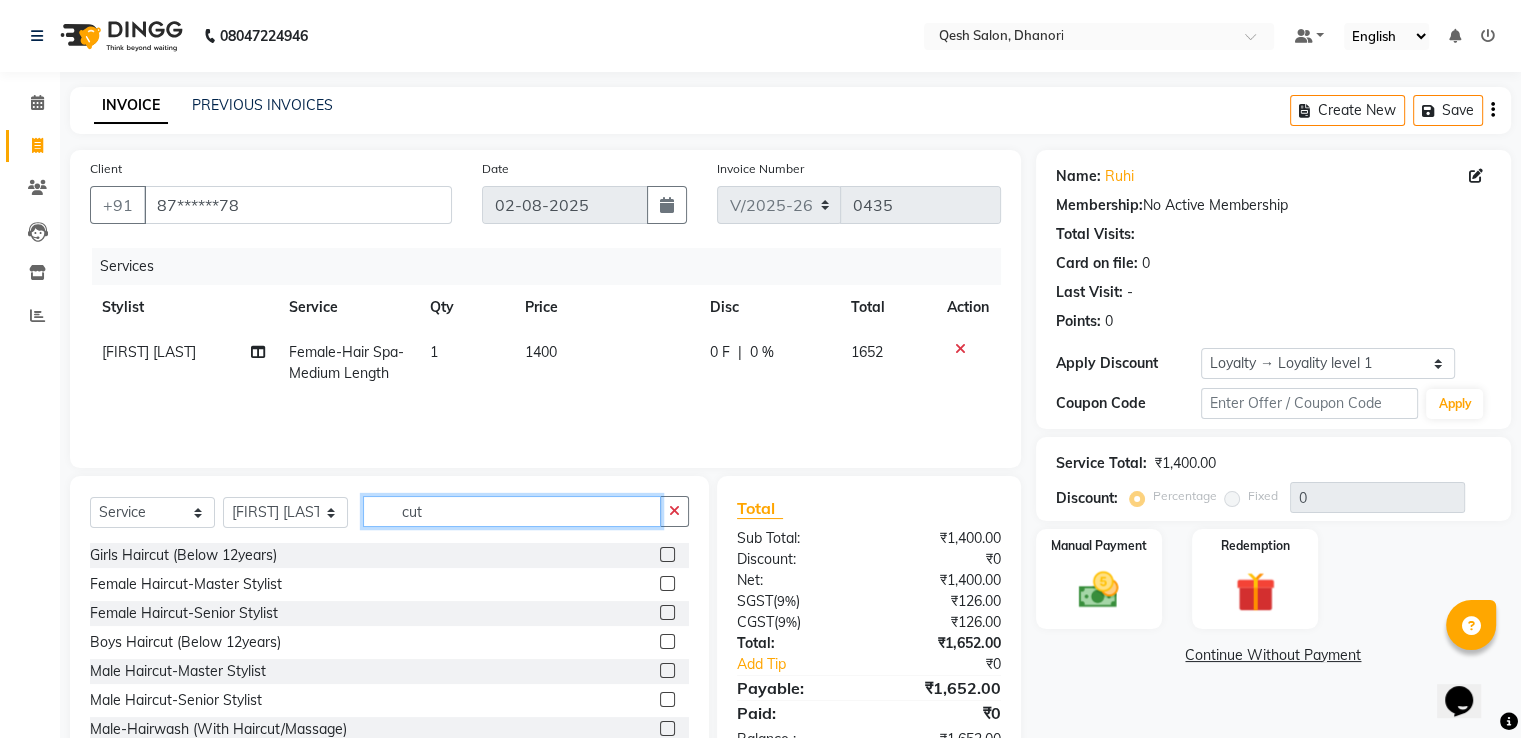 type on "cut" 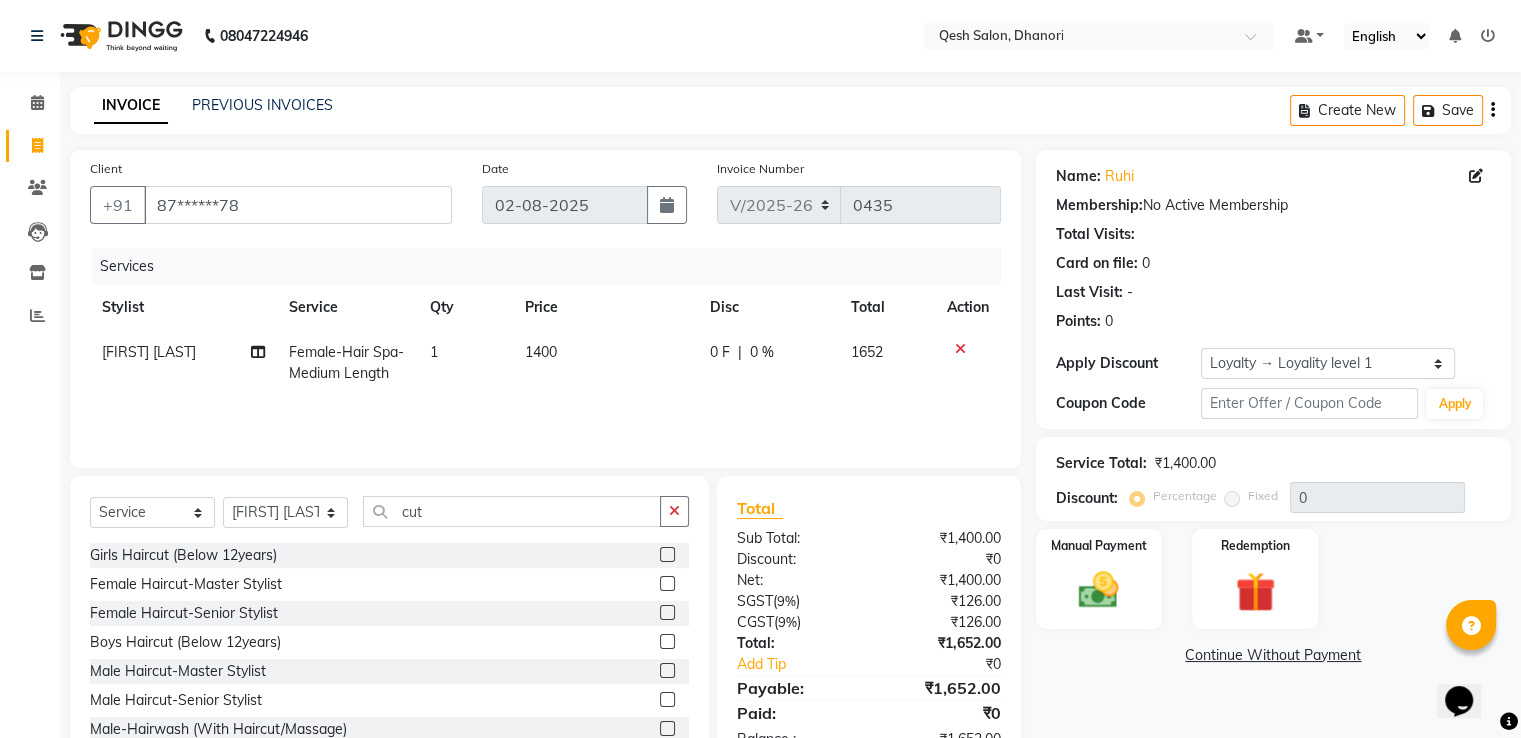 click 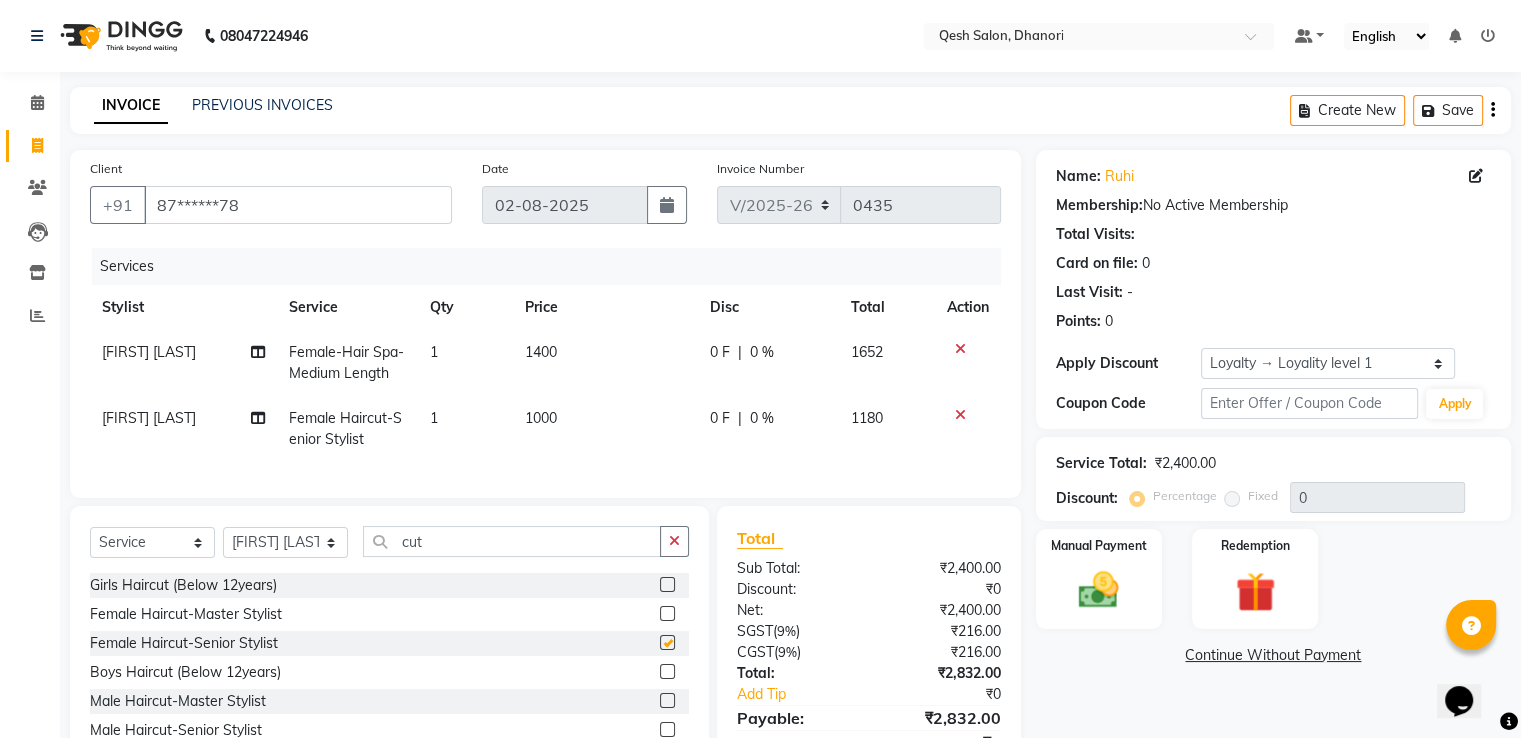 checkbox on "false" 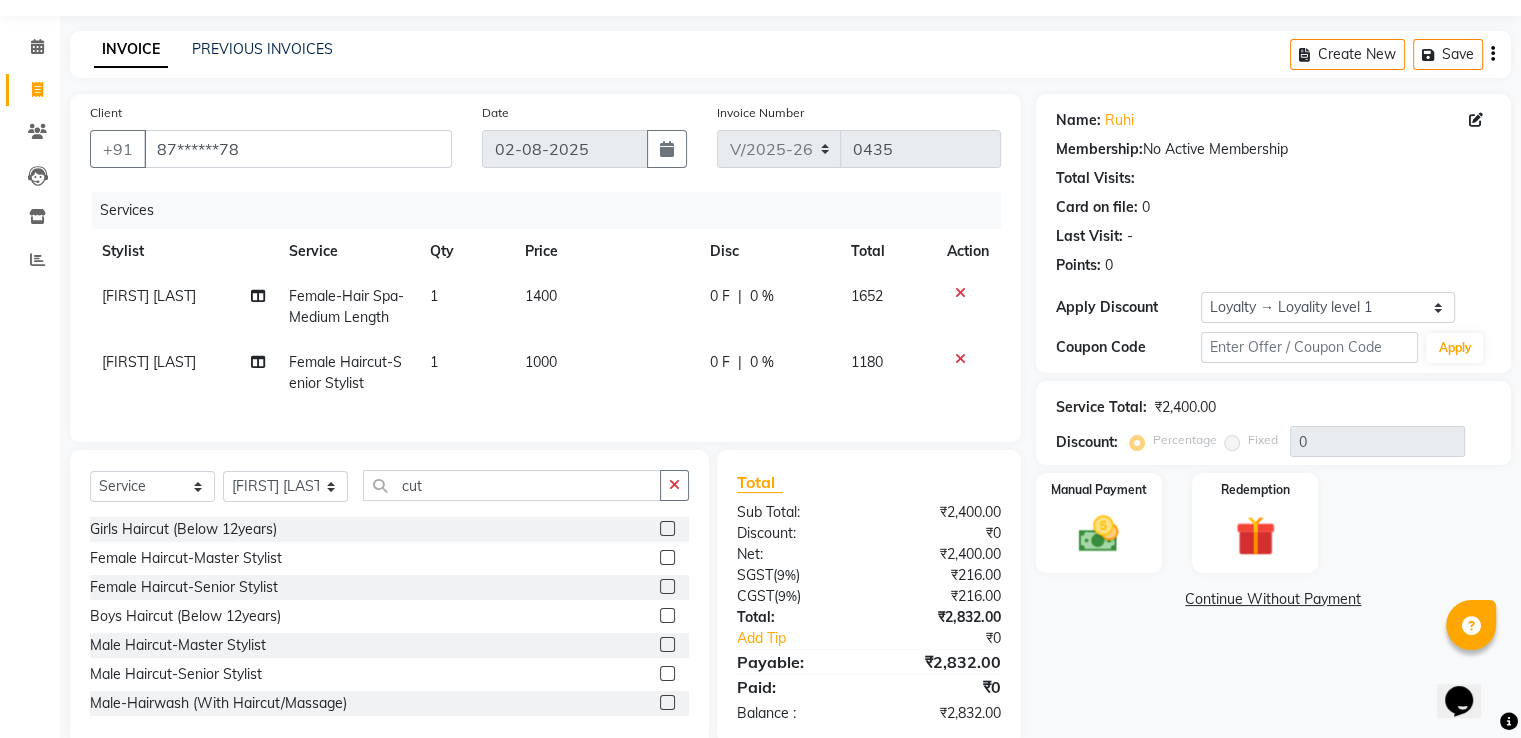 scroll, scrollTop: 109, scrollLeft: 0, axis: vertical 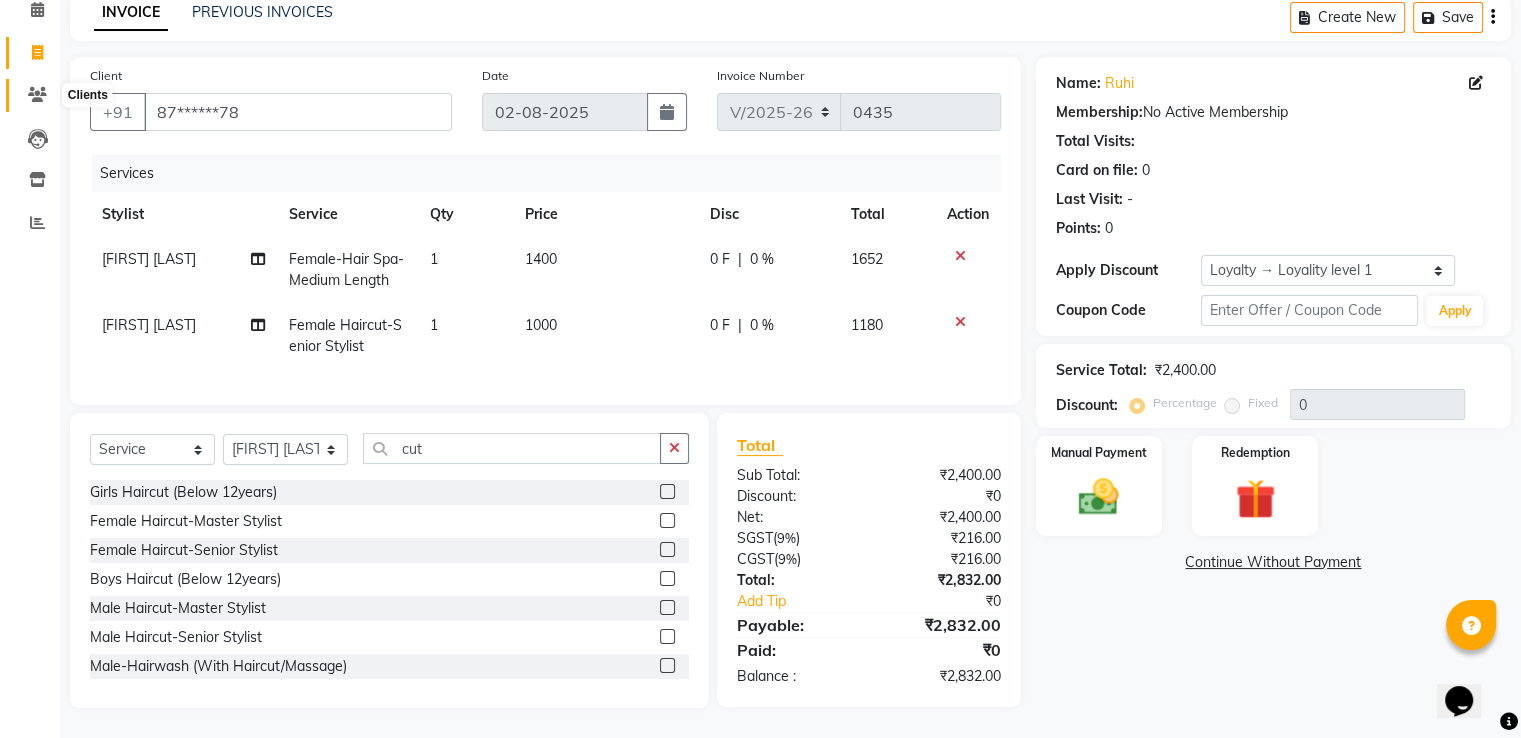 click 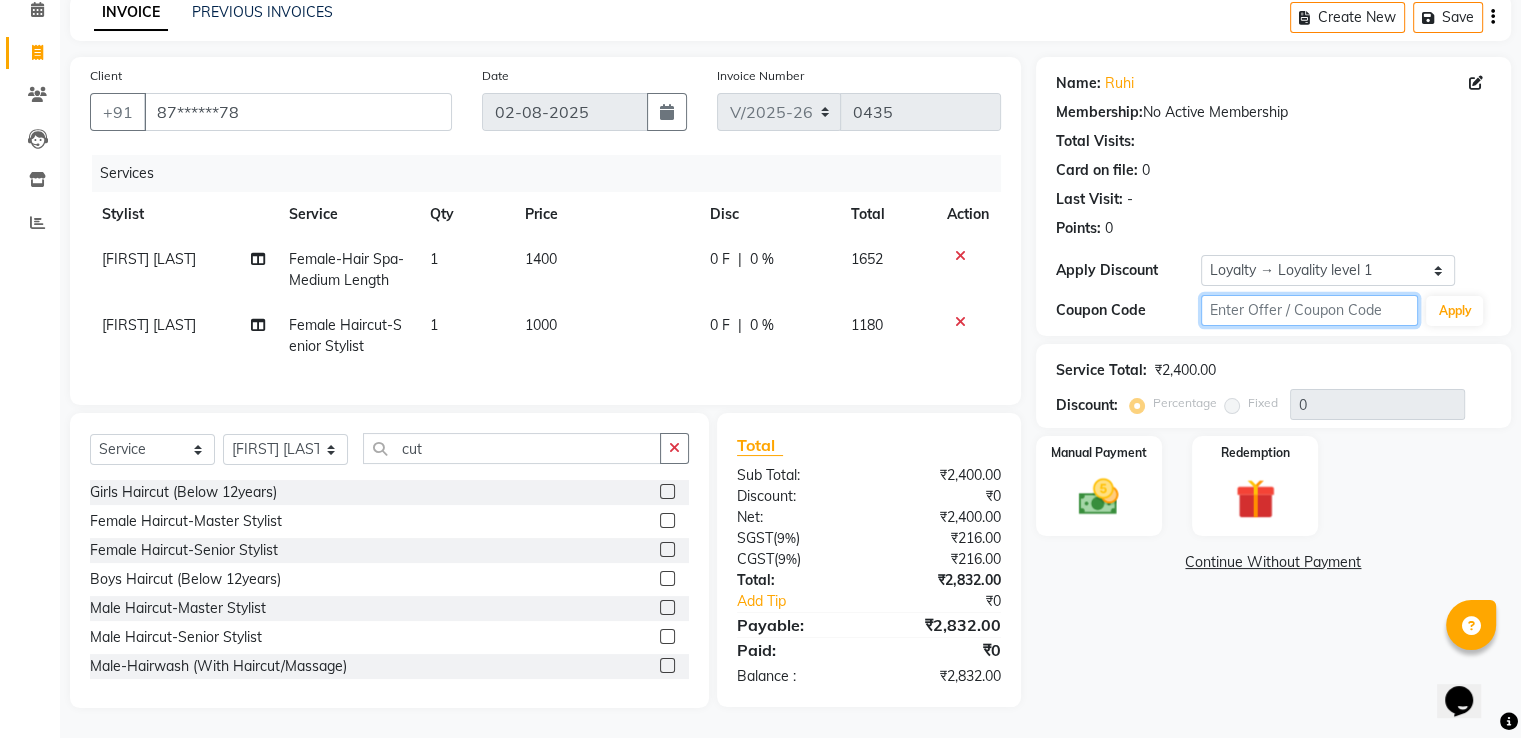 click 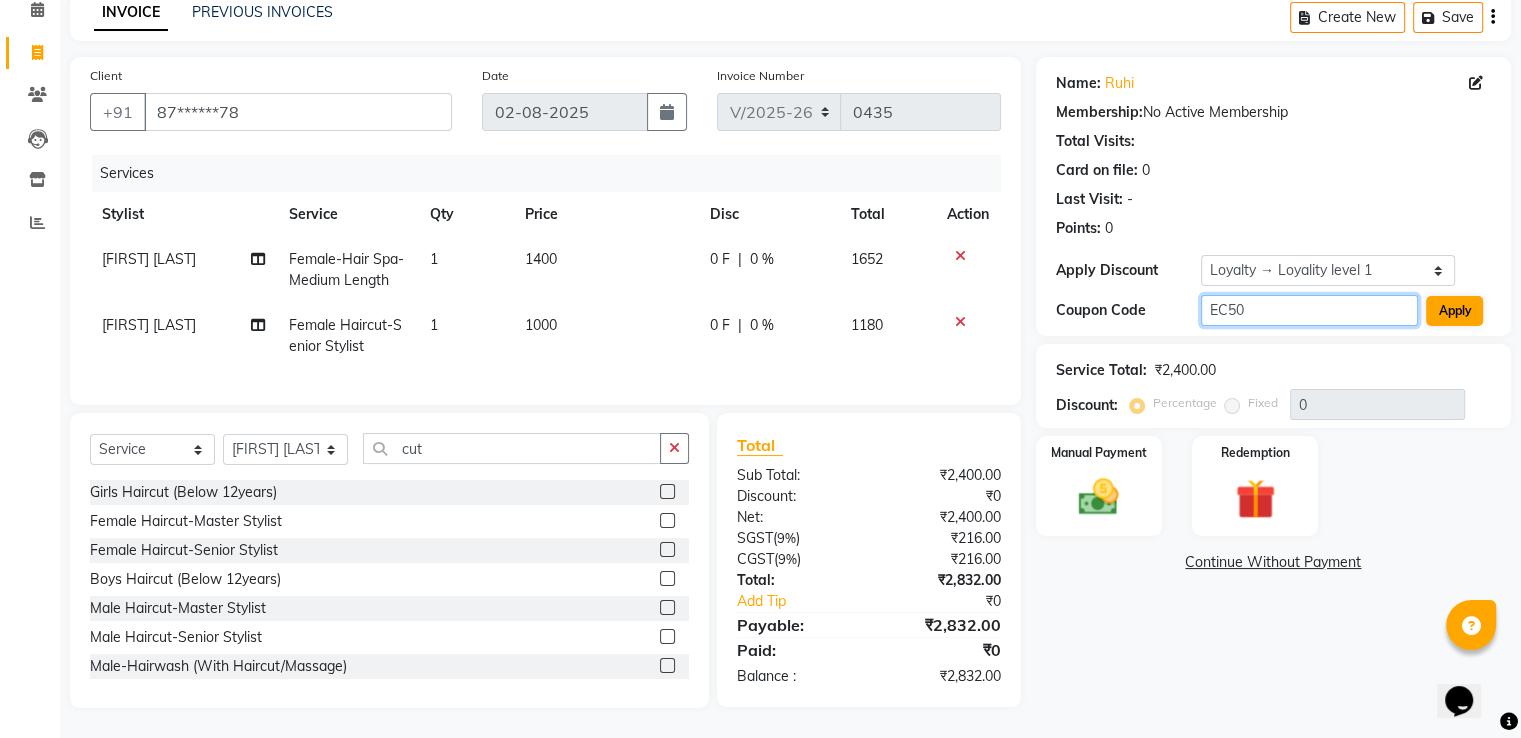 type on "EC50" 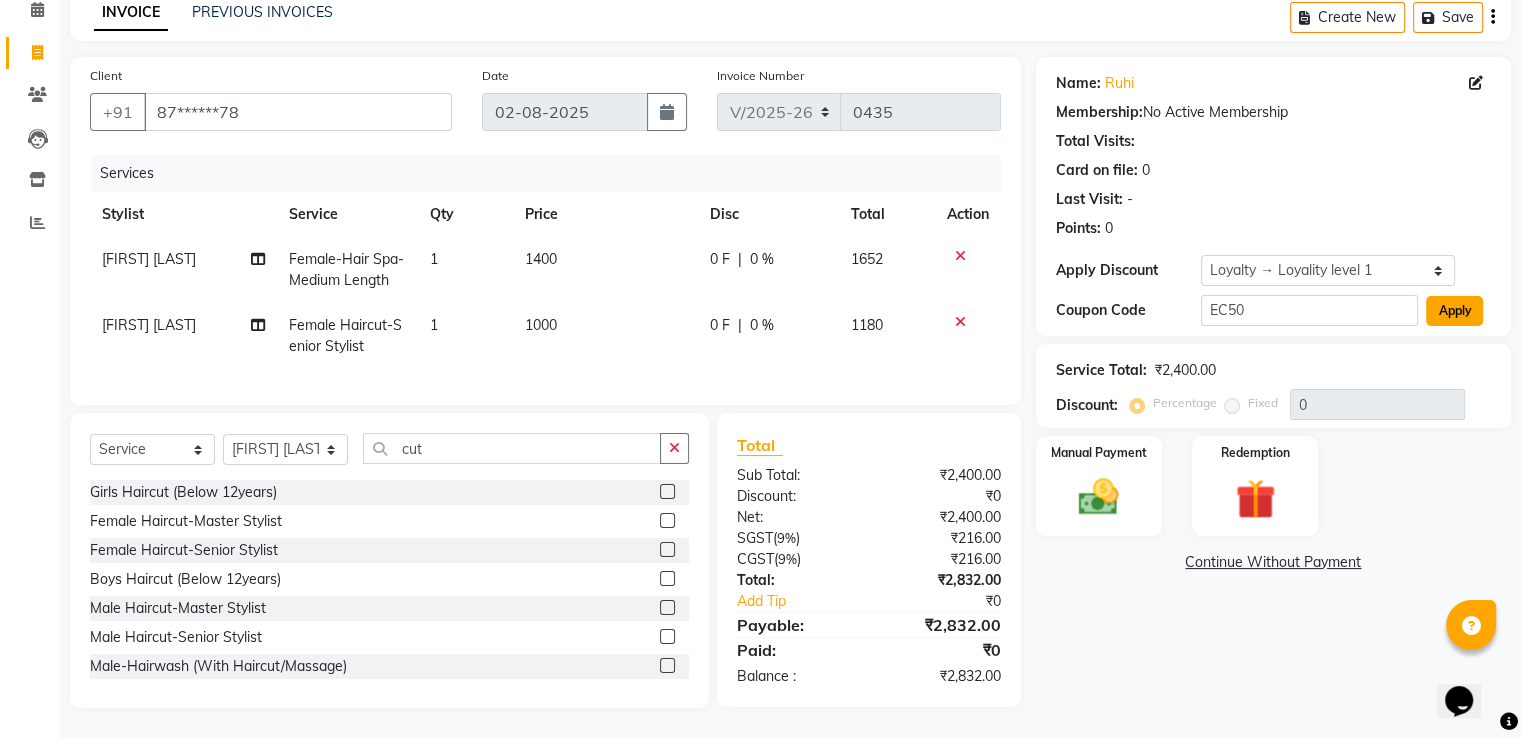 click on "Apply" 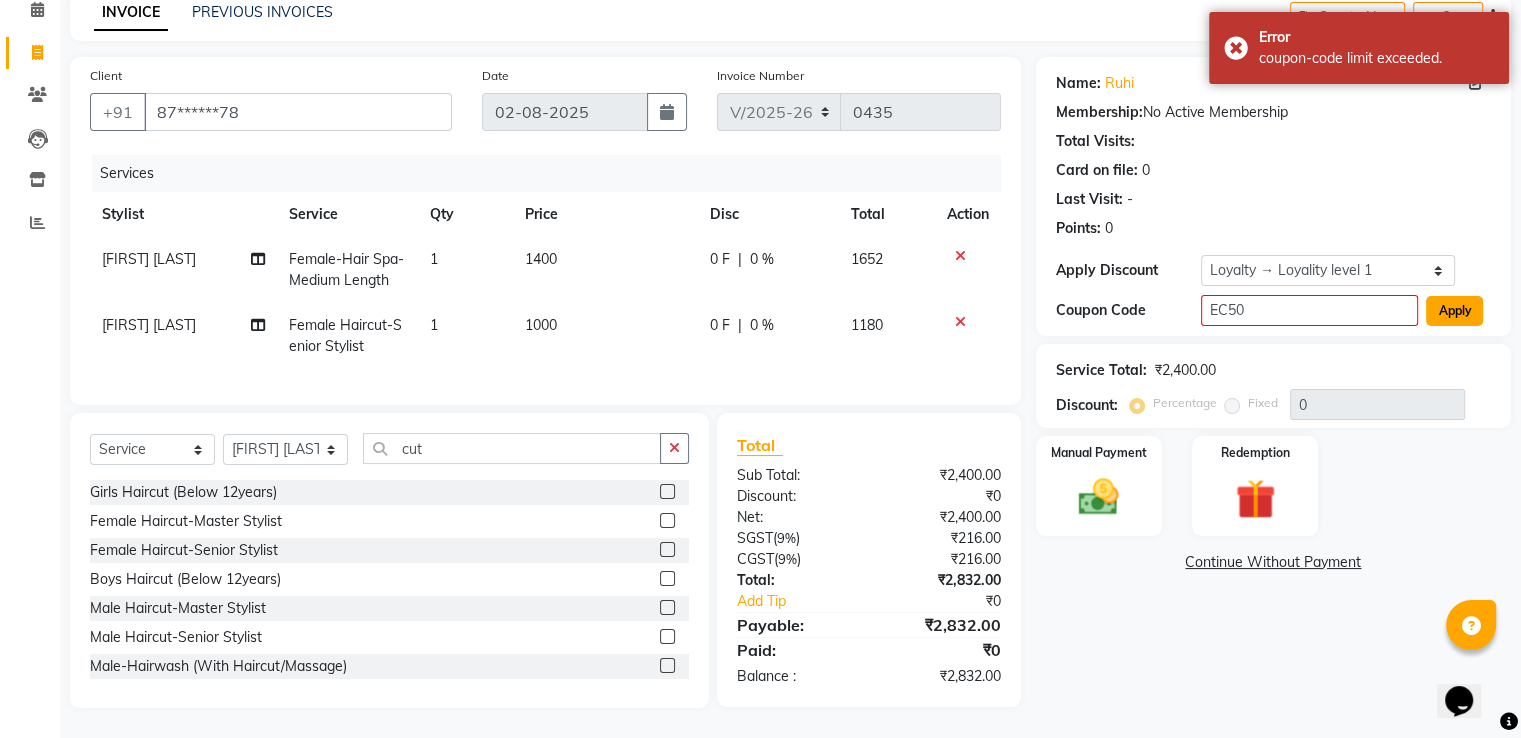 click on "Apply" 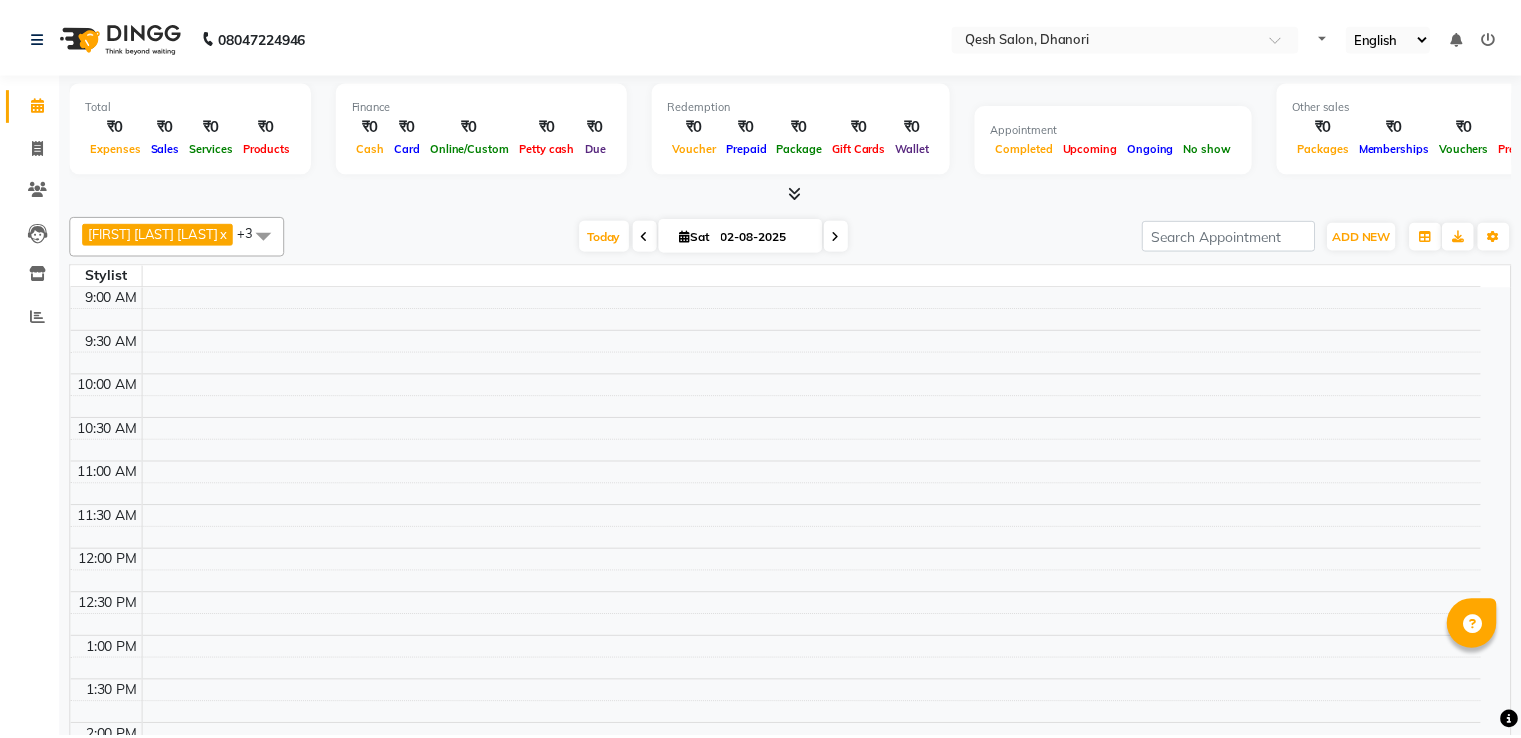 scroll, scrollTop: 0, scrollLeft: 0, axis: both 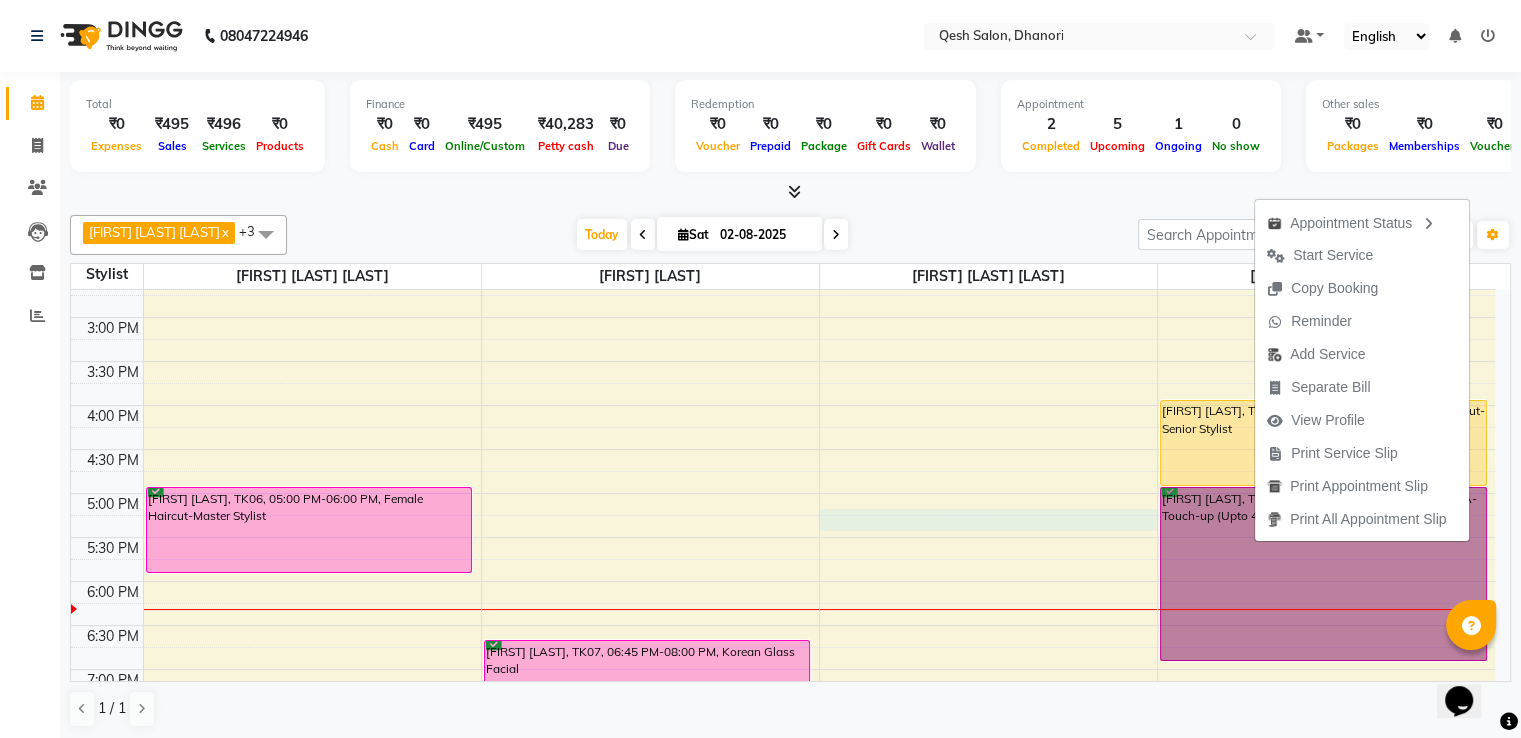 click on "9:00 AM 9:30 AM 10:00 AM 10:30 AM 11:00 AM 11:30 AM 12:00 PM 12:30 PM 1:00 PM 1:30 PM 2:00 PM 2:30 PM 3:00 PM 3:30 PM 4:00 PM 4:30 PM 5:00 PM 5:30 PM 6:00 PM 6:30 PM 7:00 PM 7:30 PM 8:00 PM 8:30 PM 9:00 PM 9:30 PM 10:00 PM 10:30 PM     [FIRST] [LAST], TK04, 12:05 PM-12:45 PM, Female-Hair Wash-Medium Length     [FIRST] [LAST], TK06, 05:00 PM-06:00 PM, Female Haircut-Master Stylist     [FIRST] [LAST], TK07, 06:45 PM-08:00 PM, Korean Glass Facial     [FIRST] [LAST], TK03, 12:00 PM-12:30 PM, Beard Trim/Style    [FIRST] [LAST], TK02, 04:00 PM-05:00 PM, Female Haircut-Senior Stylist     [FIRST] [LAST], TK02, 05:00 PM-07:00 PM, Female-INOA-Touch-up (Upto 4 inches)     [FIRST] [LAST], TK07, 08:00 PM-09:00 PM, Female Haircut-Senior Stylist     [FIRST] [LAST], TK07, 09:00 PM-12:00 AM, Female-Balayage-Medium Length" at bounding box center (783, 405) 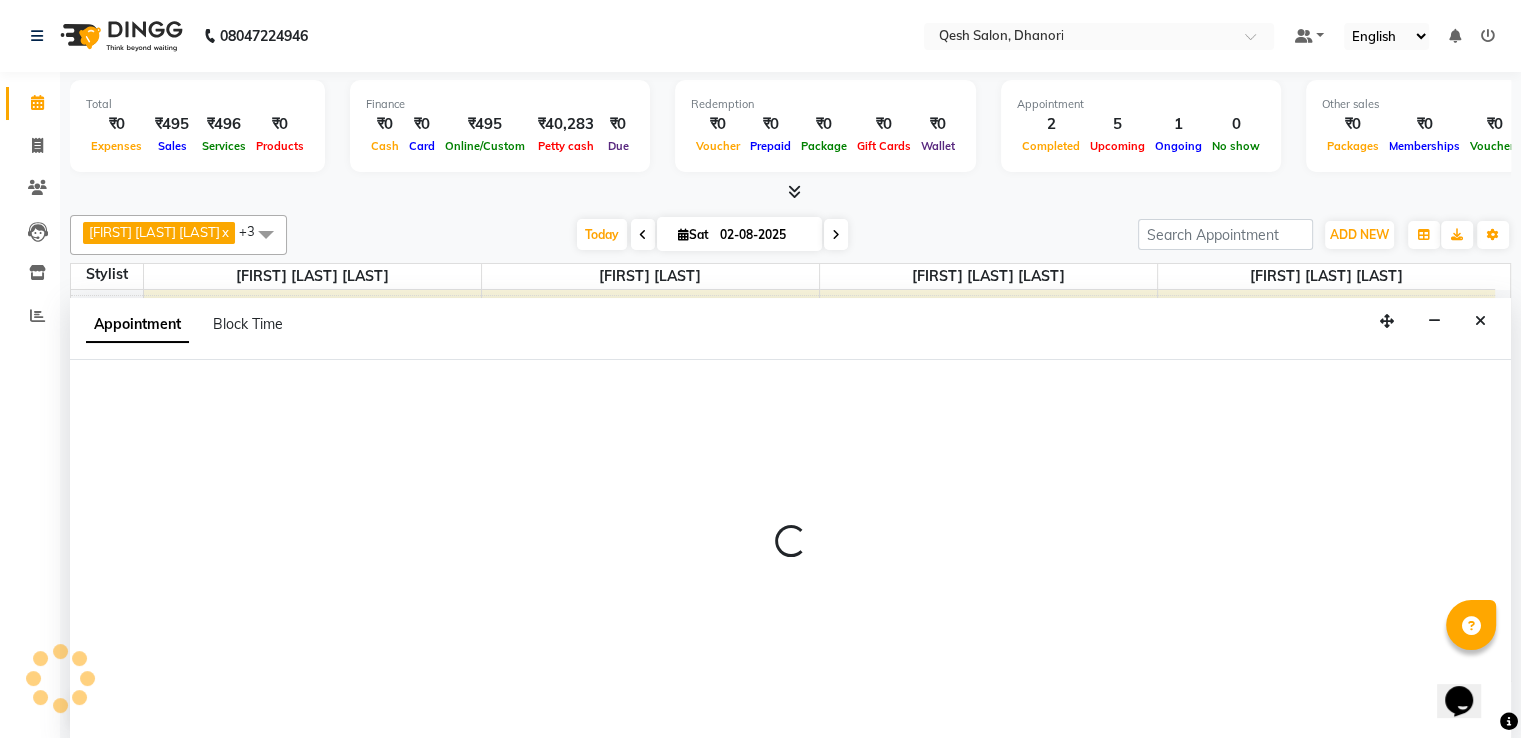 select on "83742" 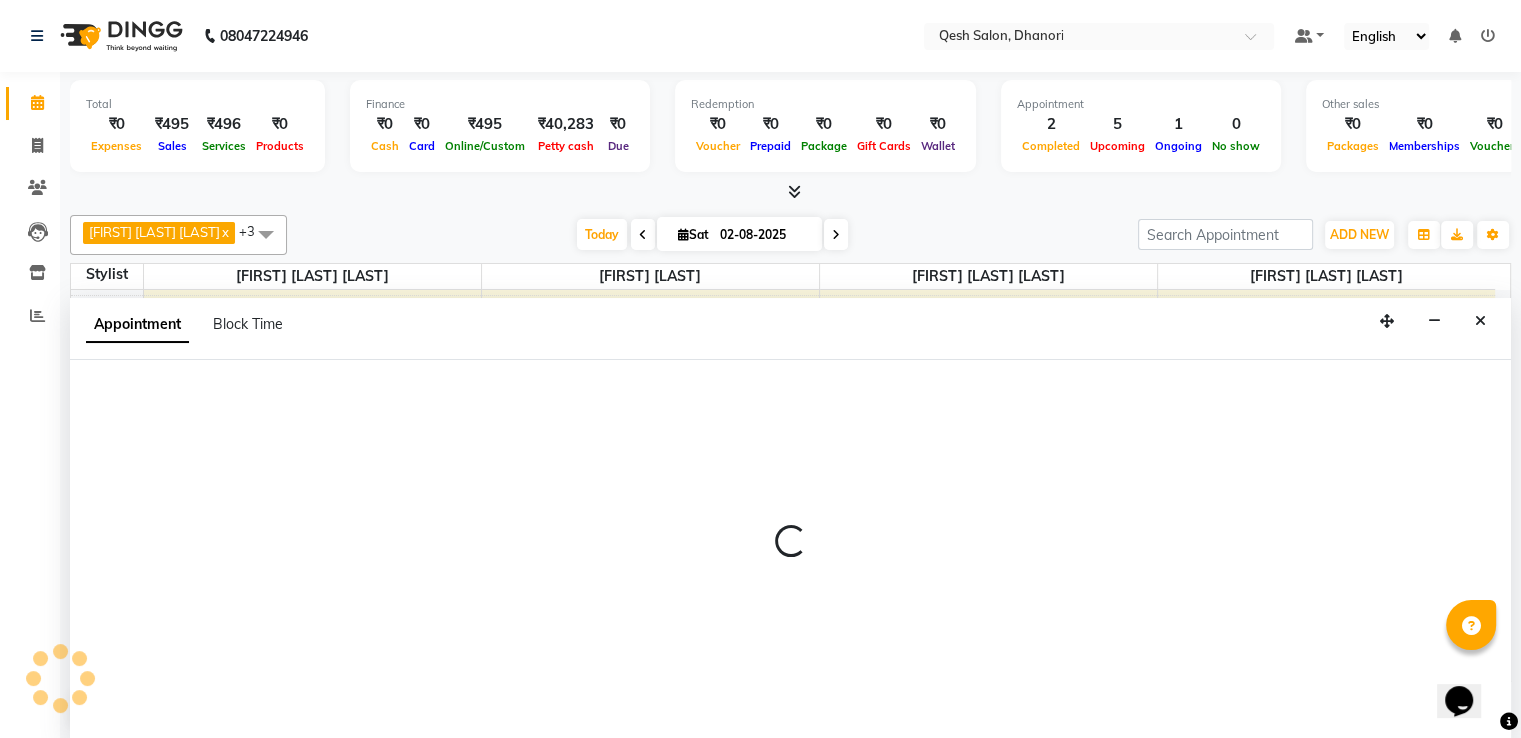 select on "tentative" 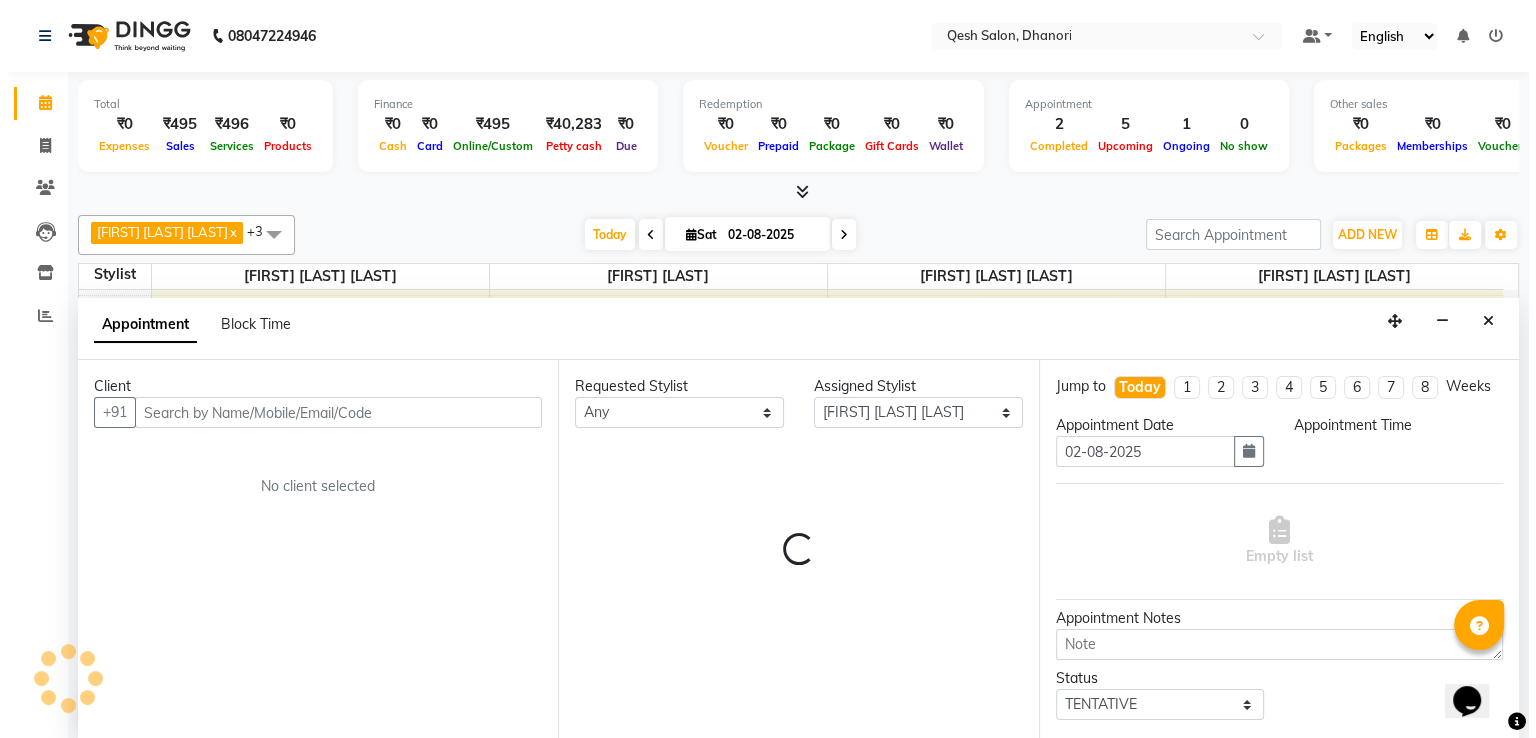 scroll, scrollTop: 1, scrollLeft: 0, axis: vertical 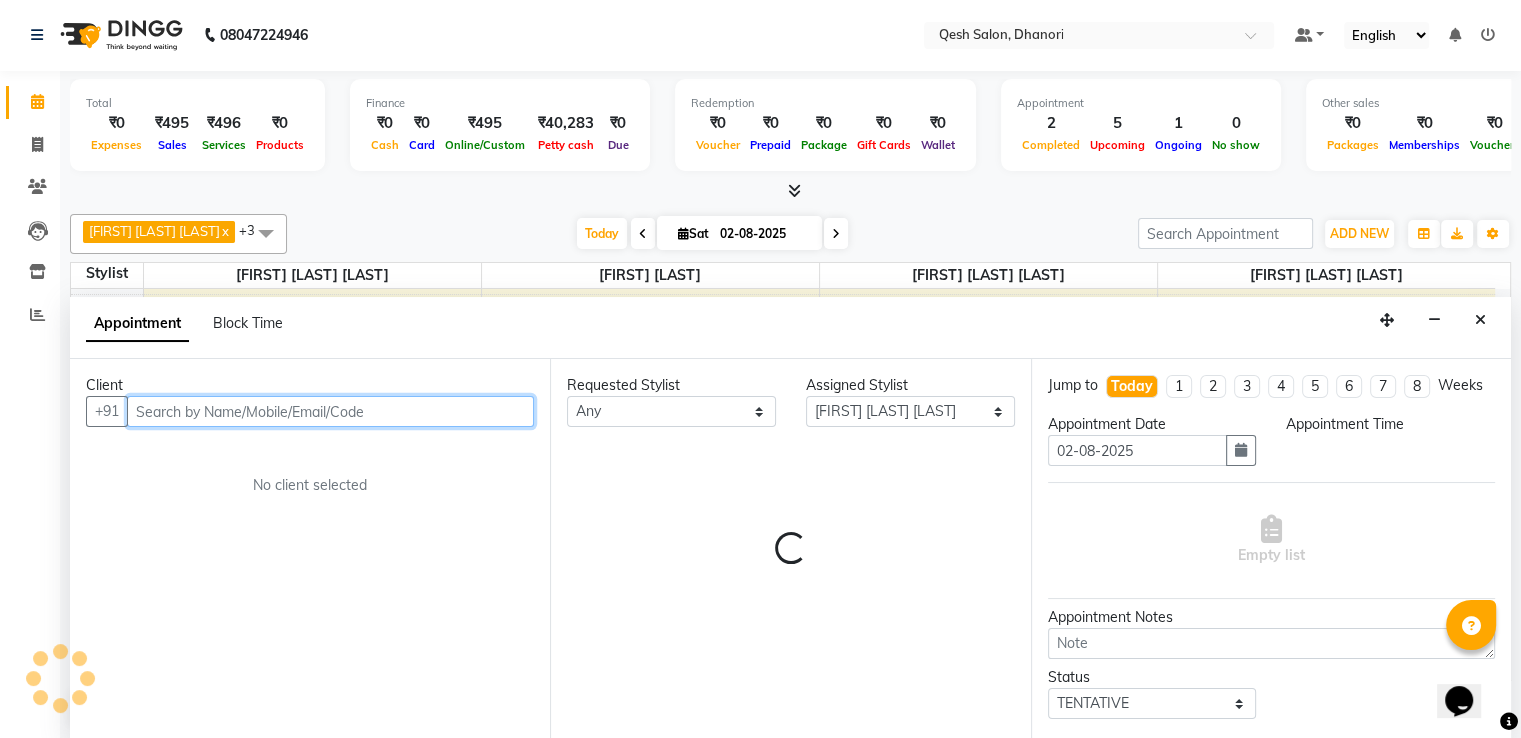select on "1035" 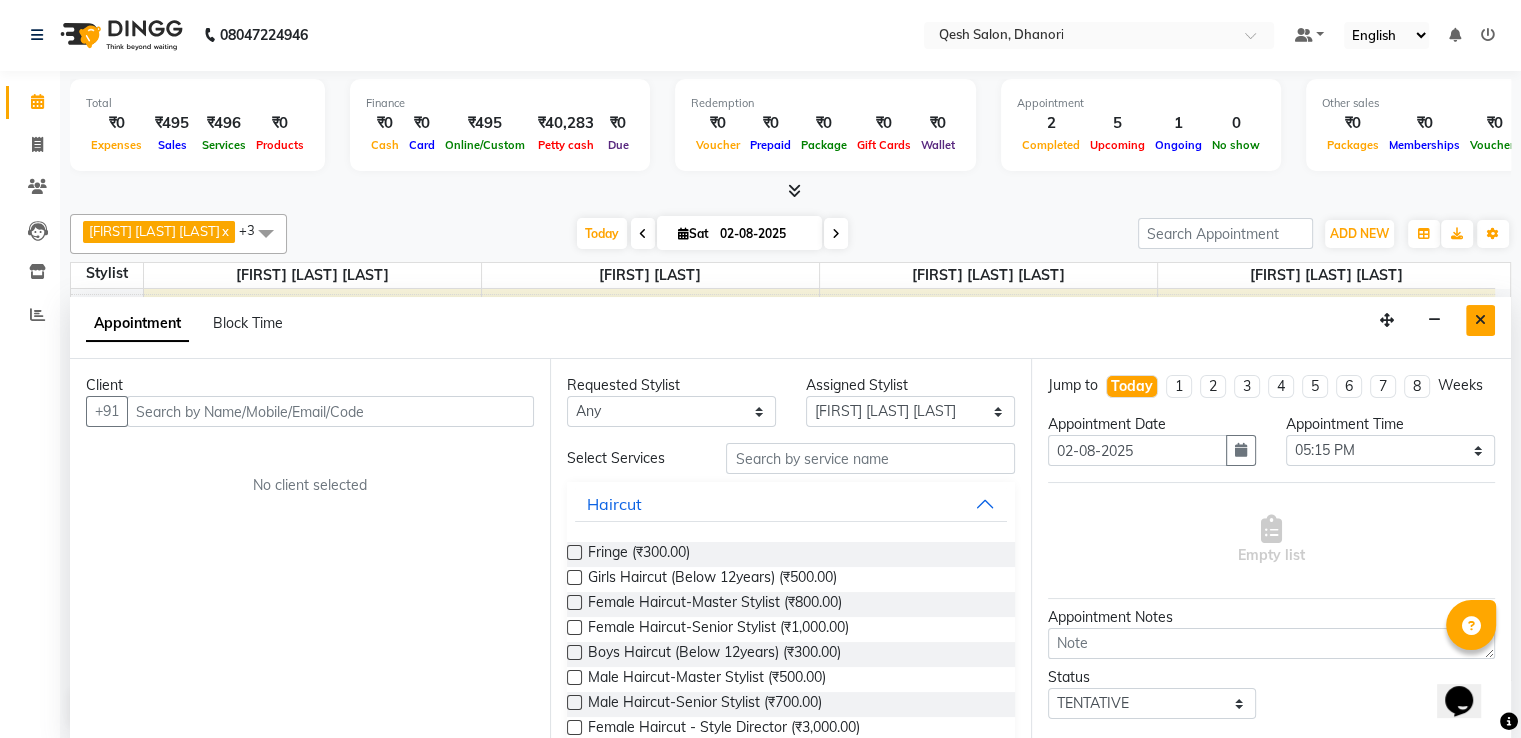 click at bounding box center (1480, 320) 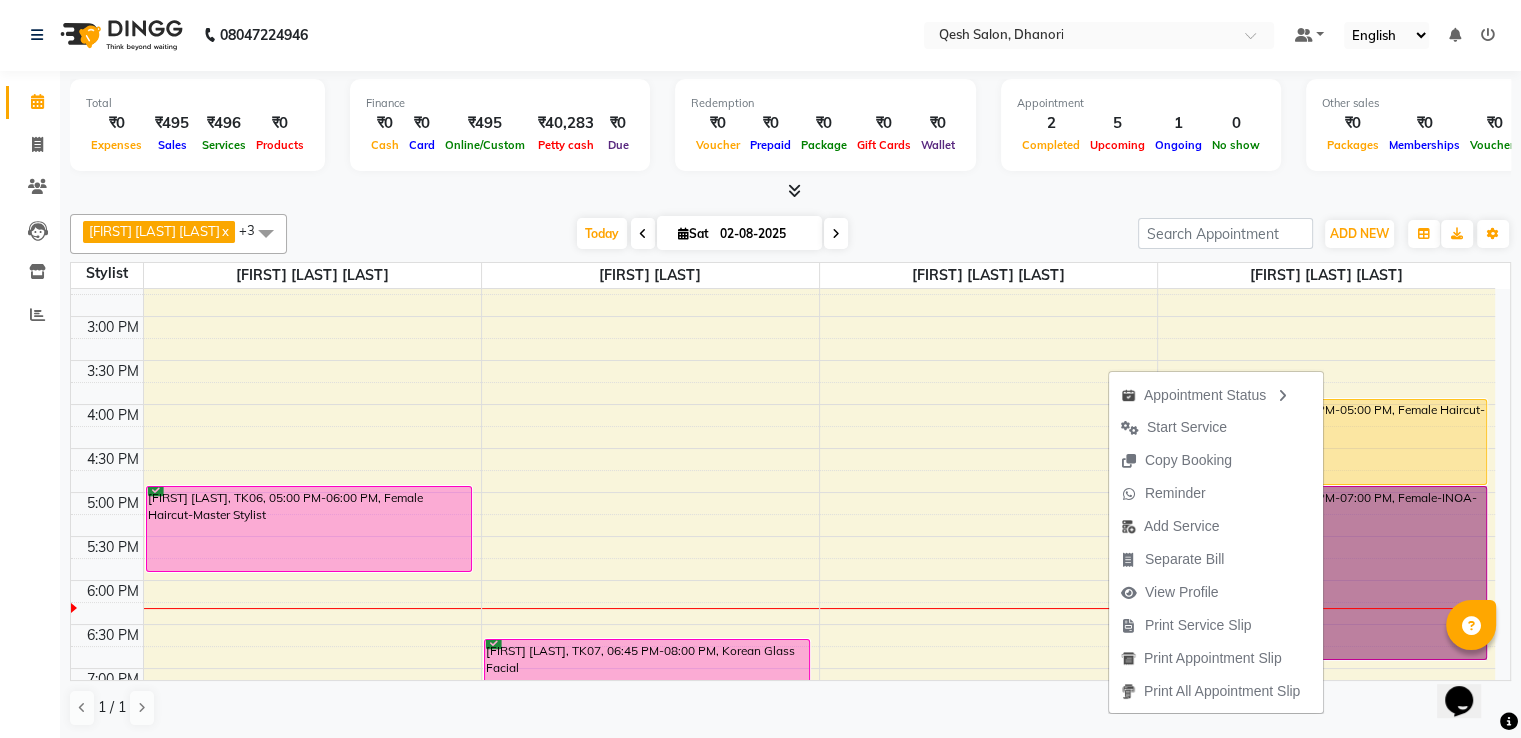 click on "9:00 AM 9:30 AM 10:00 AM 10:30 AM 11:00 AM 11:30 AM 12:00 PM 12:30 PM 1:00 PM 1:30 PM 2:00 PM 2:30 PM 3:00 PM 3:30 PM 4:00 PM 4:30 PM 5:00 PM 5:30 PM 6:00 PM 6:30 PM 7:00 PM 7:30 PM 8:00 PM 8:30 PM 9:00 PM 9:30 PM 10:00 PM 10:30 PM     [FIRST] [LAST], TK04, 12:05 PM-12:45 PM, Female-Hair Wash-Medium Length     [FIRST] [LAST], TK06, 05:00 PM-06:00 PM, Female Haircut-Master Stylist     [FIRST] [LAST], TK07, 06:45 PM-08:00 PM, Korean Glass Facial     [FIRST] [LAST], TK03, 12:00 PM-12:30 PM, Beard Trim/Style    [FIRST] [LAST], TK02, 04:00 PM-05:00 PM, Female Haircut-Senior Stylist     [FIRST] [LAST], TK02, 05:00 PM-07:00 PM, Female-INOA-Touch-up (Upto 4 inches)     [FIRST] [LAST], TK07, 08:00 PM-09:00 PM, Female Haircut-Senior Stylist     [FIRST] [LAST], TK07, 09:00 PM-12:00 AM, Female-Balayage-Medium Length" at bounding box center (783, 404) 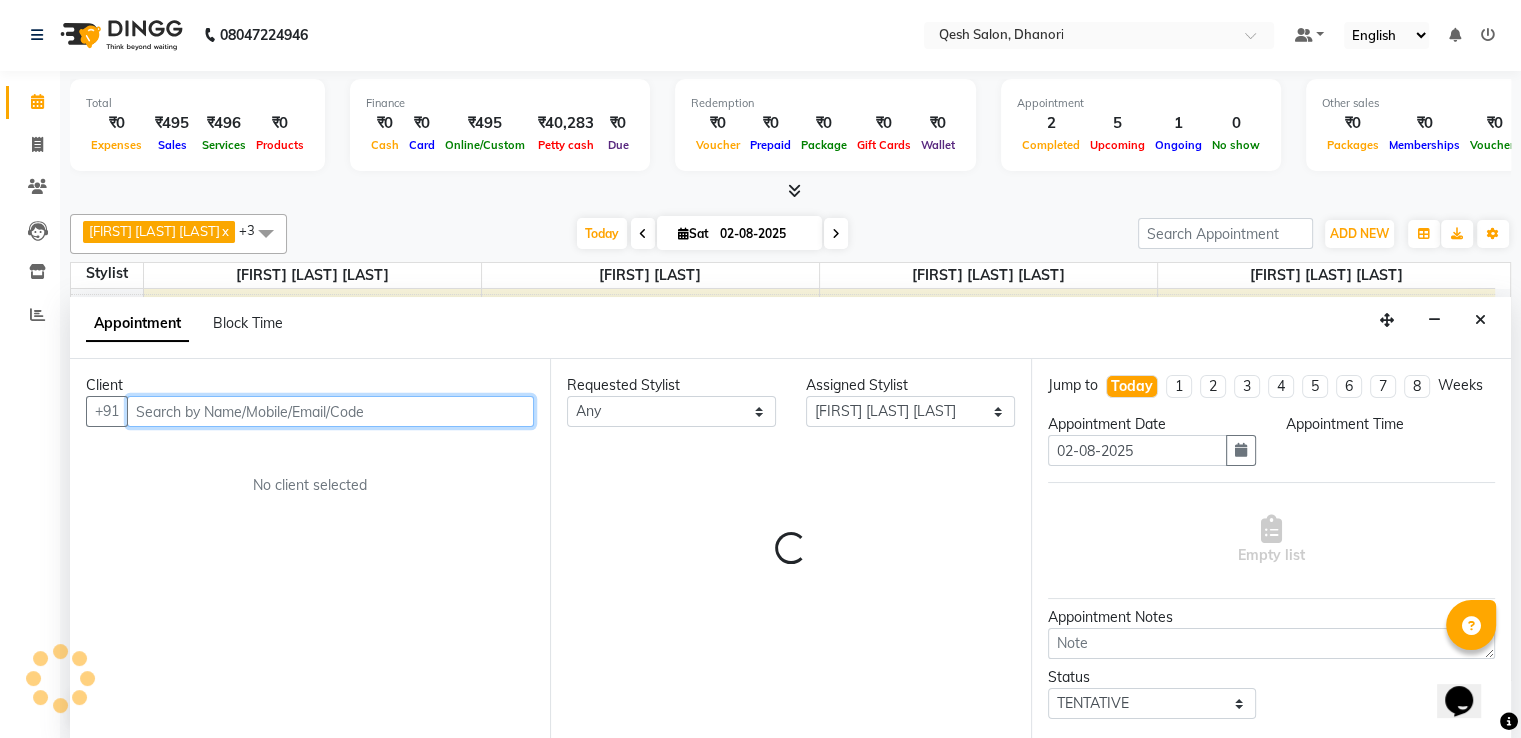 select on "1035" 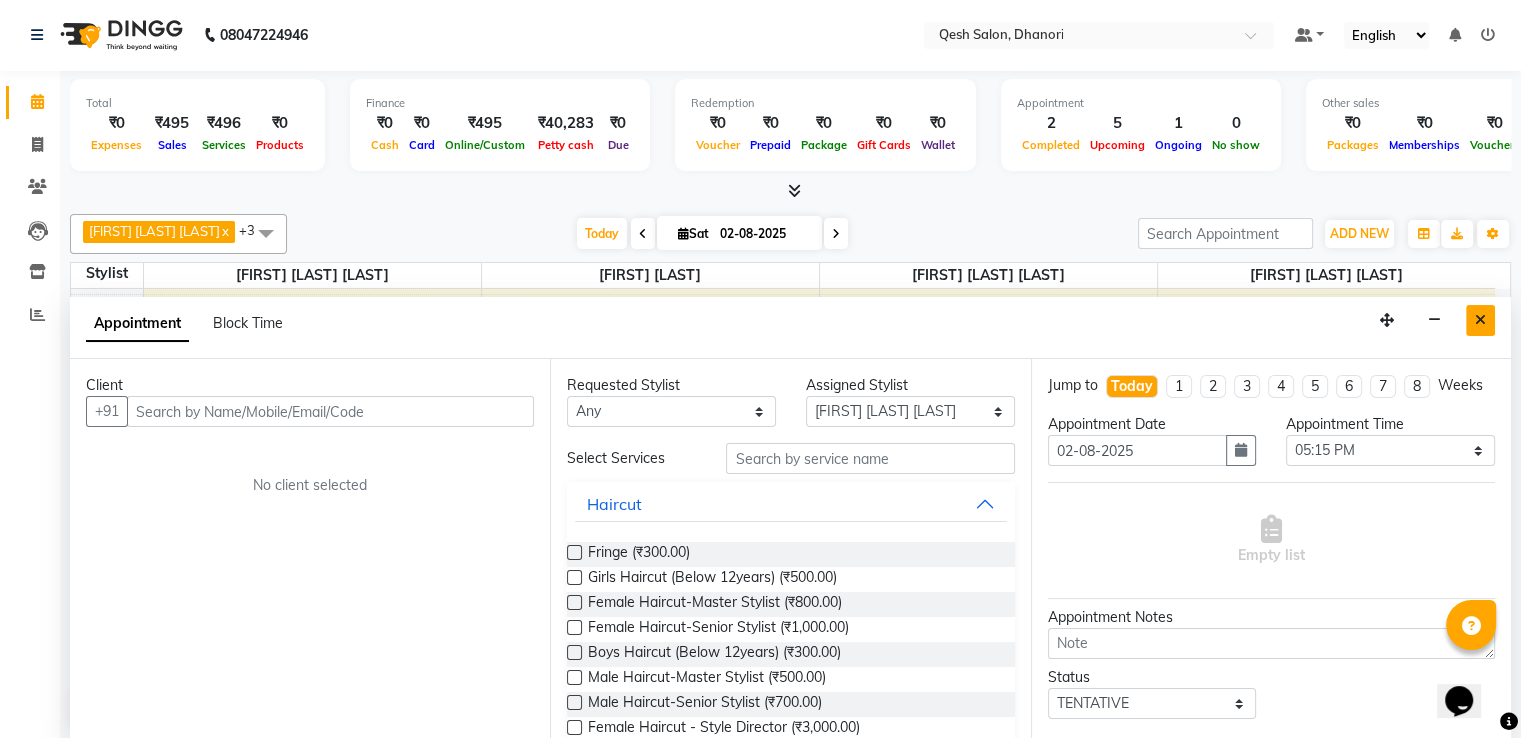 click at bounding box center [1480, 320] 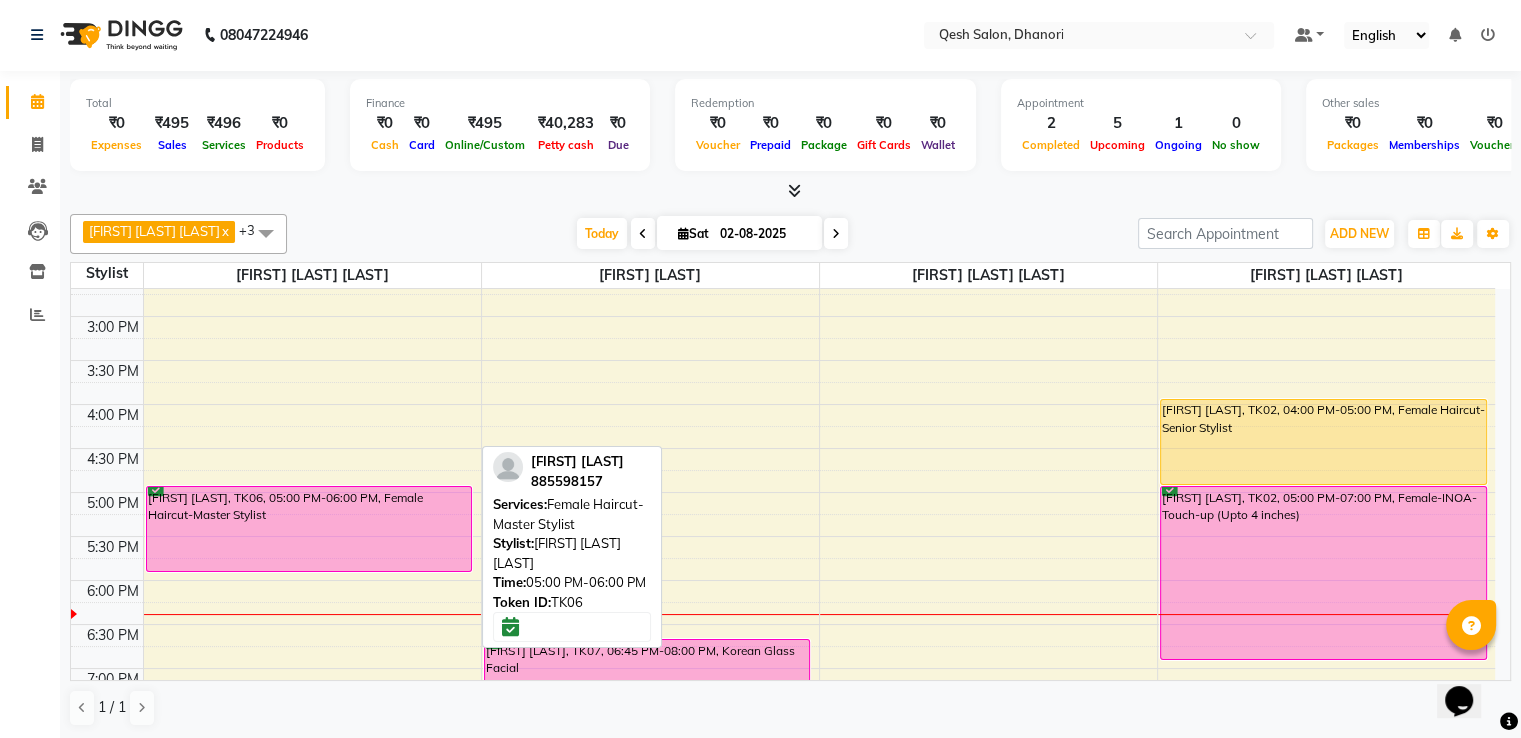 click on "[FIRST] [LAST], TK06, 05:00 PM-06:00 PM, Female Haircut-Master Stylist" at bounding box center [309, 529] 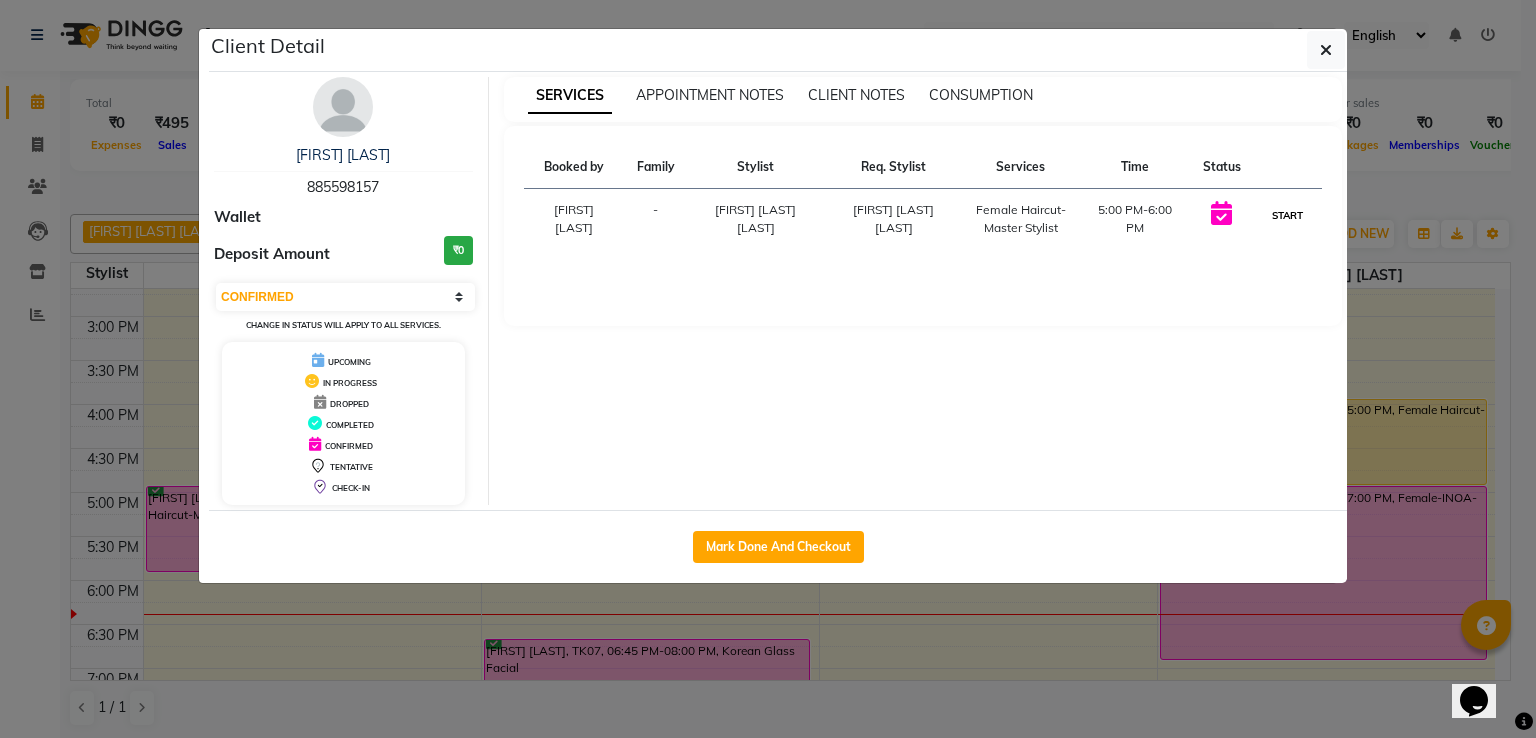click on "START" at bounding box center [1287, 215] 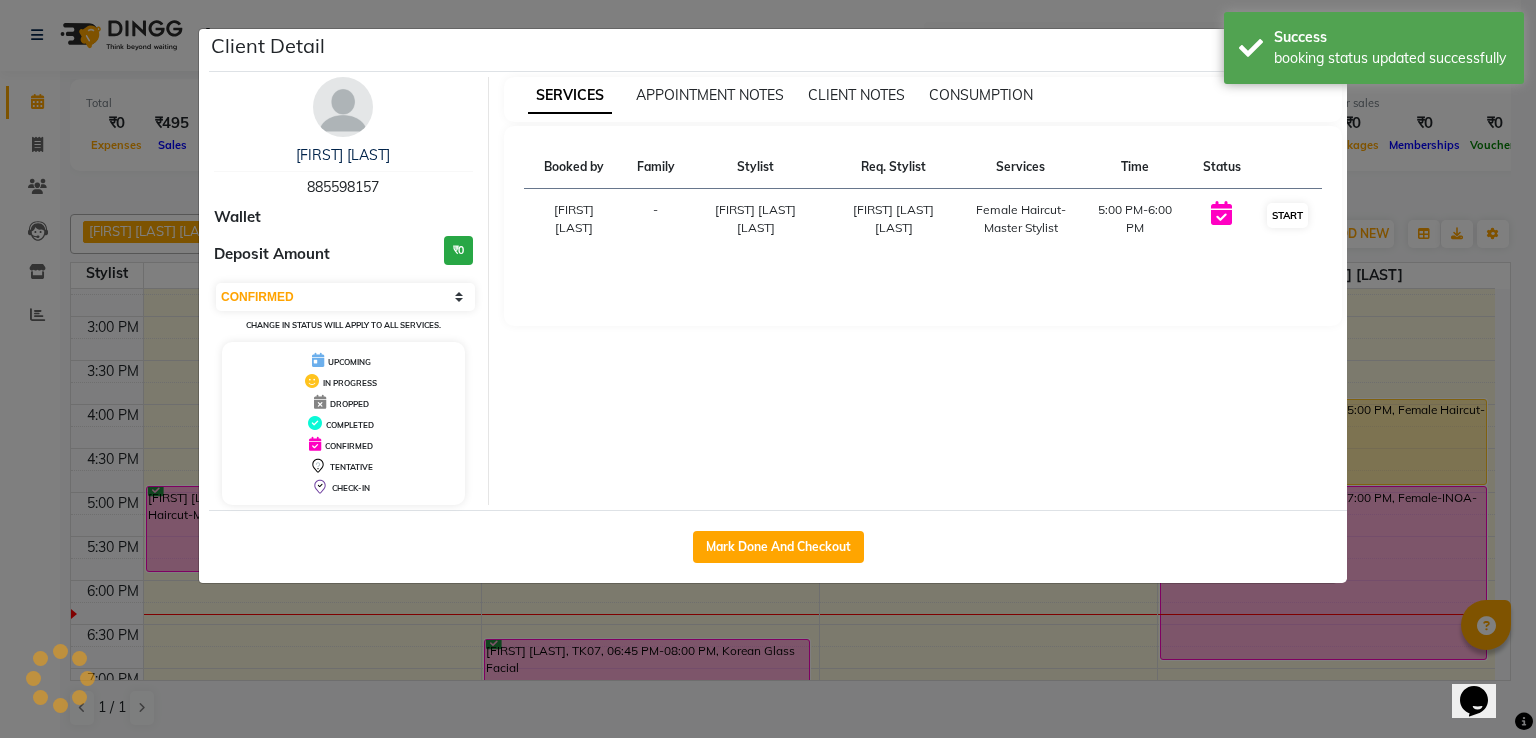select on "1" 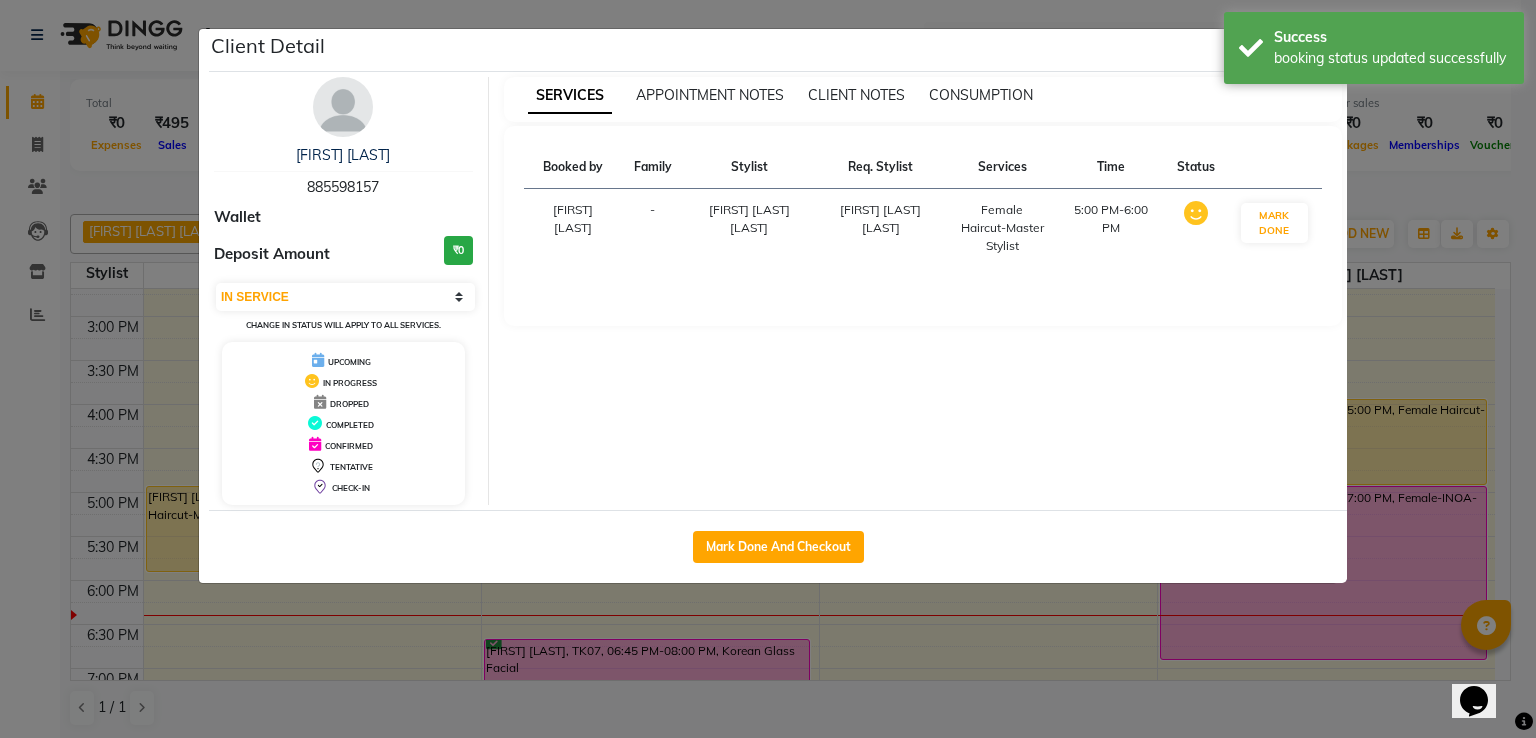 click on "Client Detail  [FIRST] [LAST]   [PHONE] Wallet Deposit Amount  ₹0  Select IN SERVICE CONFIRMED TENTATIVE CHECK IN MARK DONE UPCOMING Change in status will apply to all services. UPCOMING IN PROGRESS DROPPED COMPLETED CONFIRMED TENTATIVE CHECK-IN SERVICES APPOINTMENT NOTES CLIENT NOTES CONSUMPTION Booked by Family Stylist Req. Stylist Services Time Status  [FIRST] [LAST]  - [FIRST] [LAST] [FIRST] [LAST]  Female Haircut-Master Stylist   5:00 PM-6:00 PM   MARK DONE   Mark Done And Checkout" 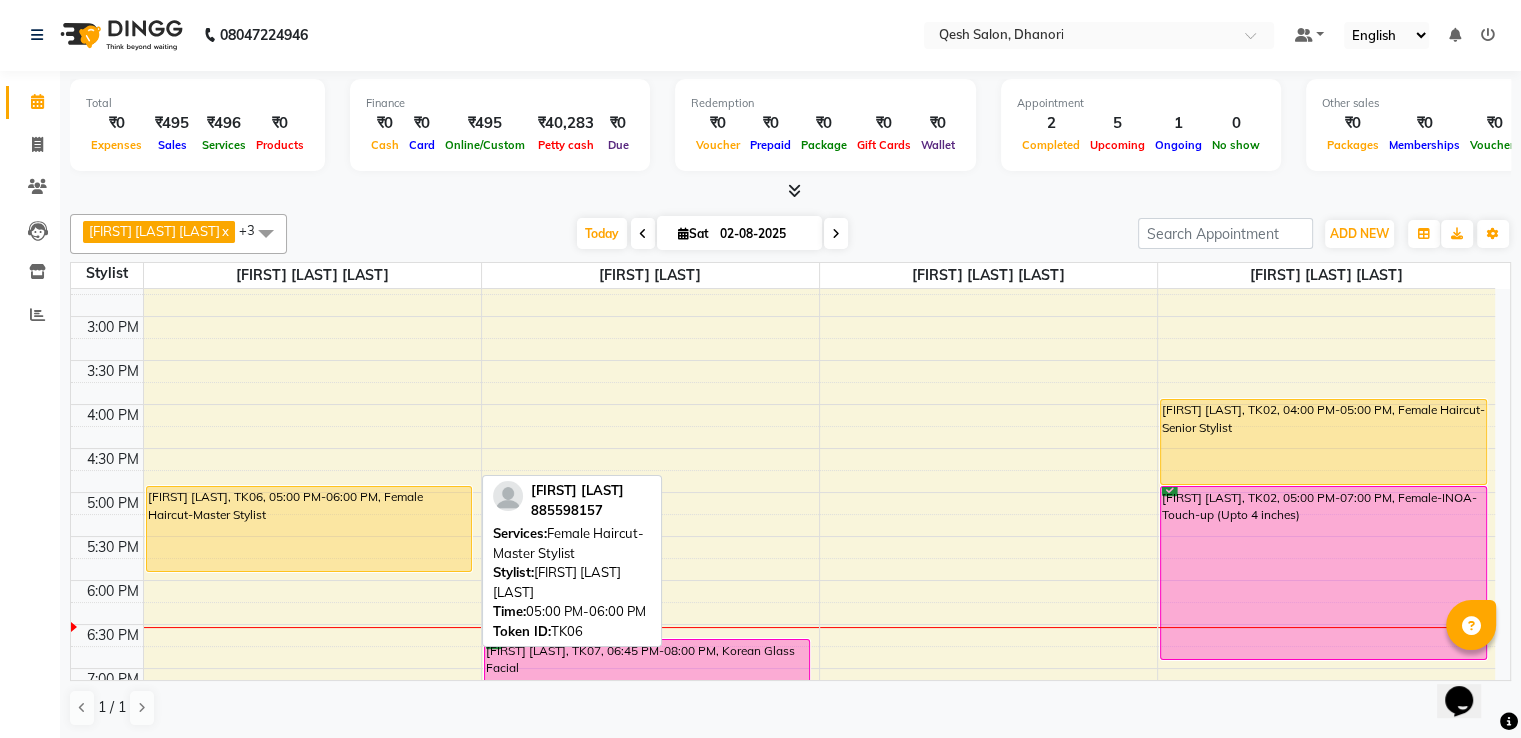 click on "[FIRST] [LAST], TK06, 05:00 PM-06:00 PM, Female Haircut-Master Stylist" at bounding box center [309, 529] 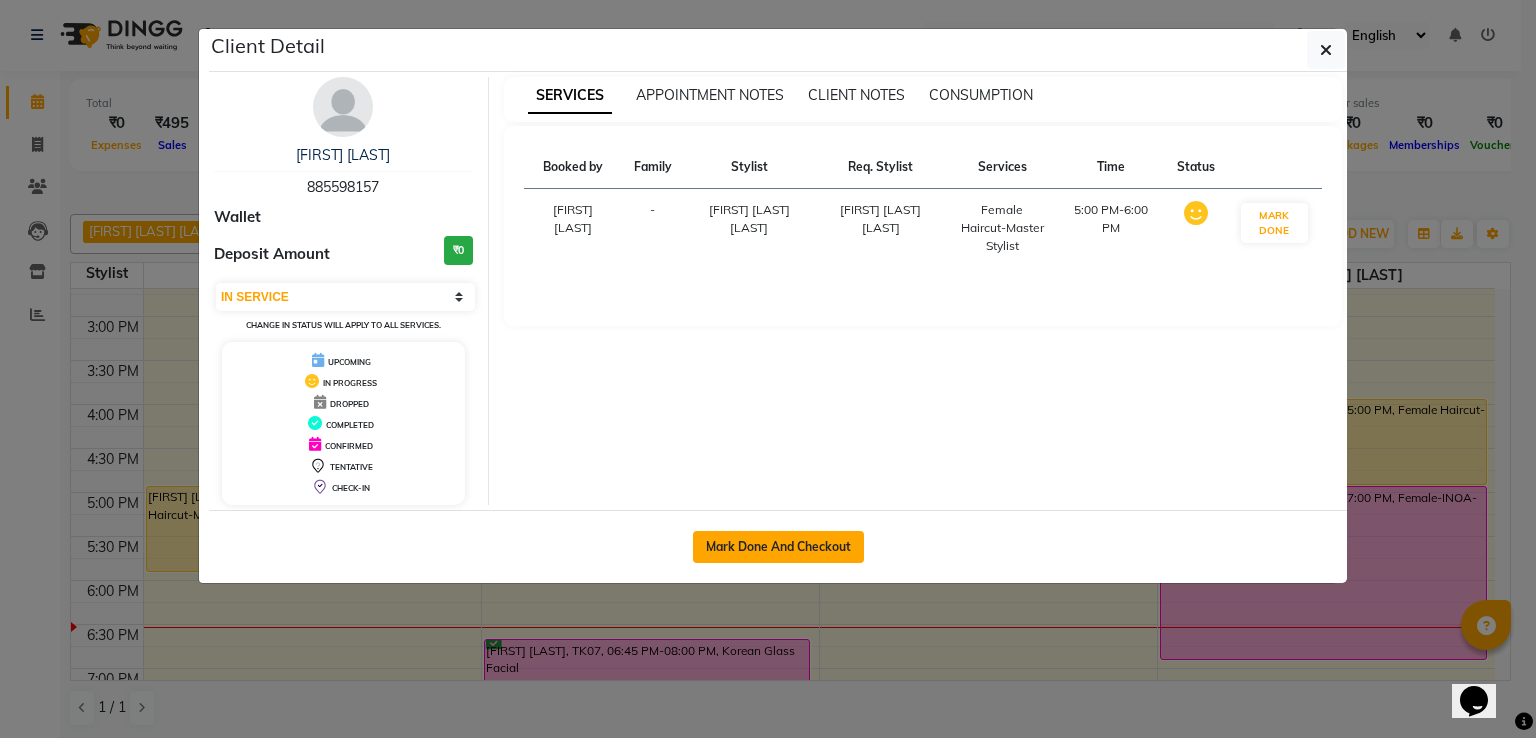 click on "Mark Done And Checkout" 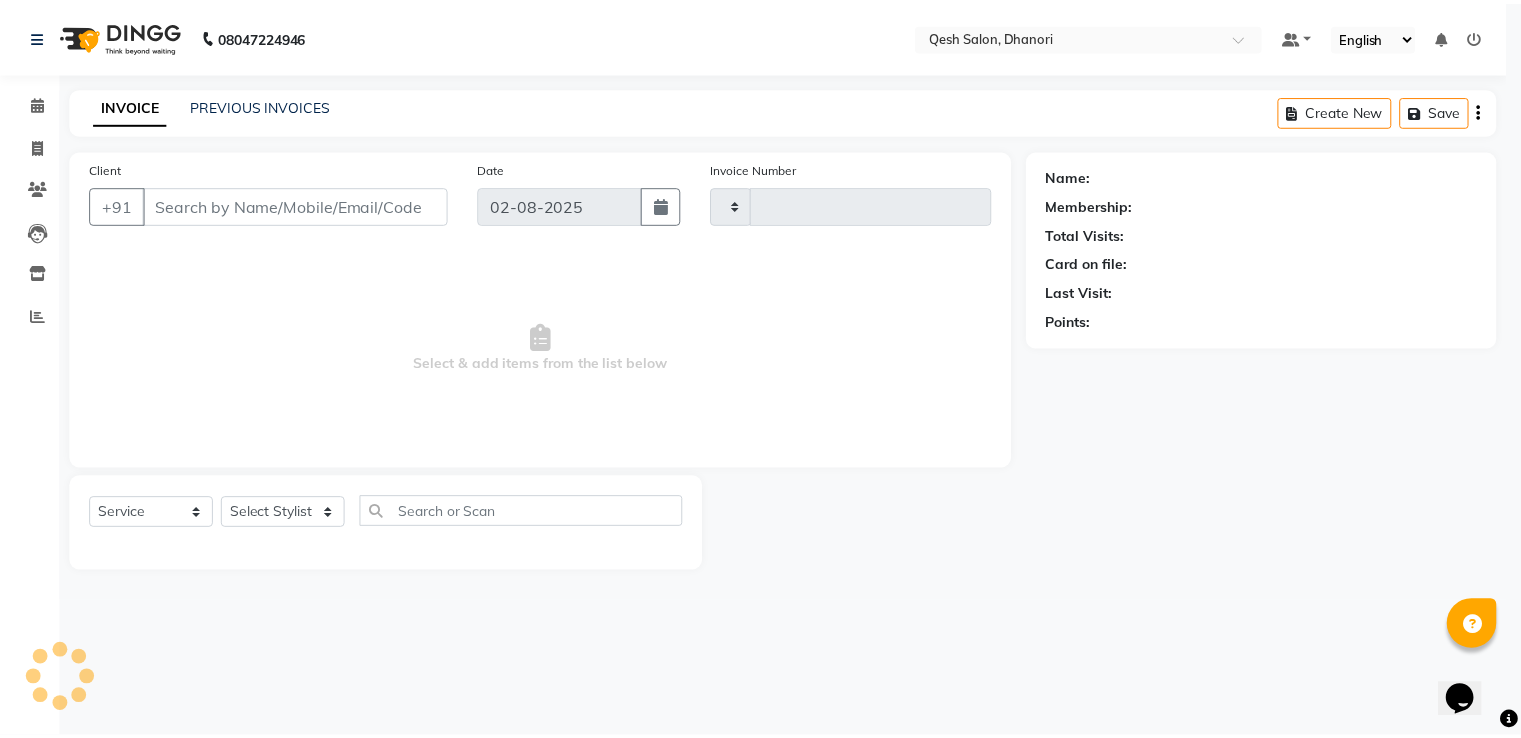 scroll, scrollTop: 0, scrollLeft: 0, axis: both 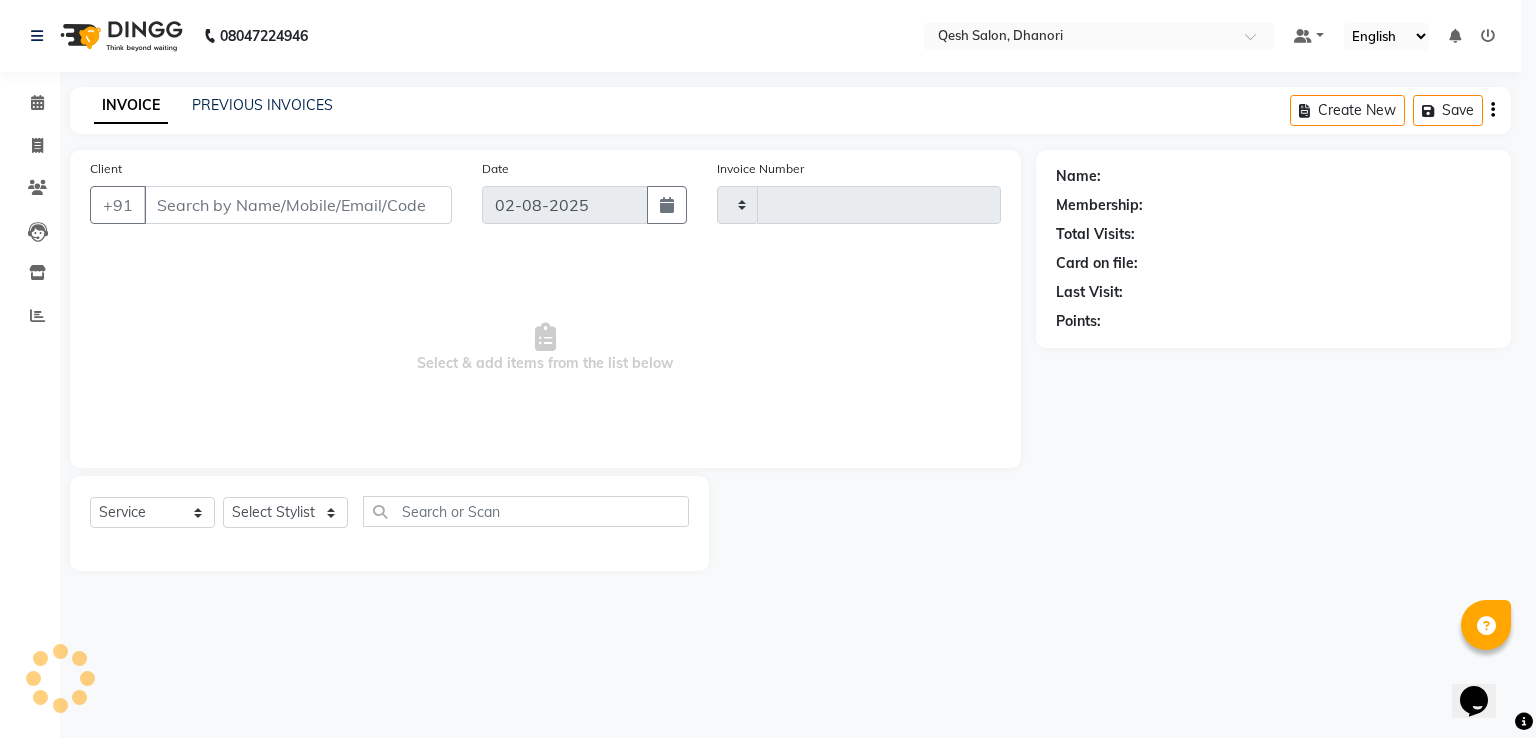 type on "0435" 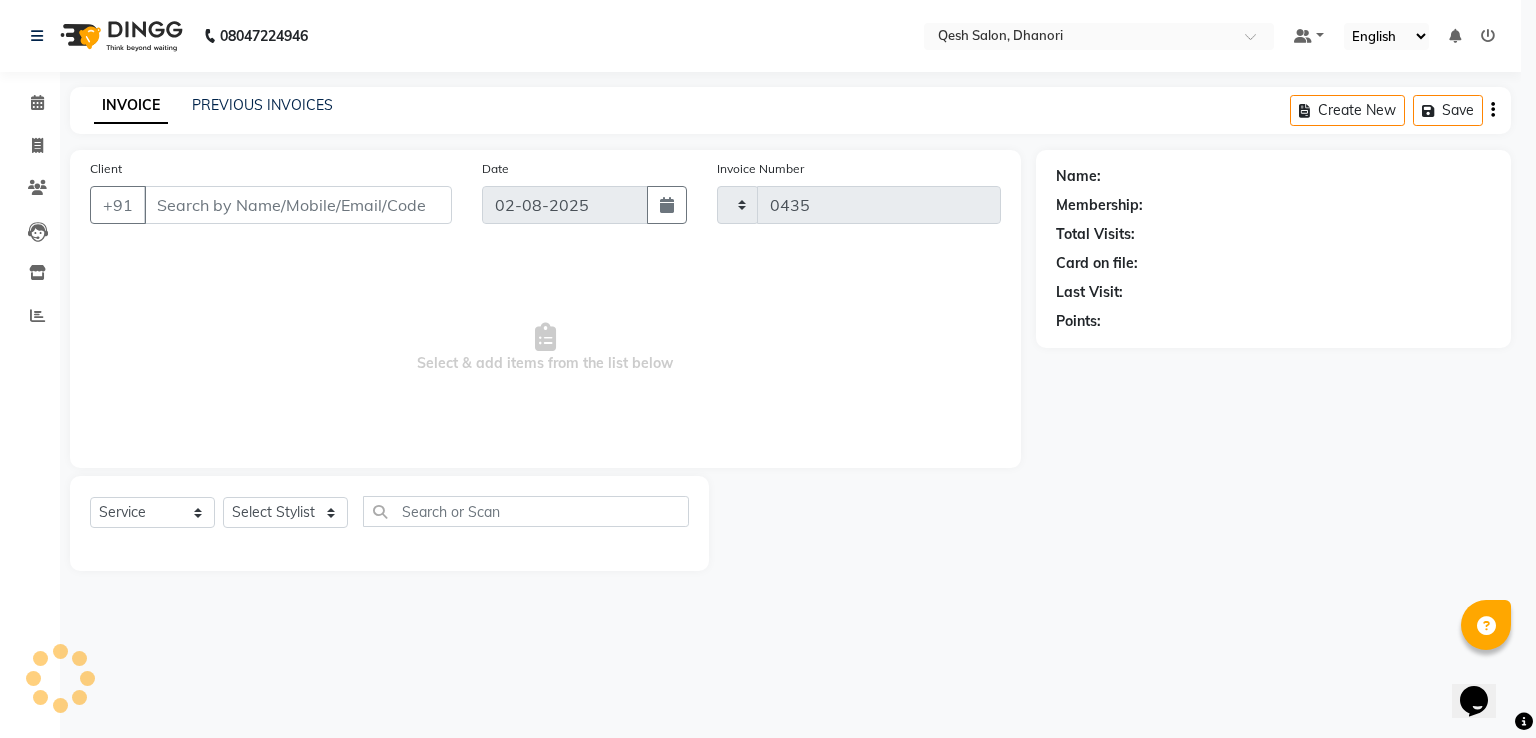 select on "7641" 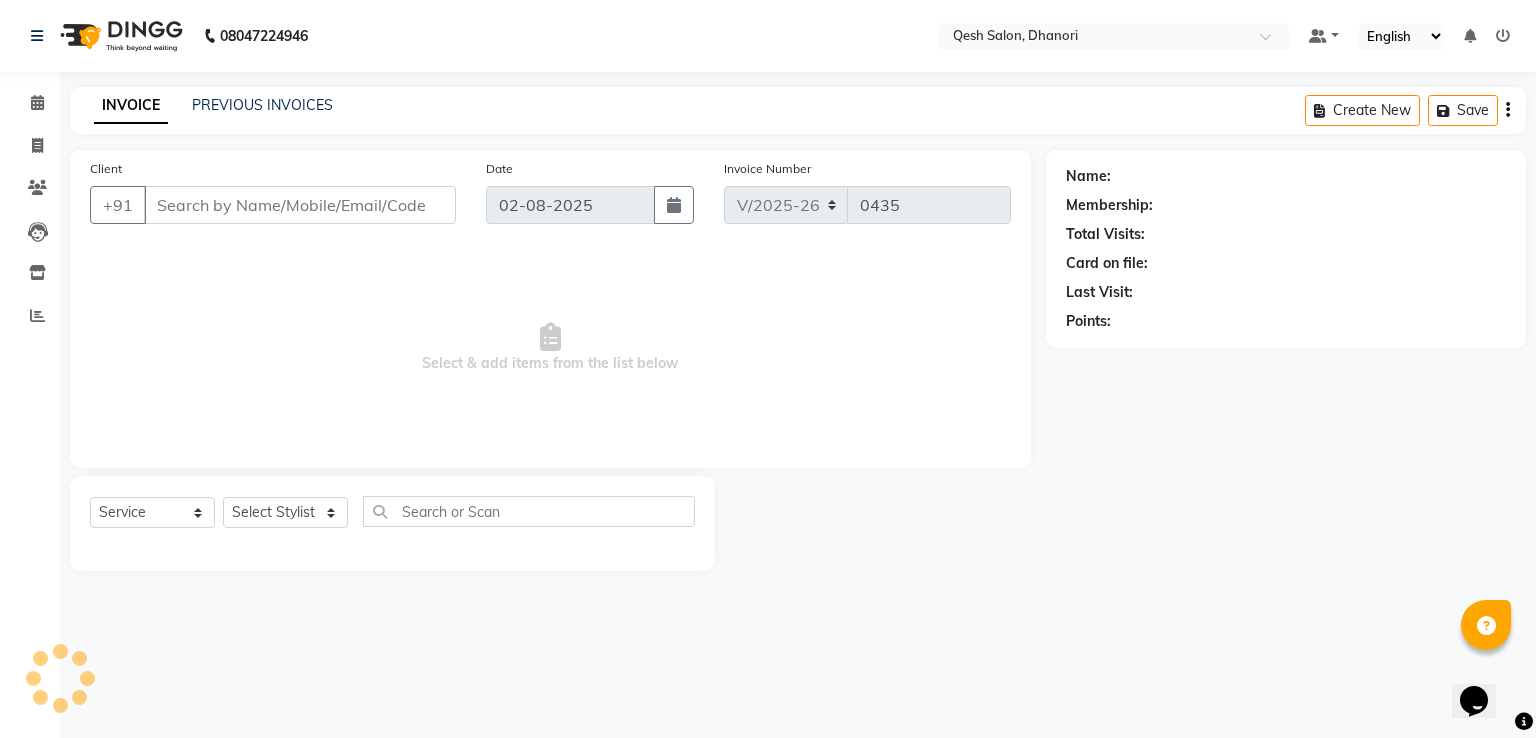 type on "88*****57" 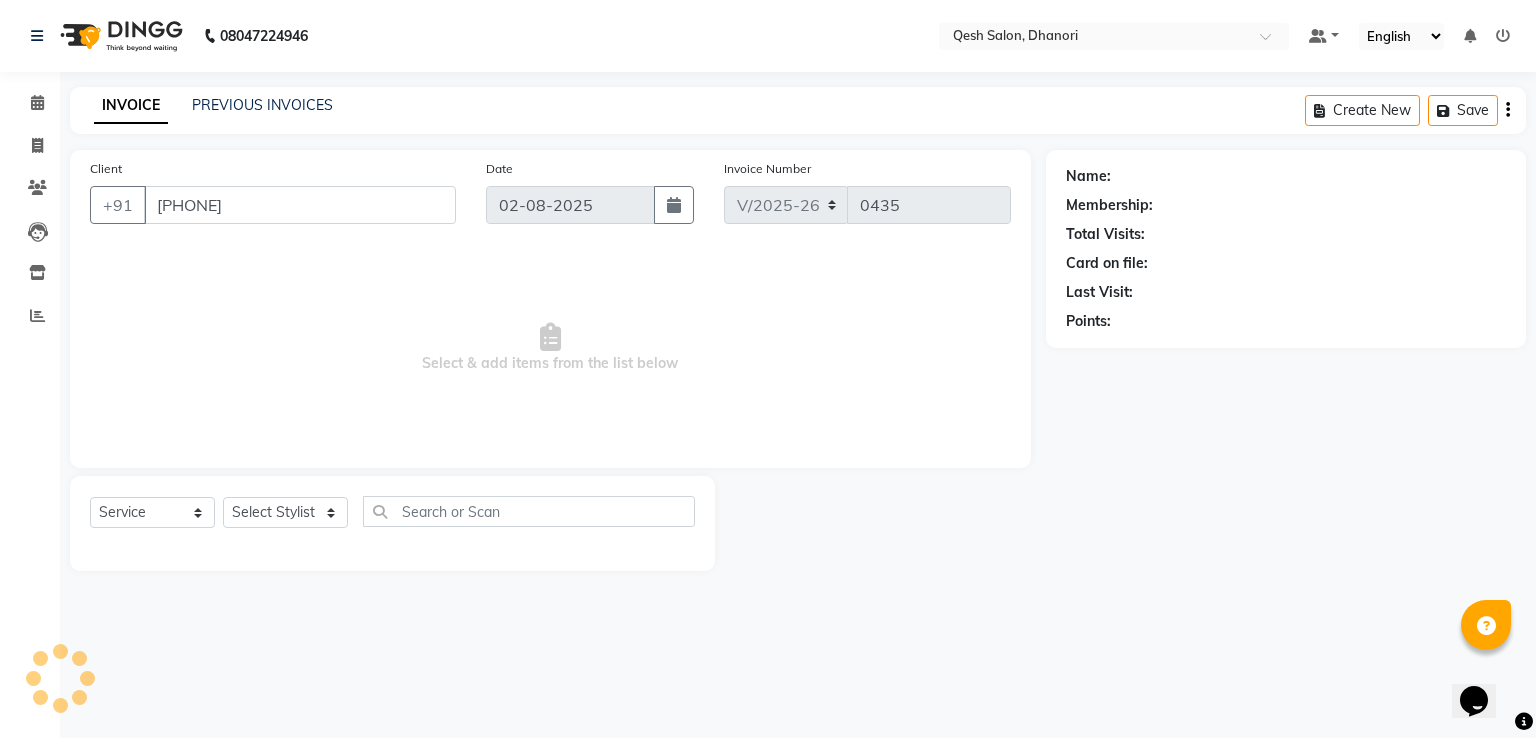 select on "79251" 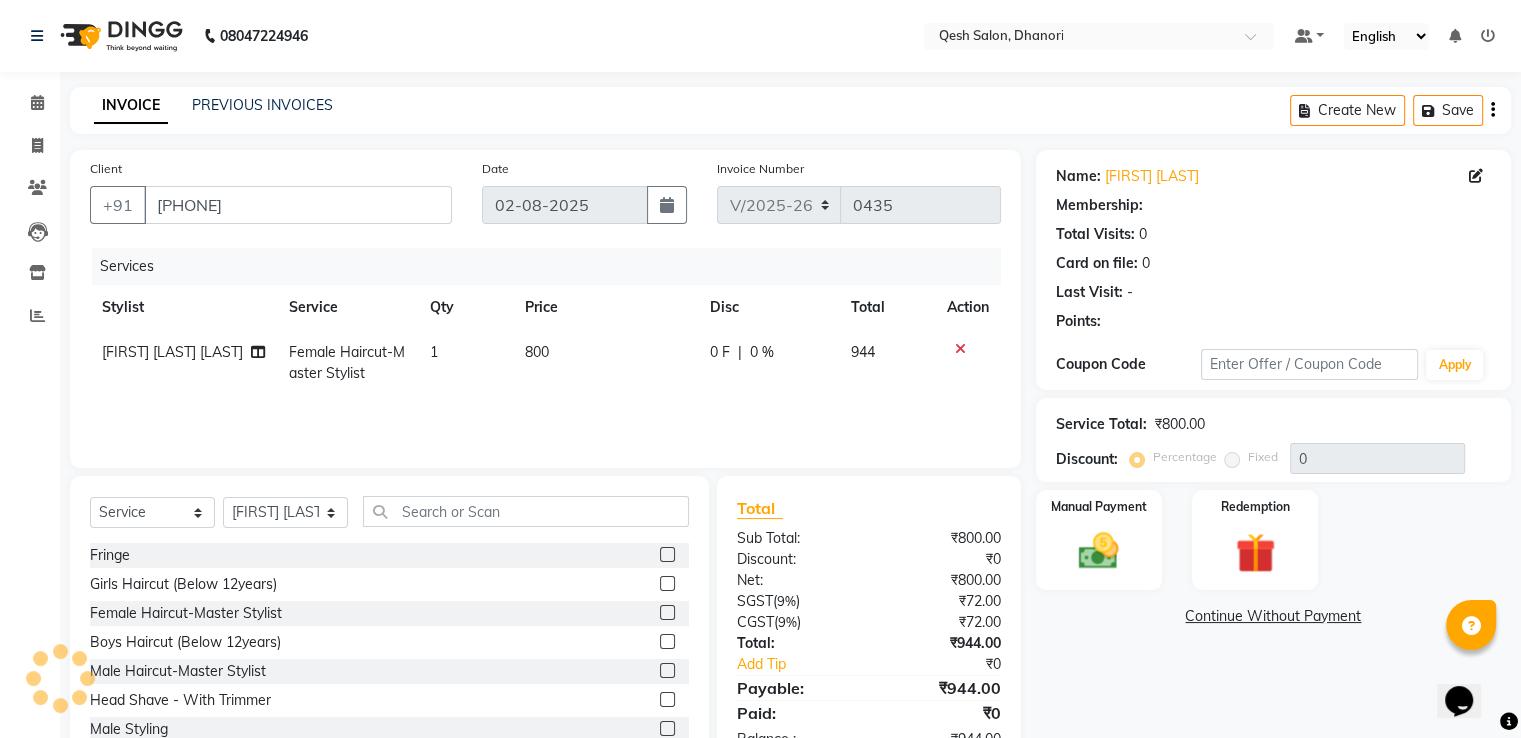 select on "1: Object" 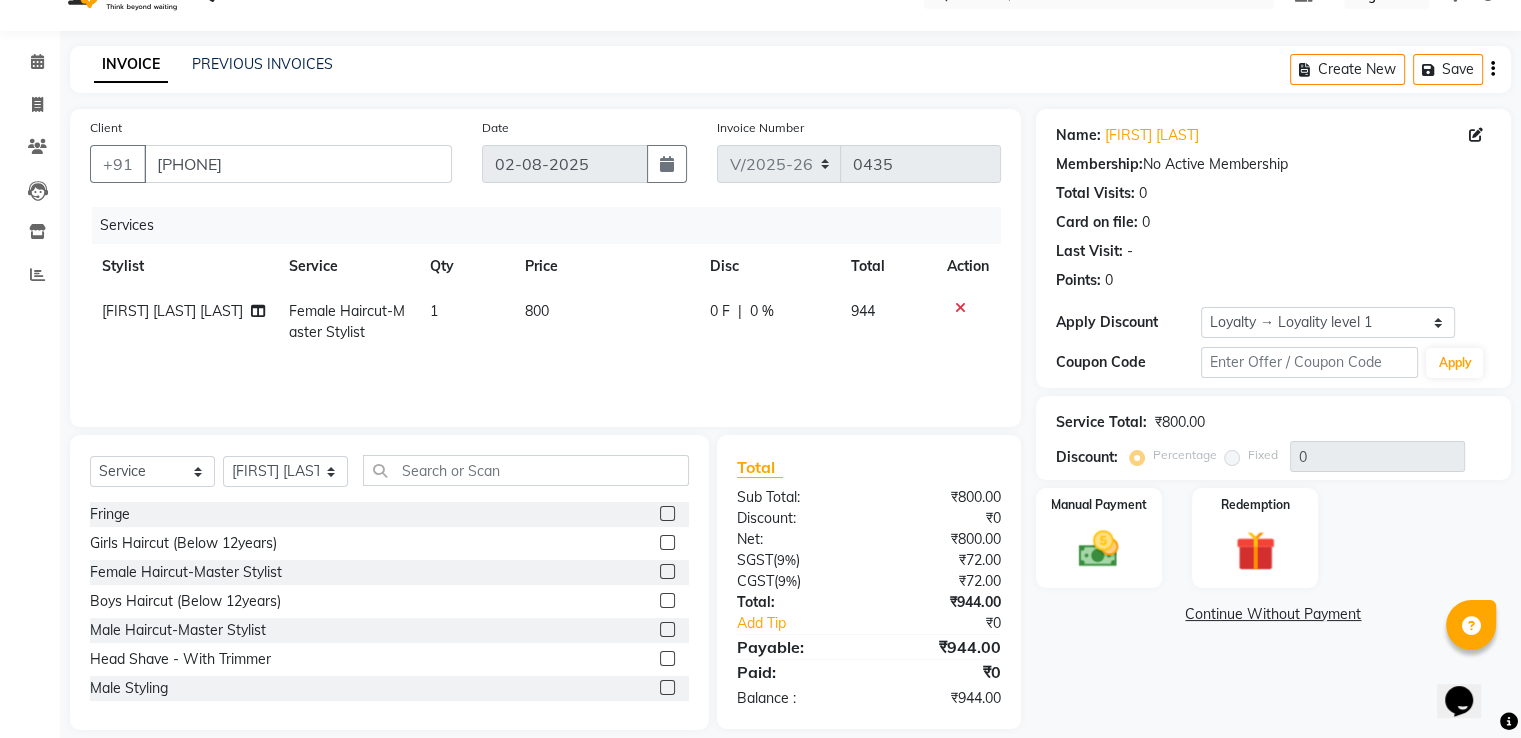 scroll, scrollTop: 64, scrollLeft: 0, axis: vertical 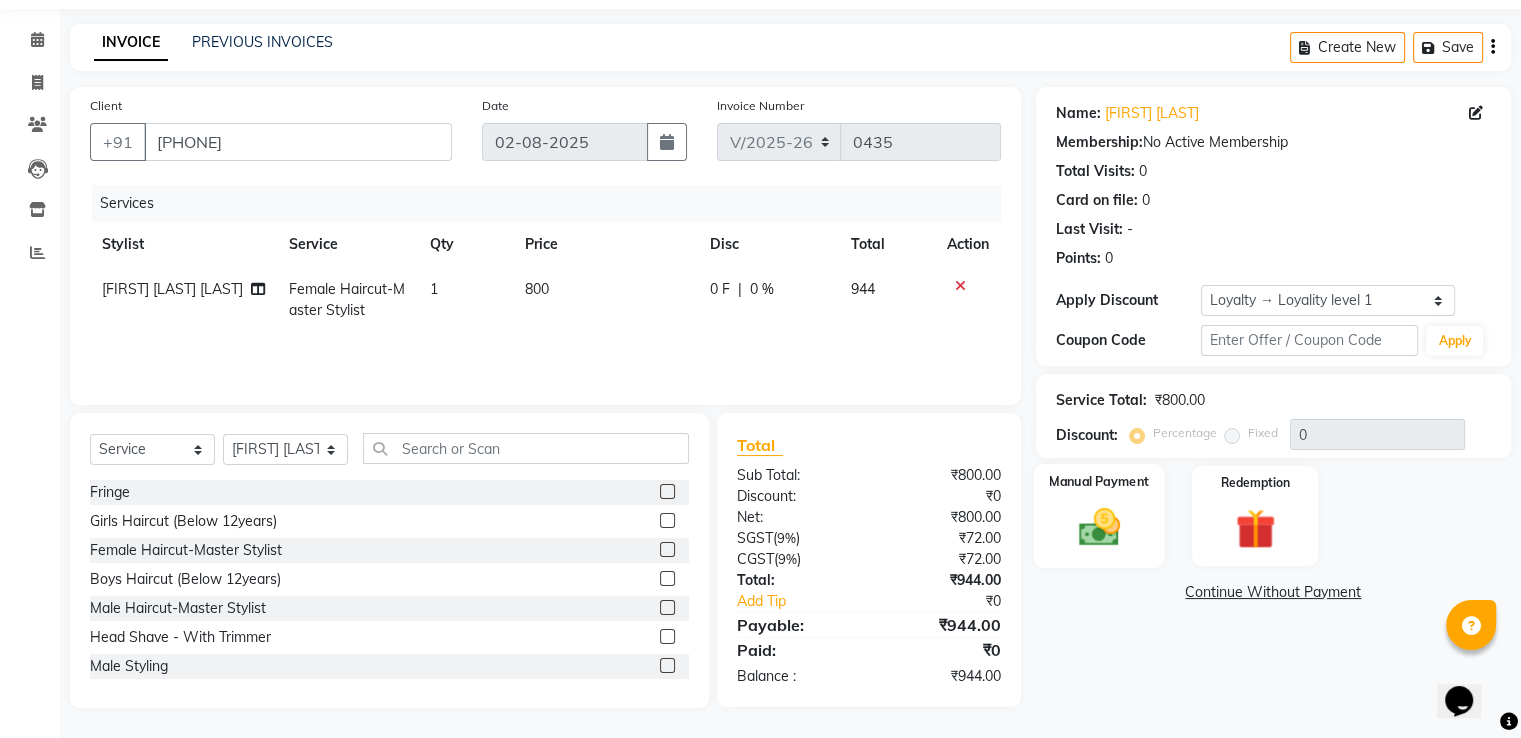 click on "Manual Payment" 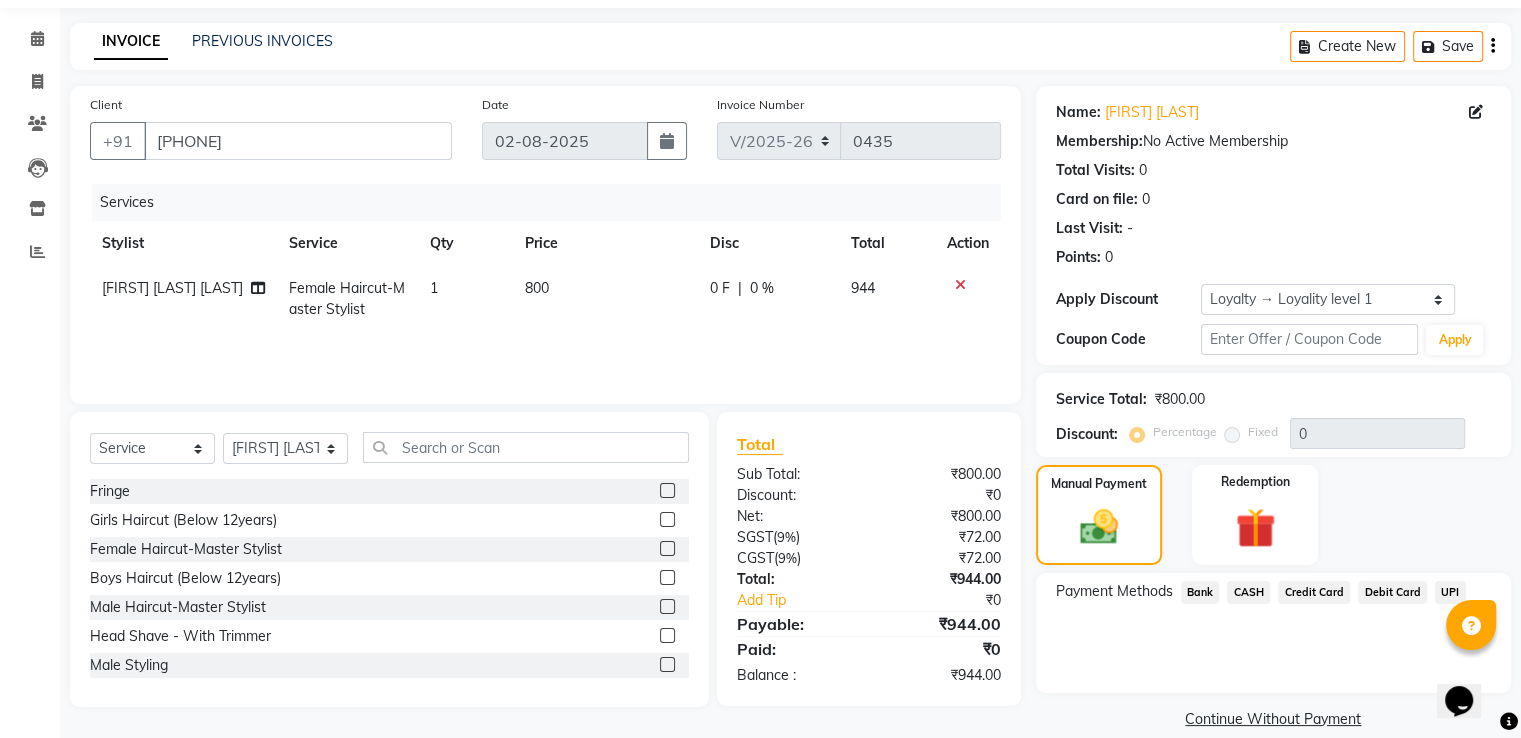 click on "CASH" 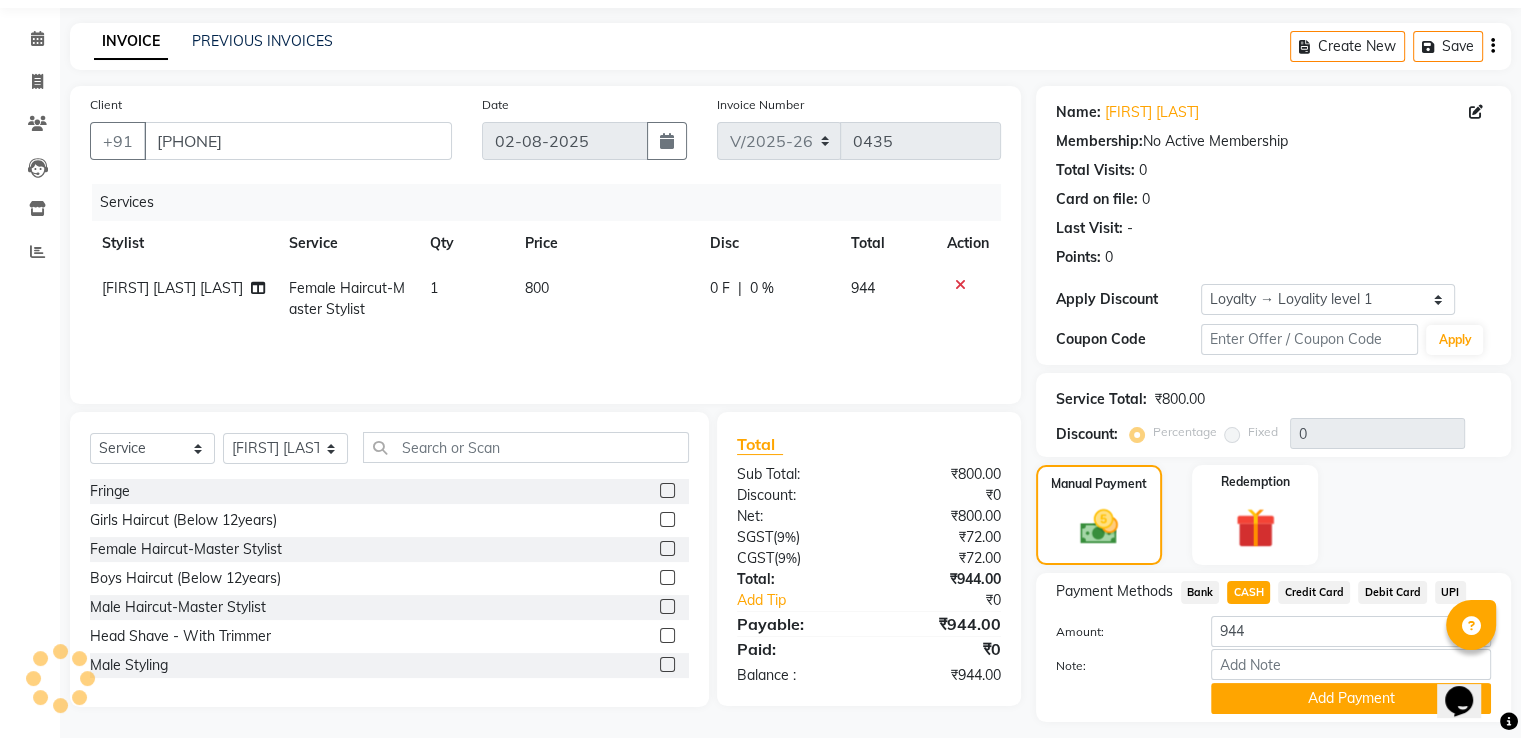 scroll, scrollTop: 120, scrollLeft: 0, axis: vertical 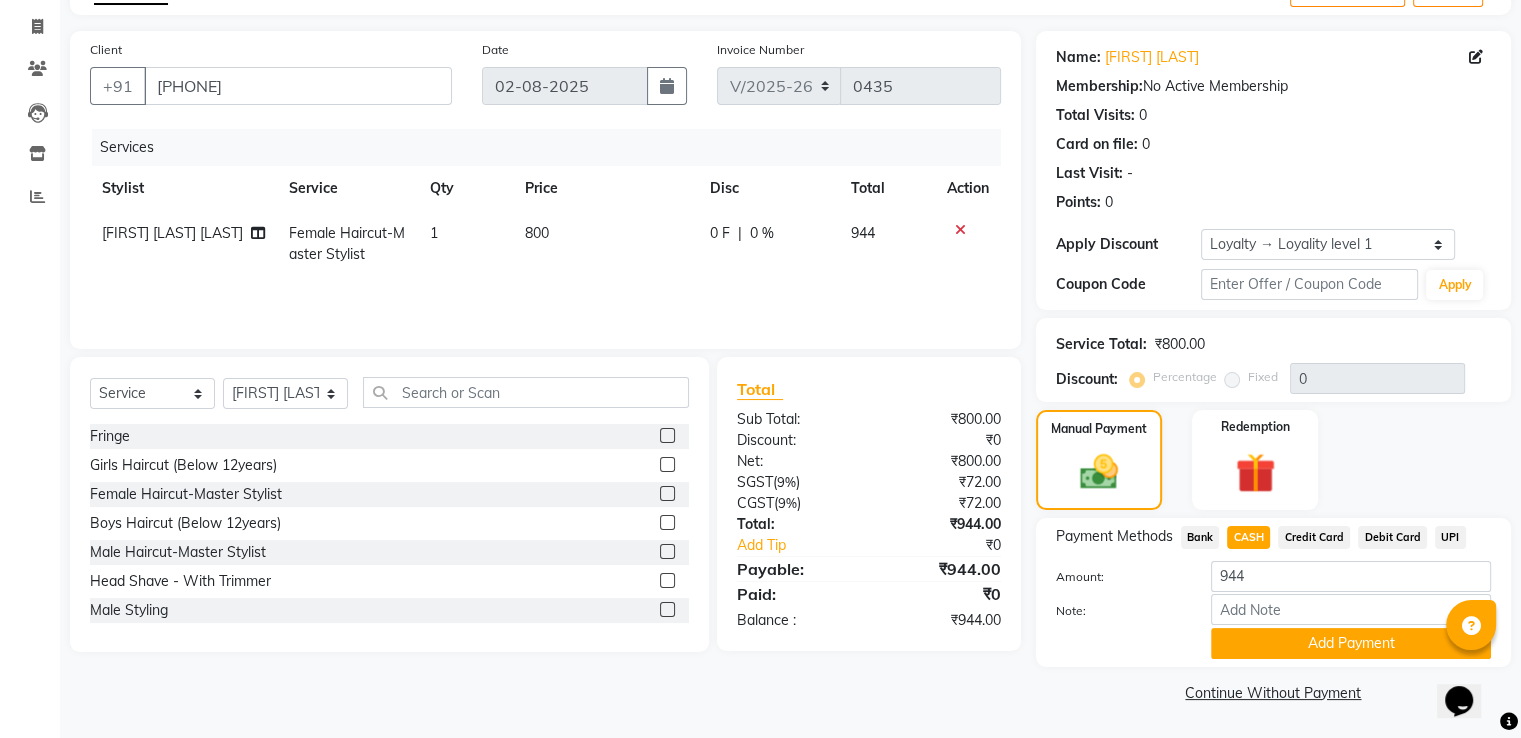 click on "Note:" 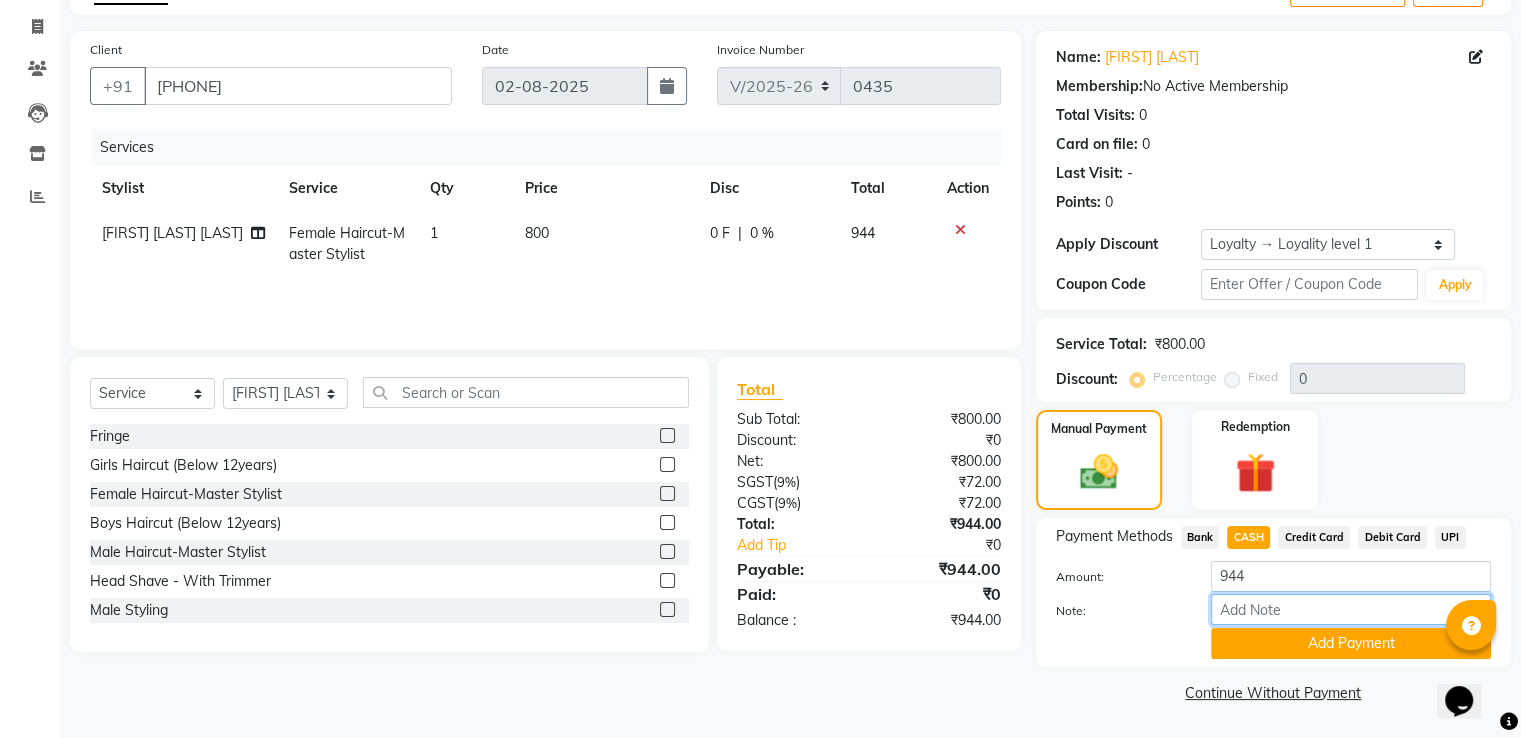click on "Note:" at bounding box center (1351, 609) 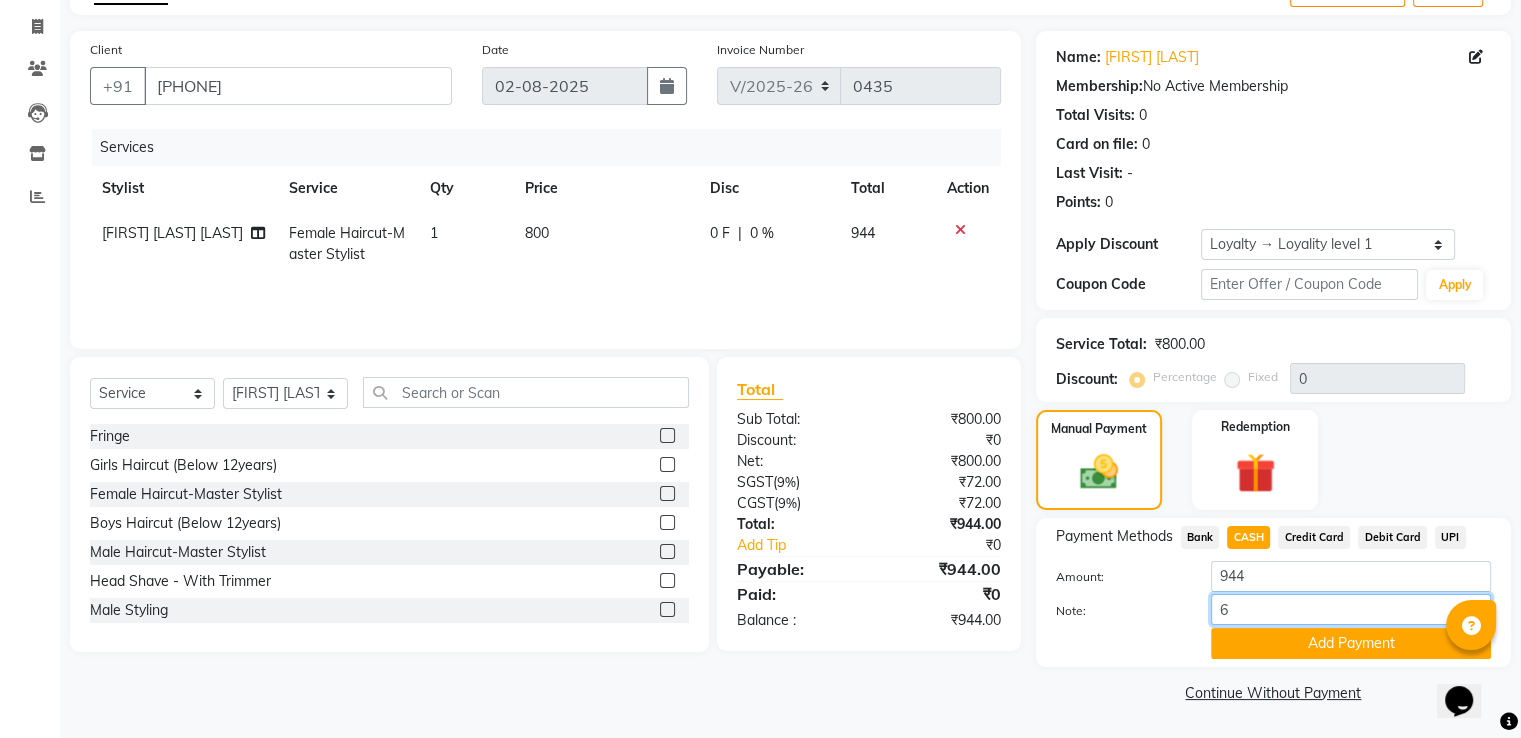 type on "6" 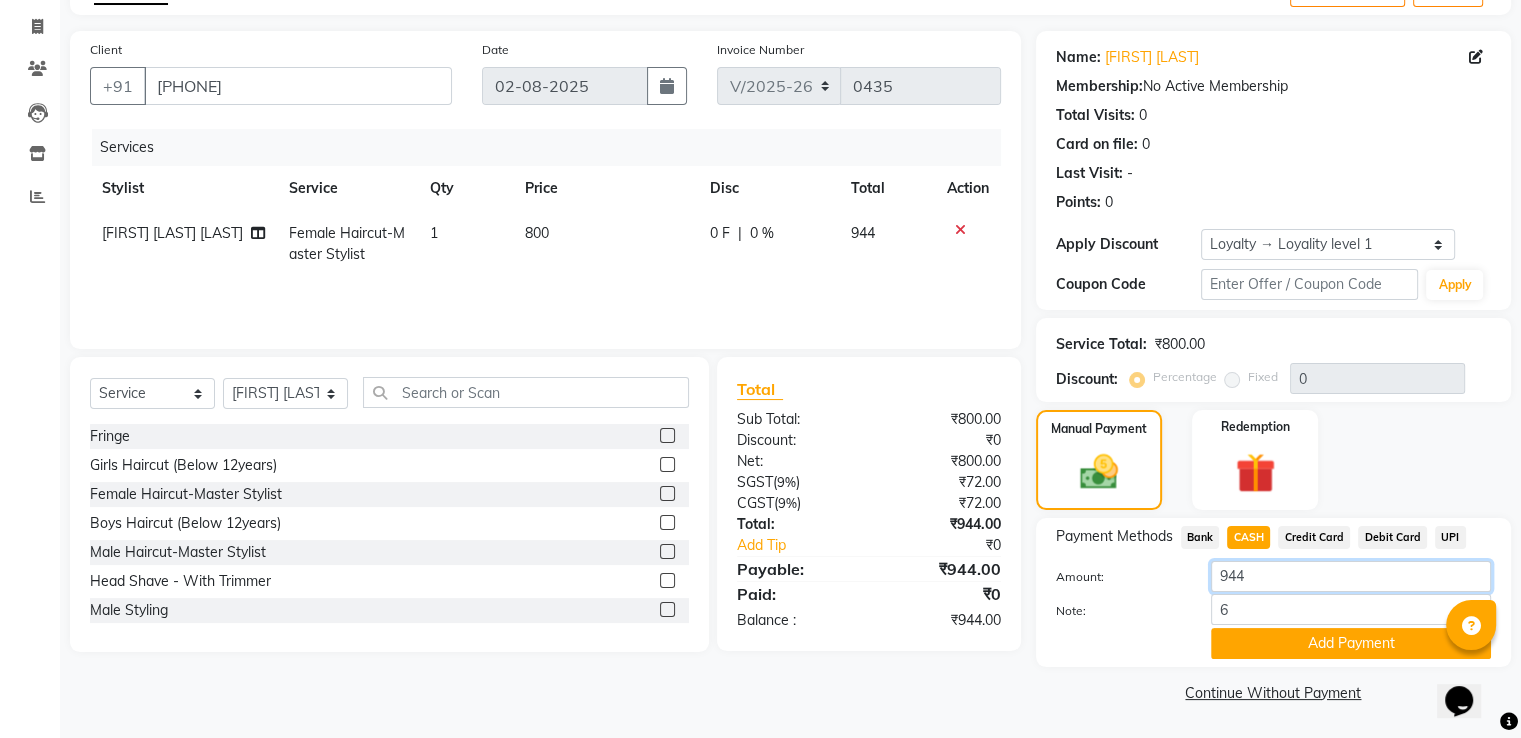 click on "944" 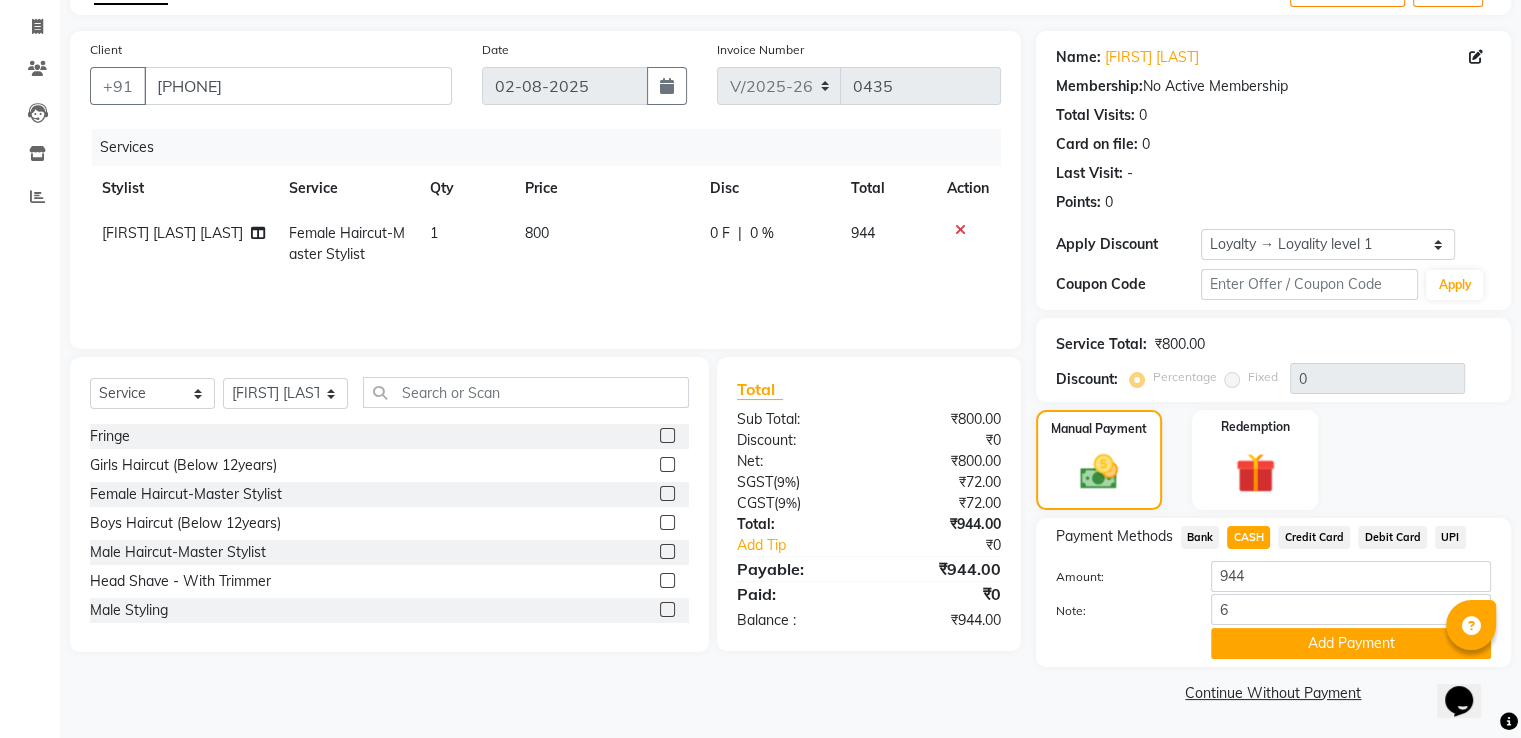 click on "Balance   :" 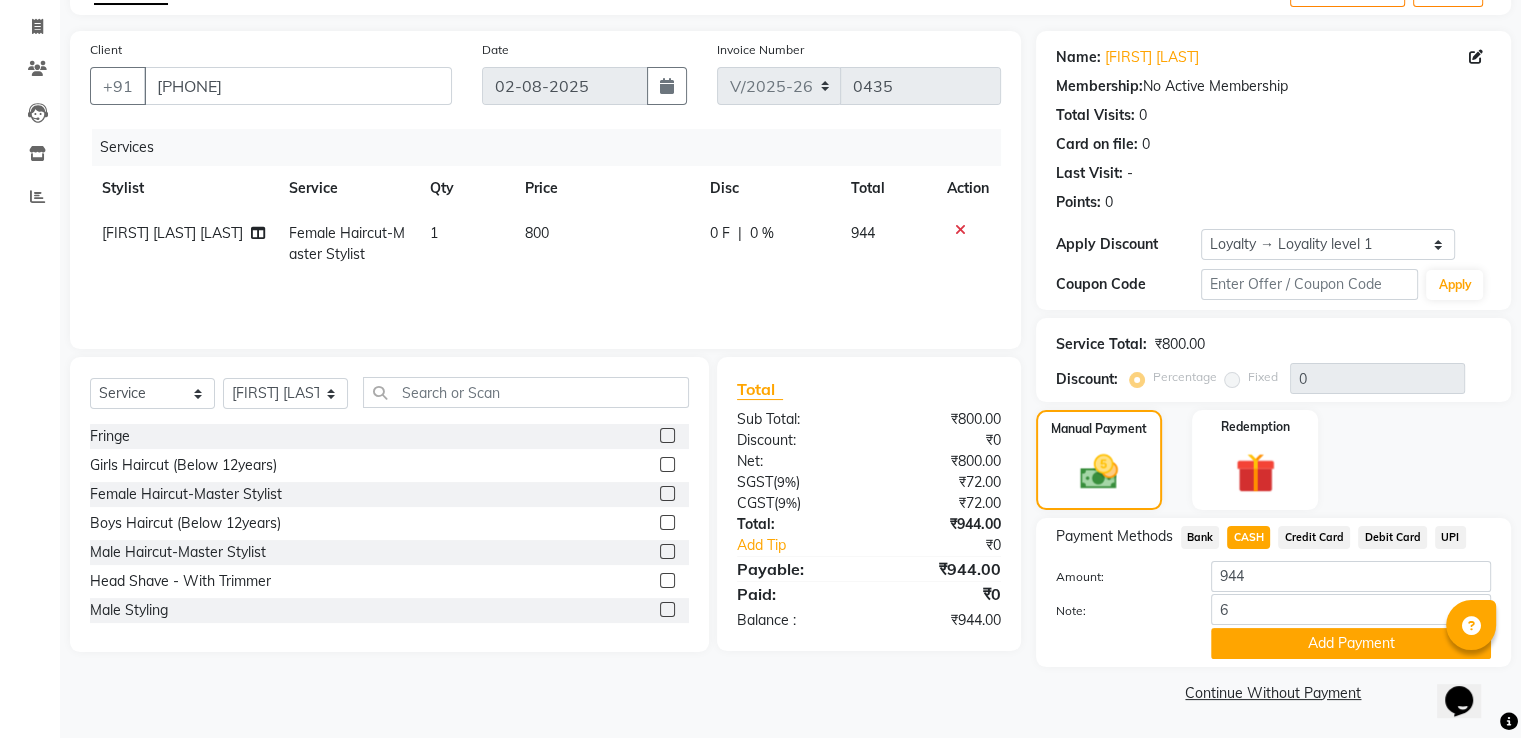 click on "₹0" 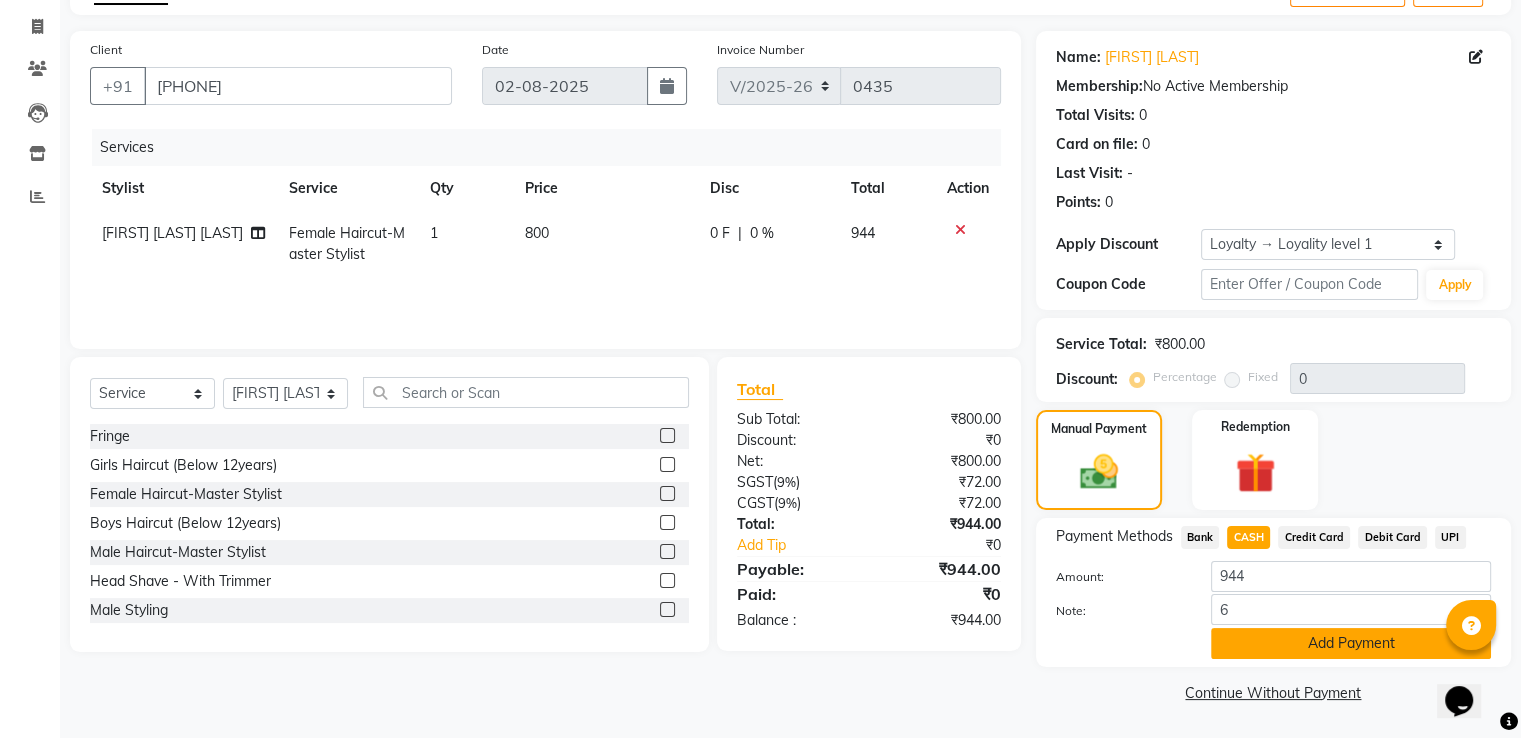 click on "Add Payment" 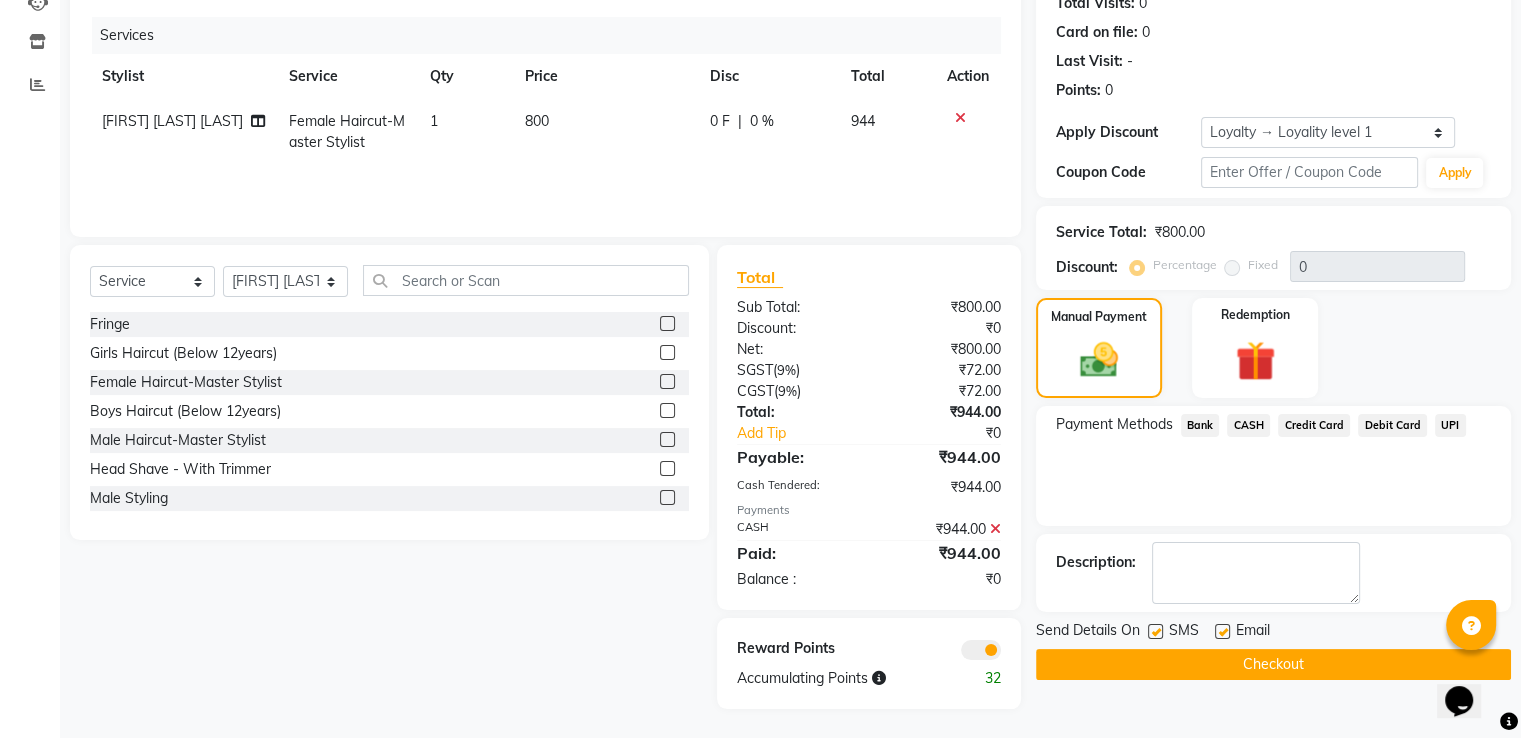 scroll, scrollTop: 234, scrollLeft: 0, axis: vertical 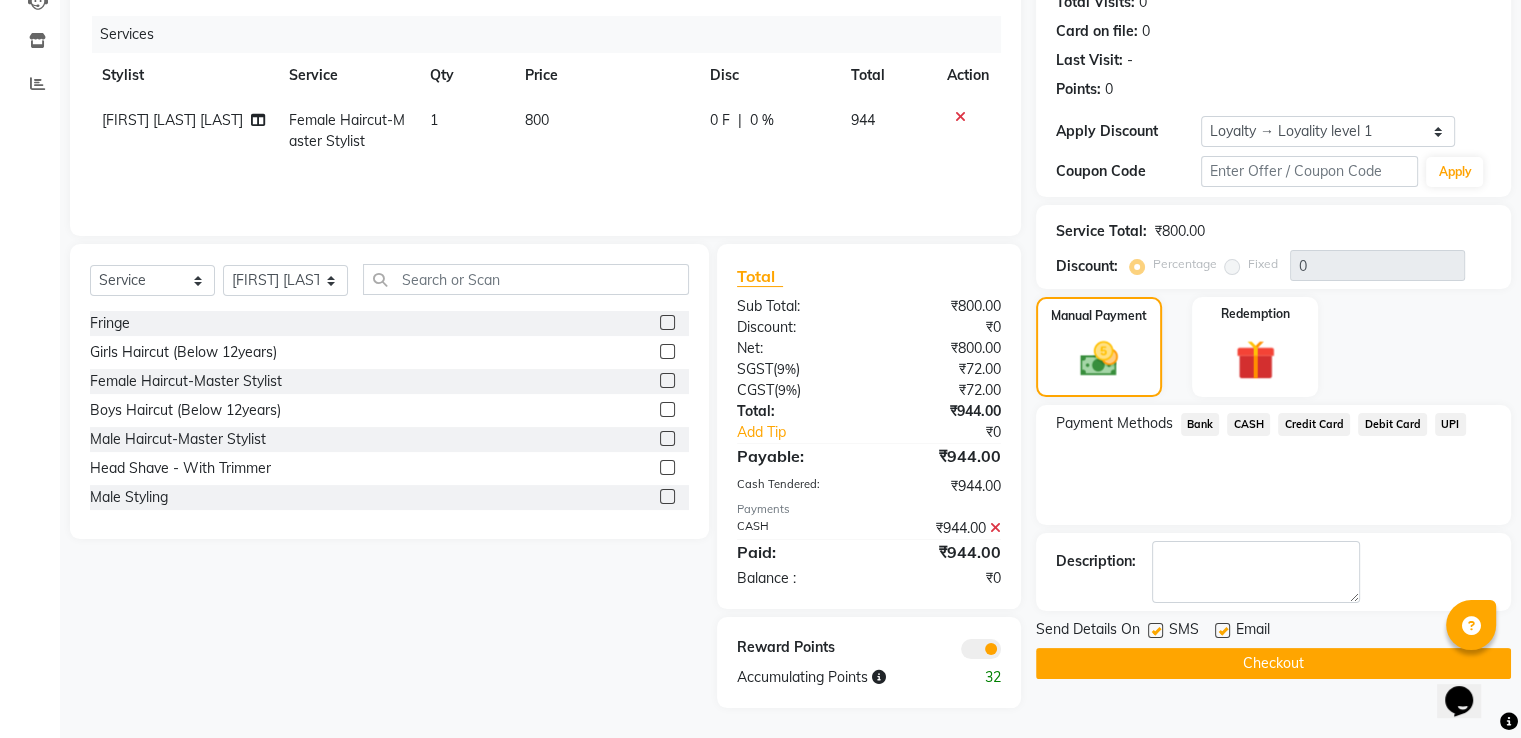 click on "₹0" 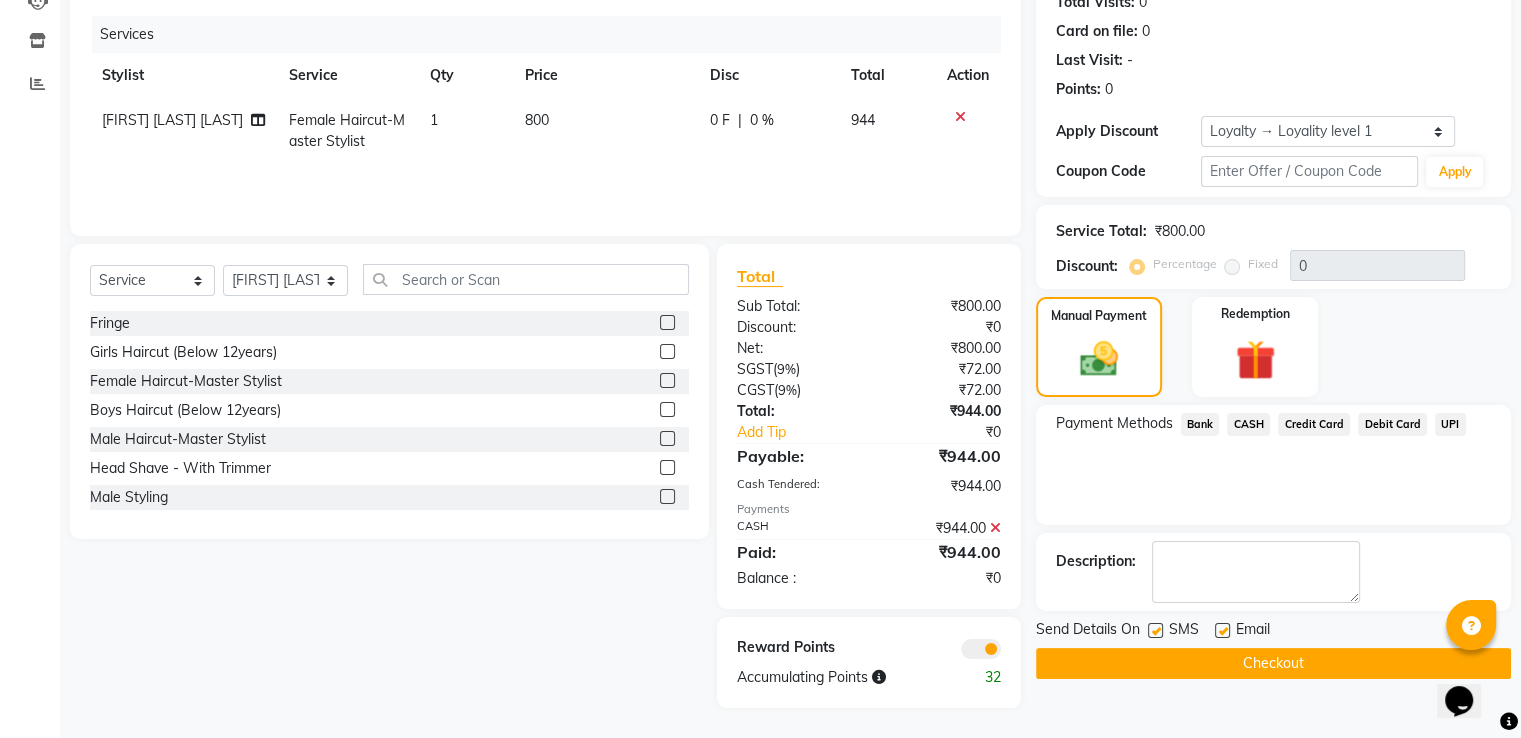 scroll, scrollTop: 234, scrollLeft: 0, axis: vertical 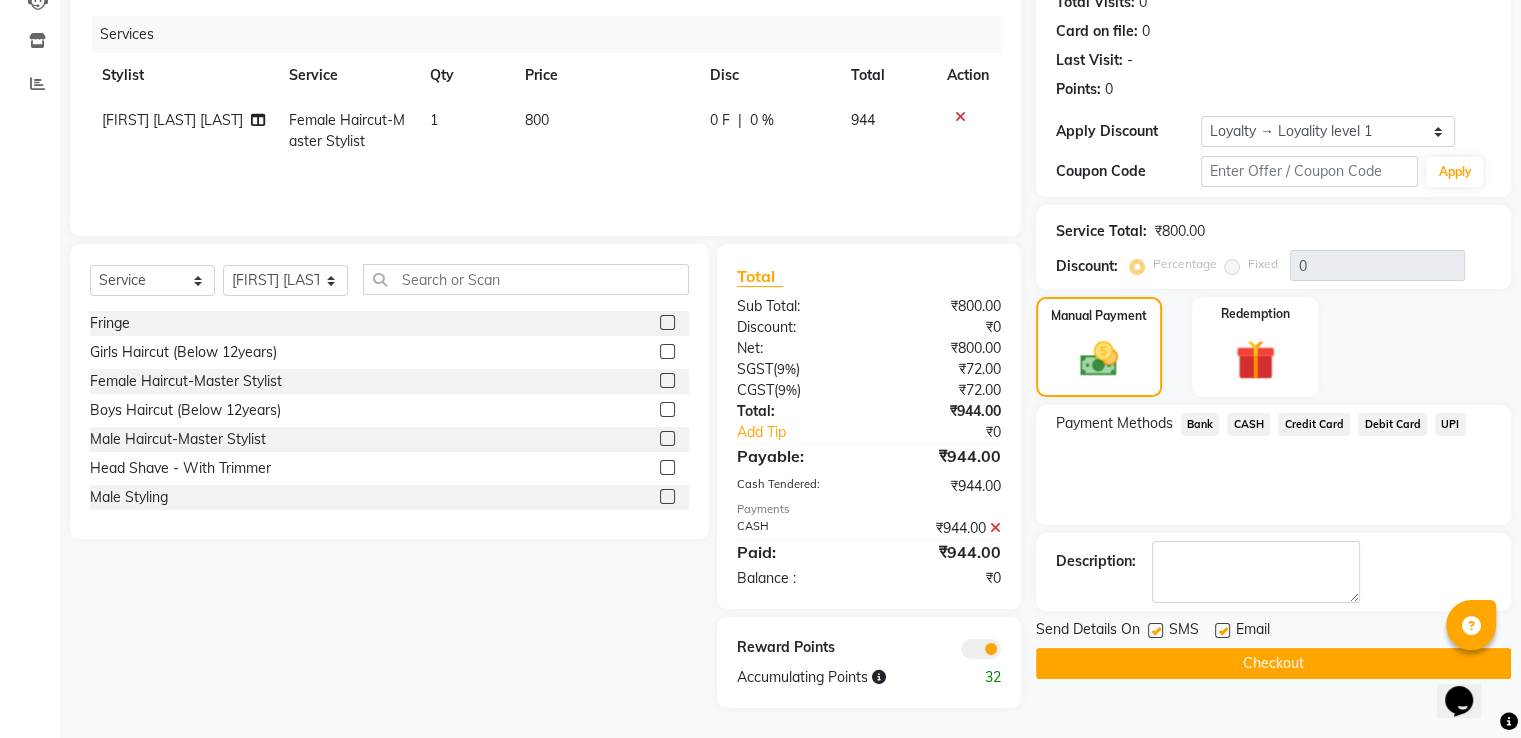 click on "CASH" 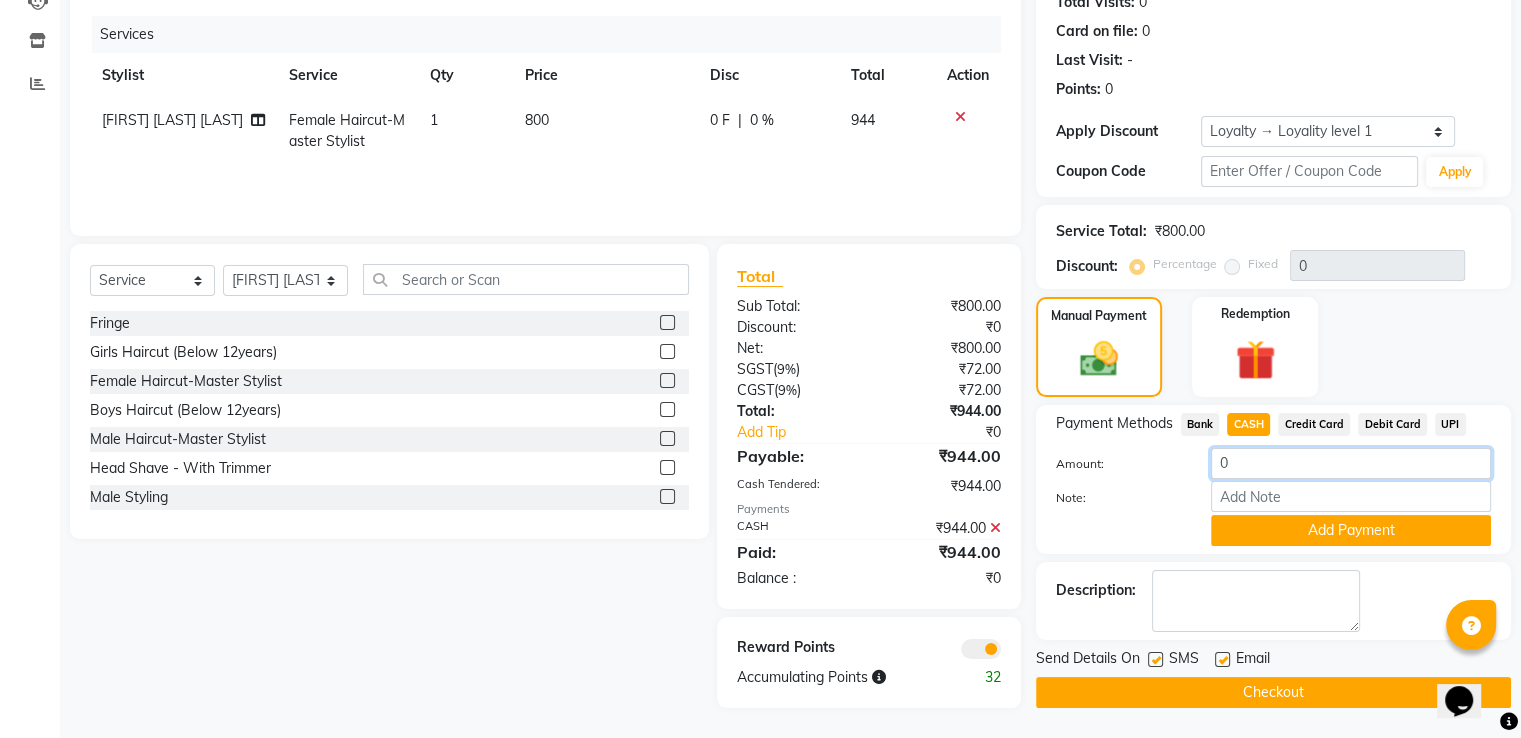 click on "0" 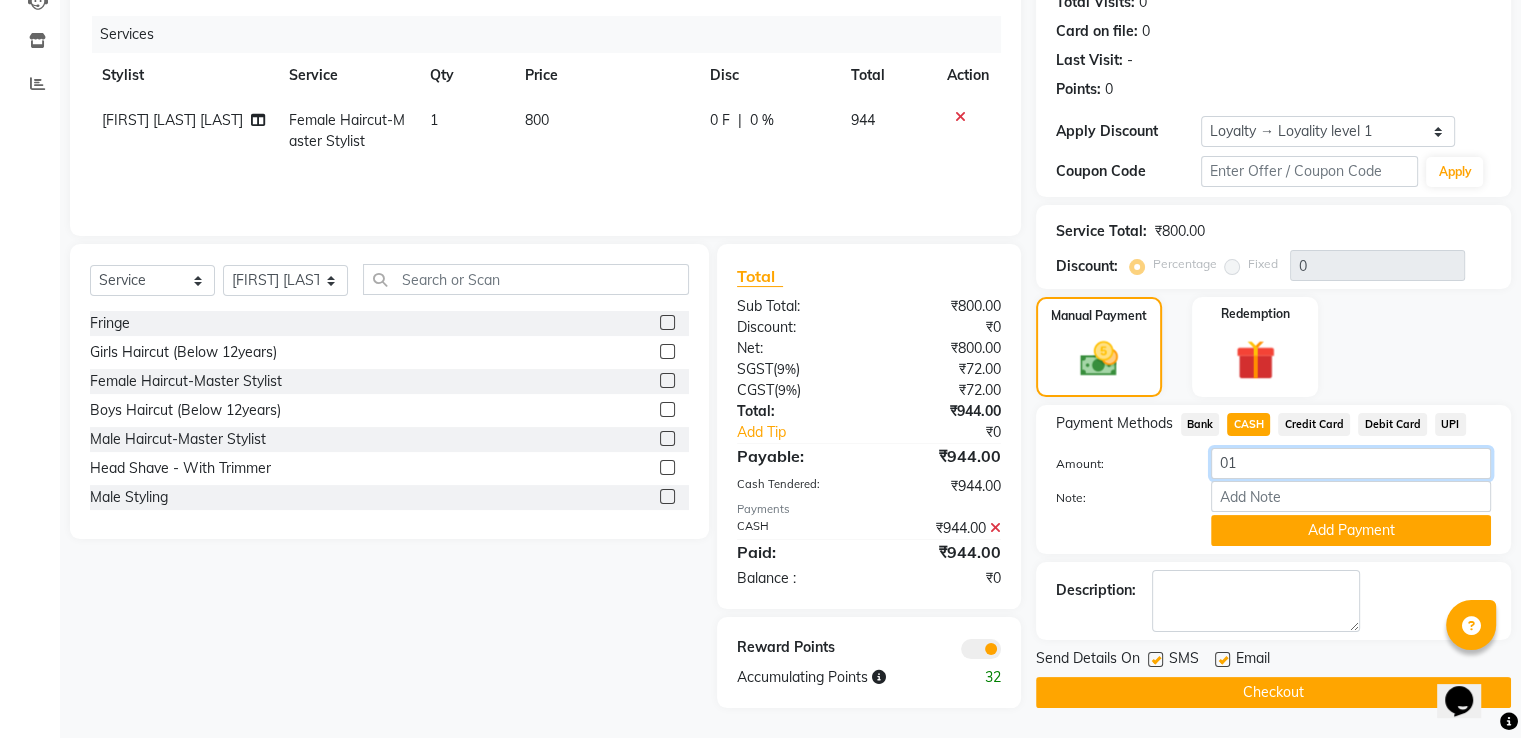type on "0" 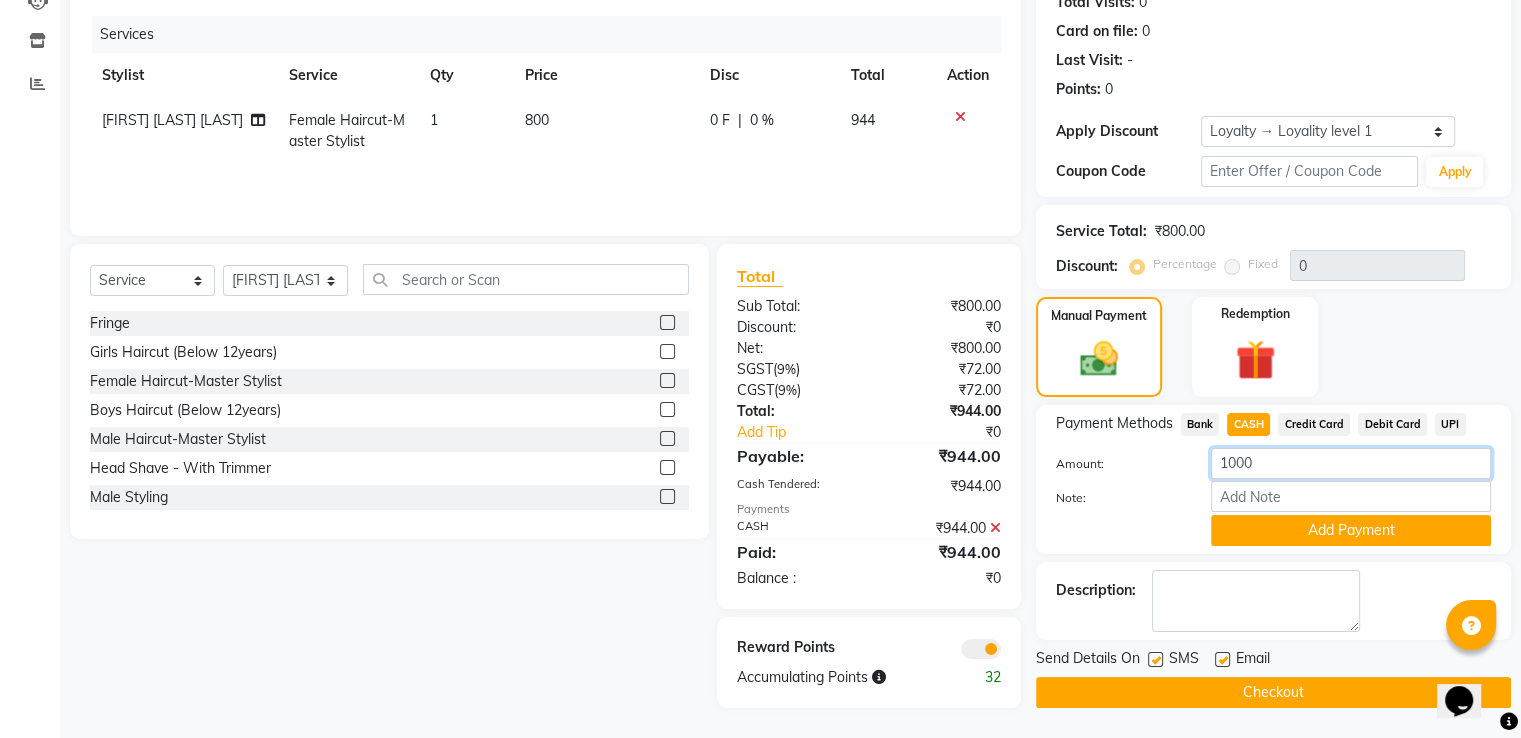 type on "1000" 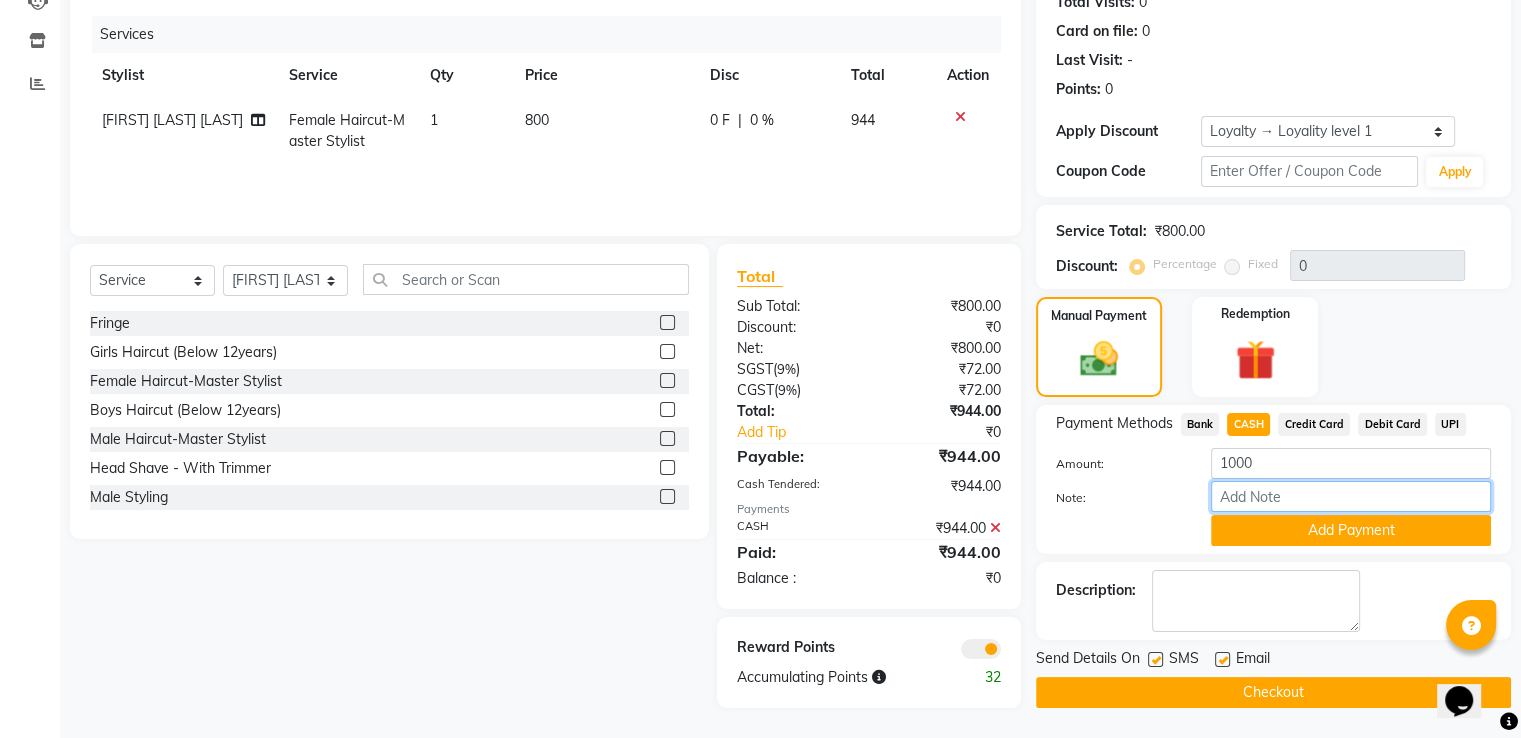 click on "Note:" at bounding box center (1351, 496) 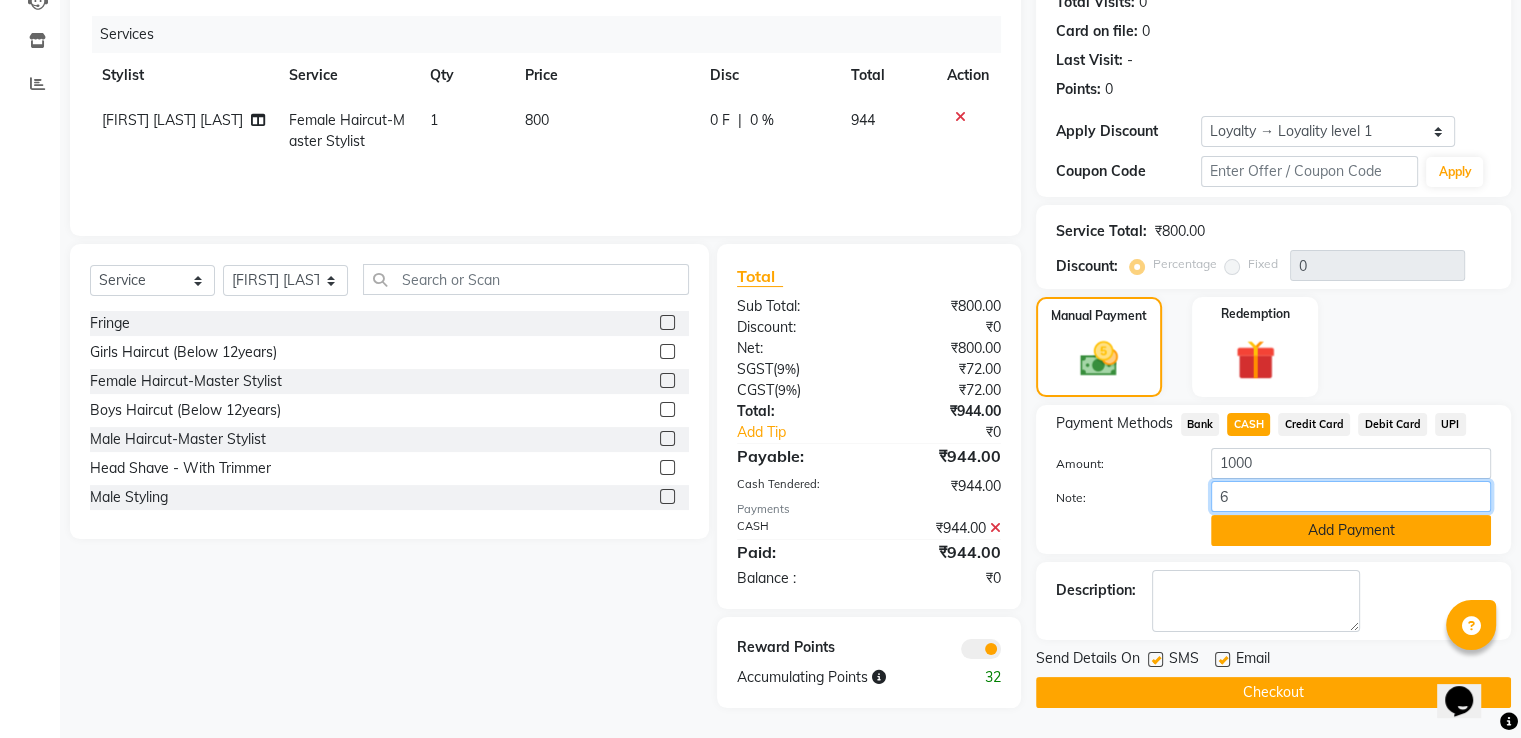 type on "6" 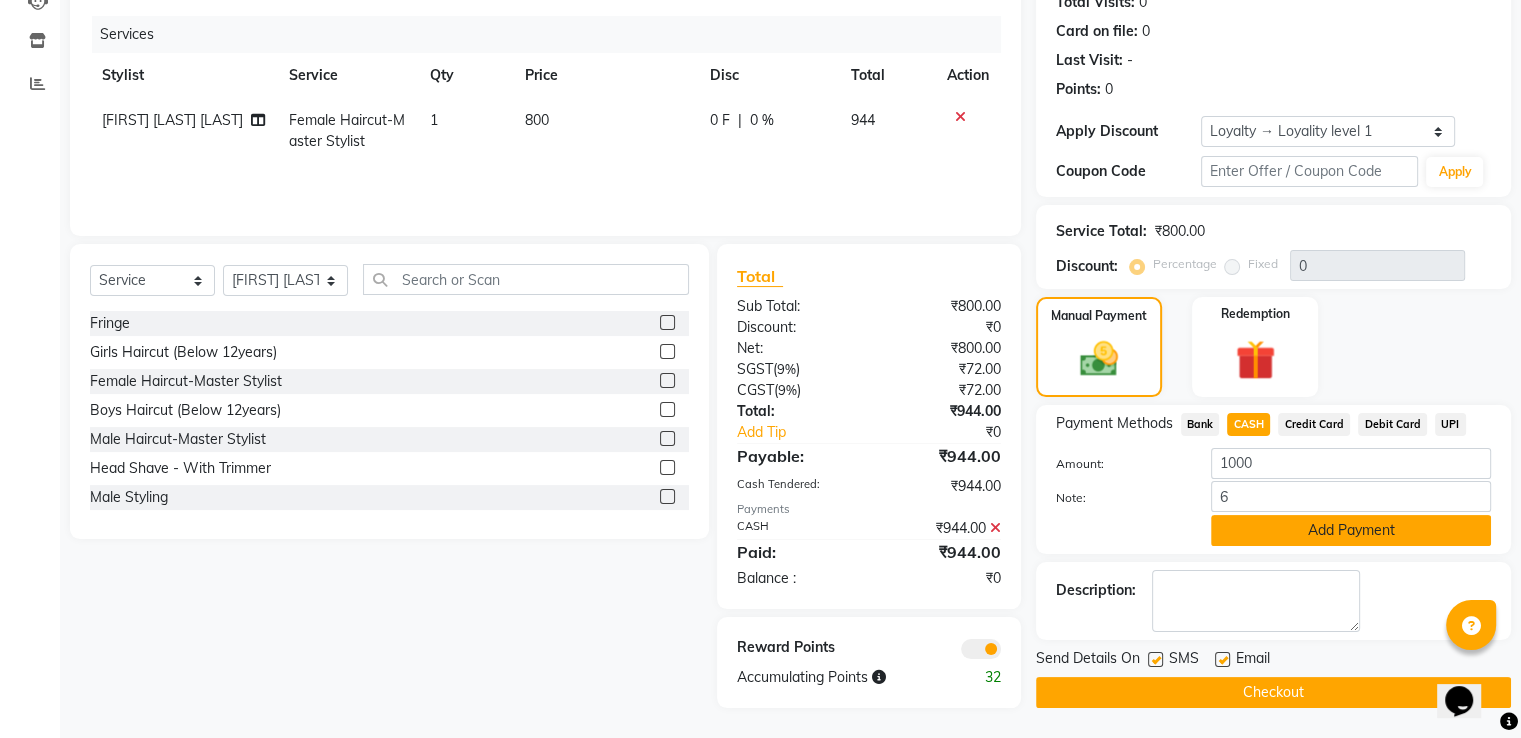 click on "Add Payment" 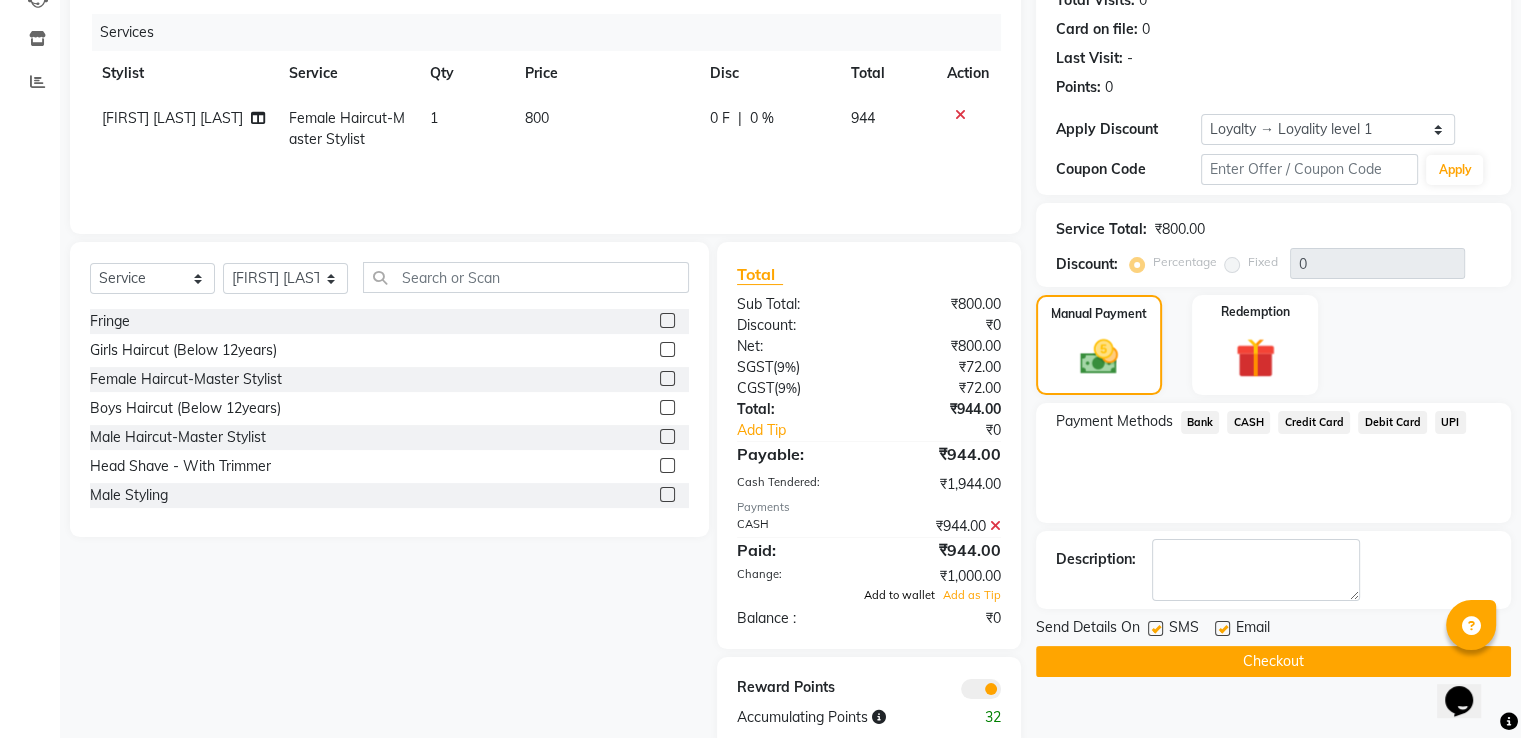 click on "Add to wallet" 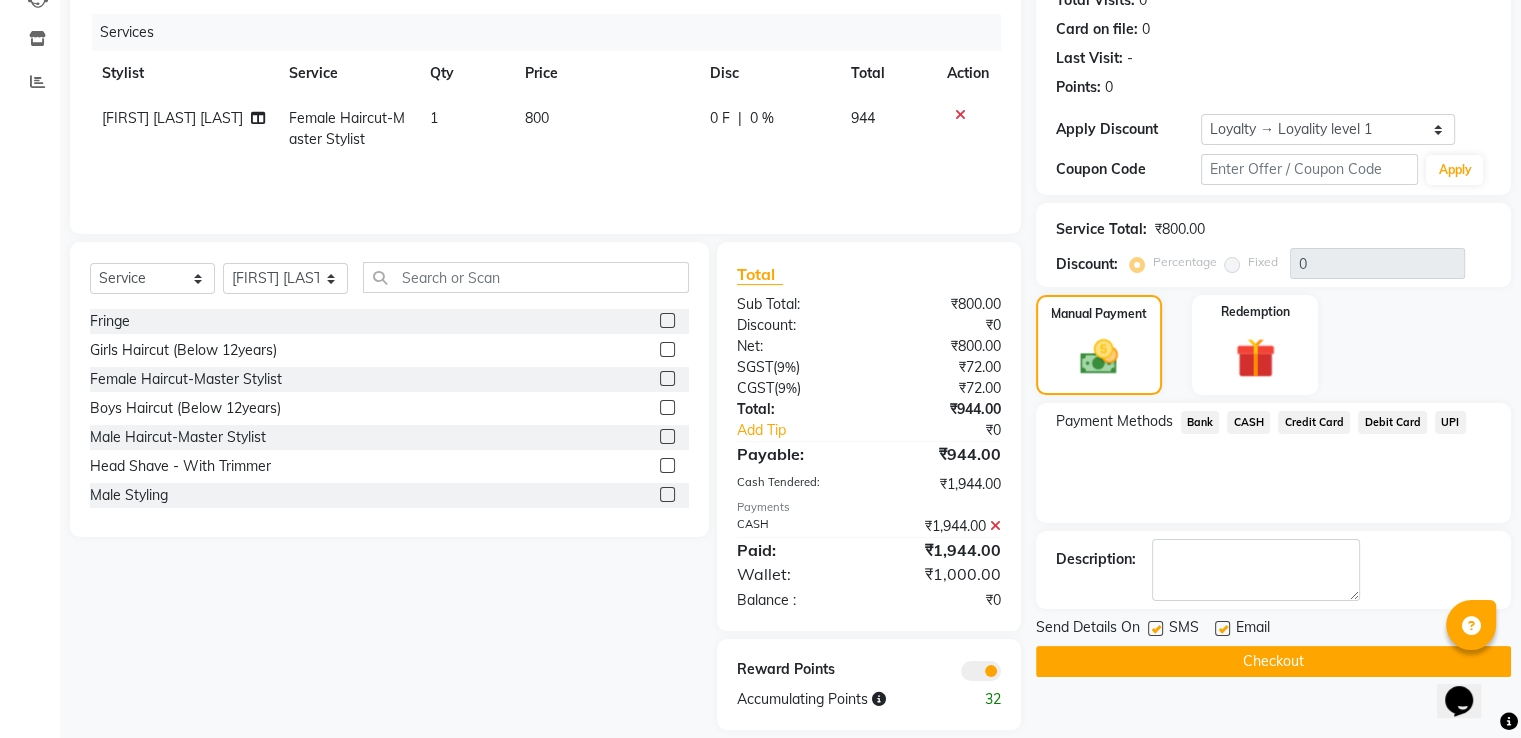 click on "₹1,000.00" 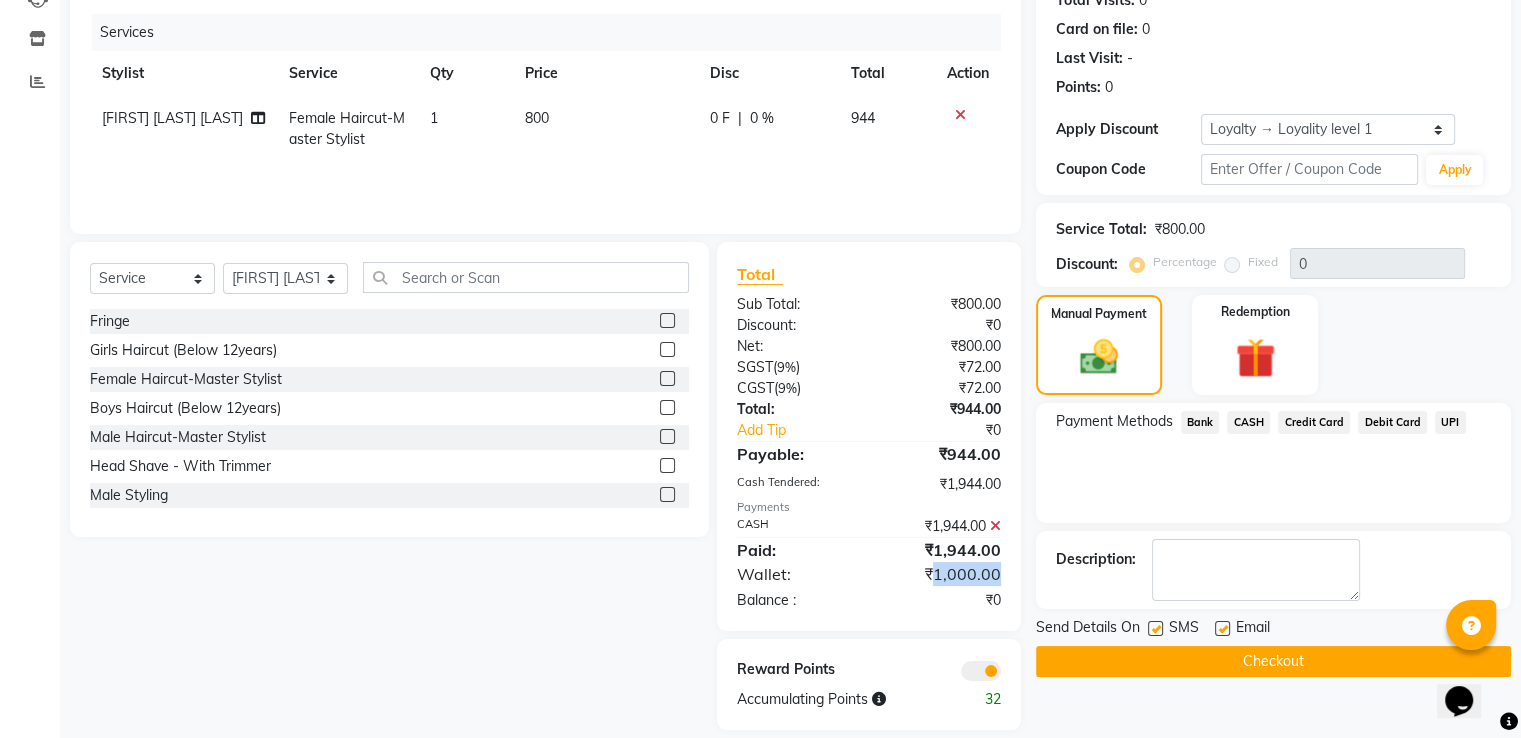 click on "₹1,000.00" 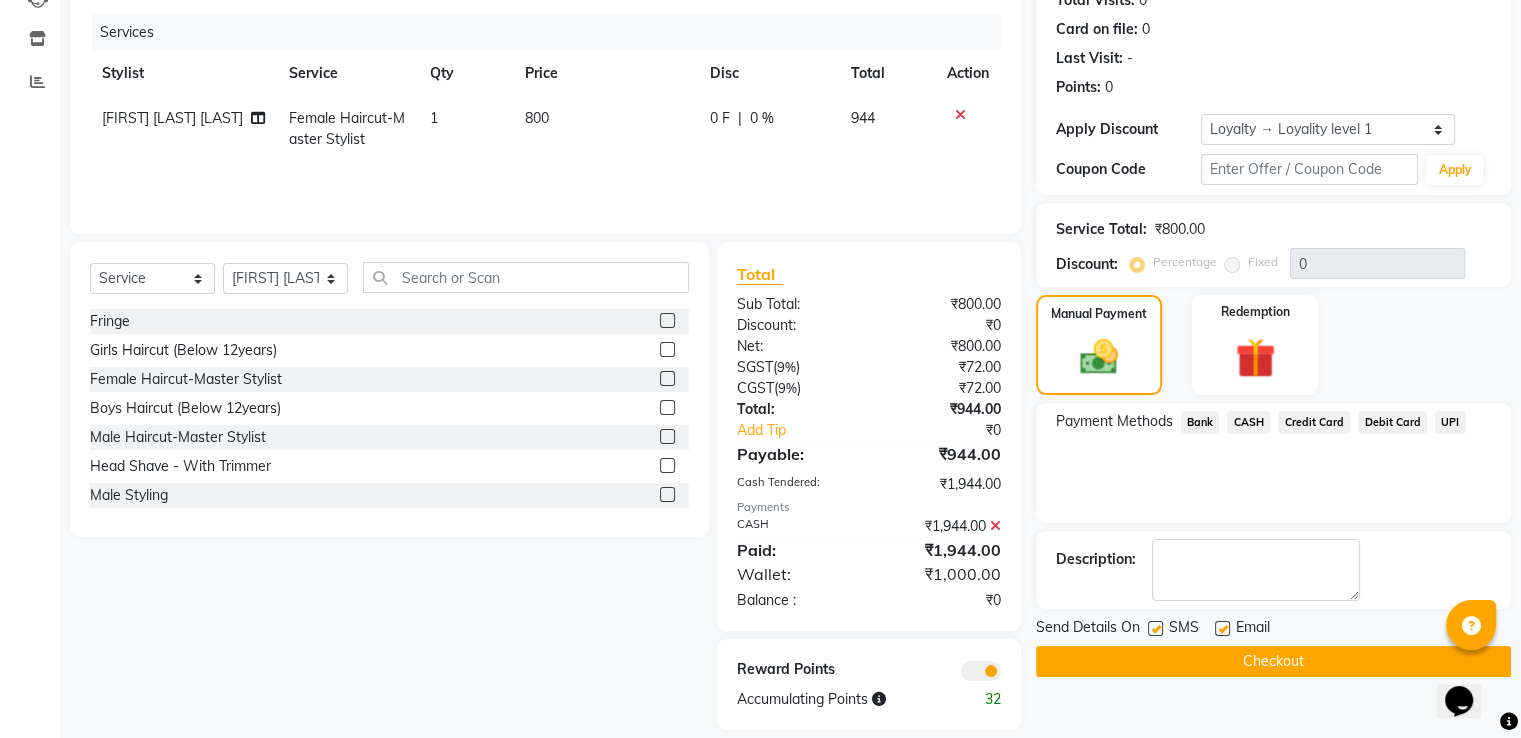 click 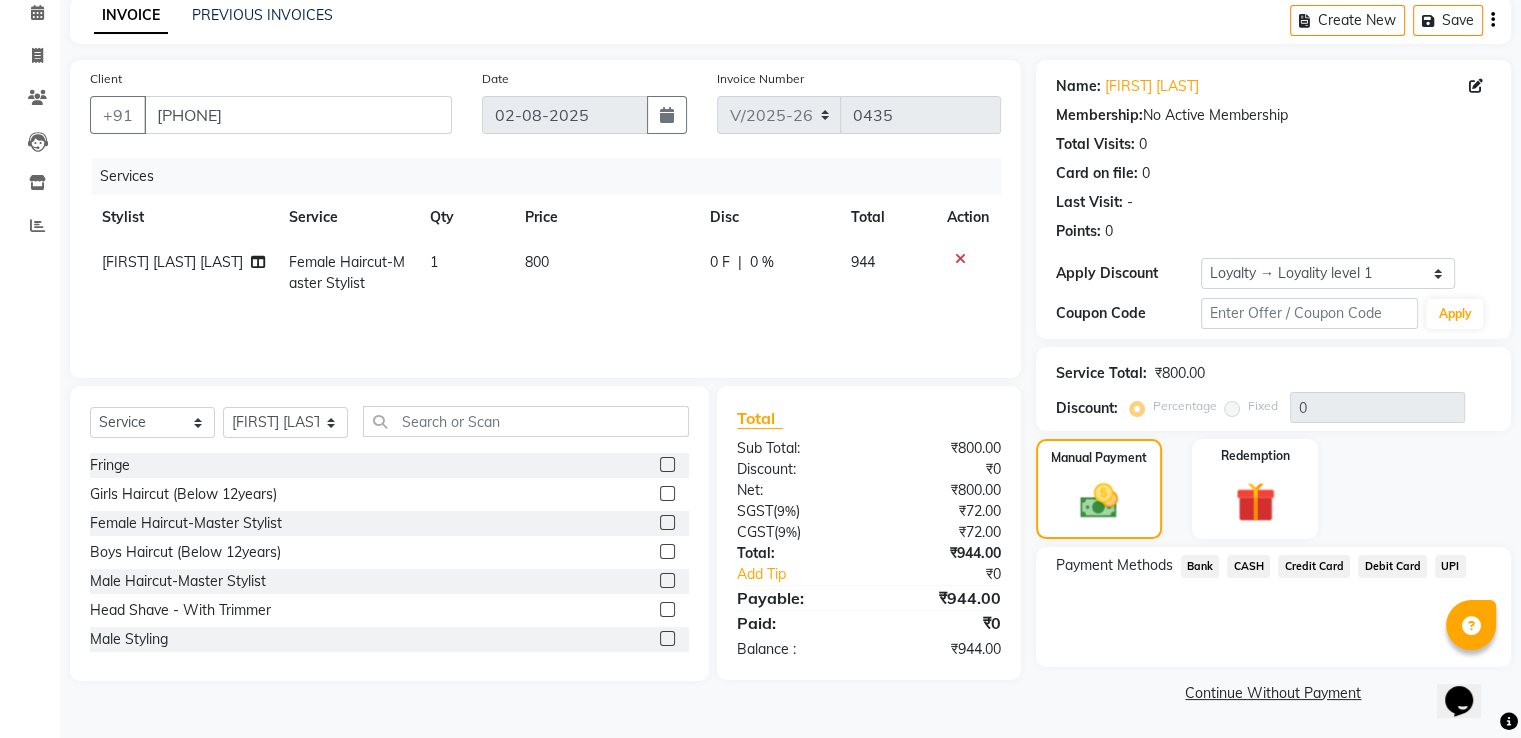 scroll, scrollTop: 89, scrollLeft: 0, axis: vertical 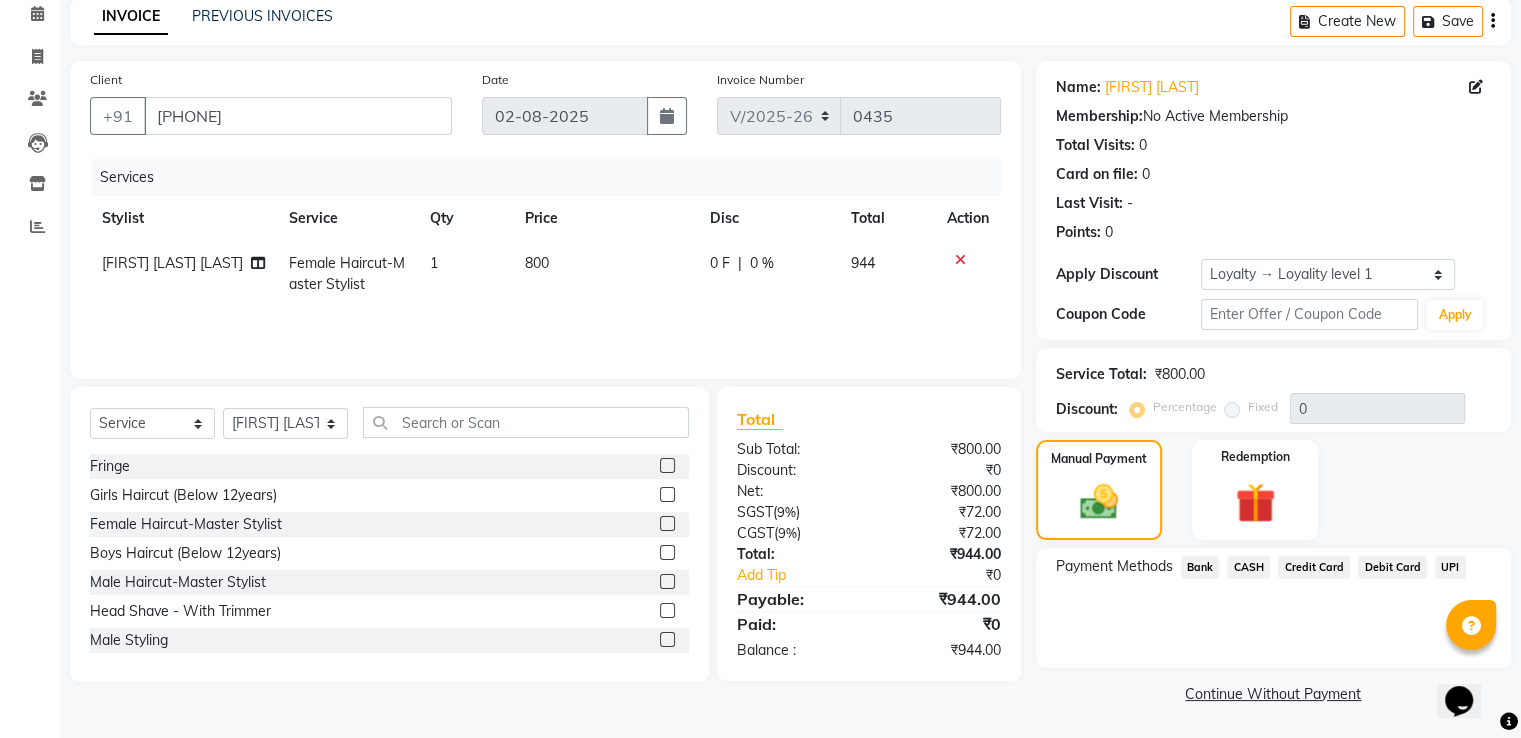 drag, startPoint x: 1247, startPoint y: 565, endPoint x: 1245, endPoint y: 591, distance: 26.076809 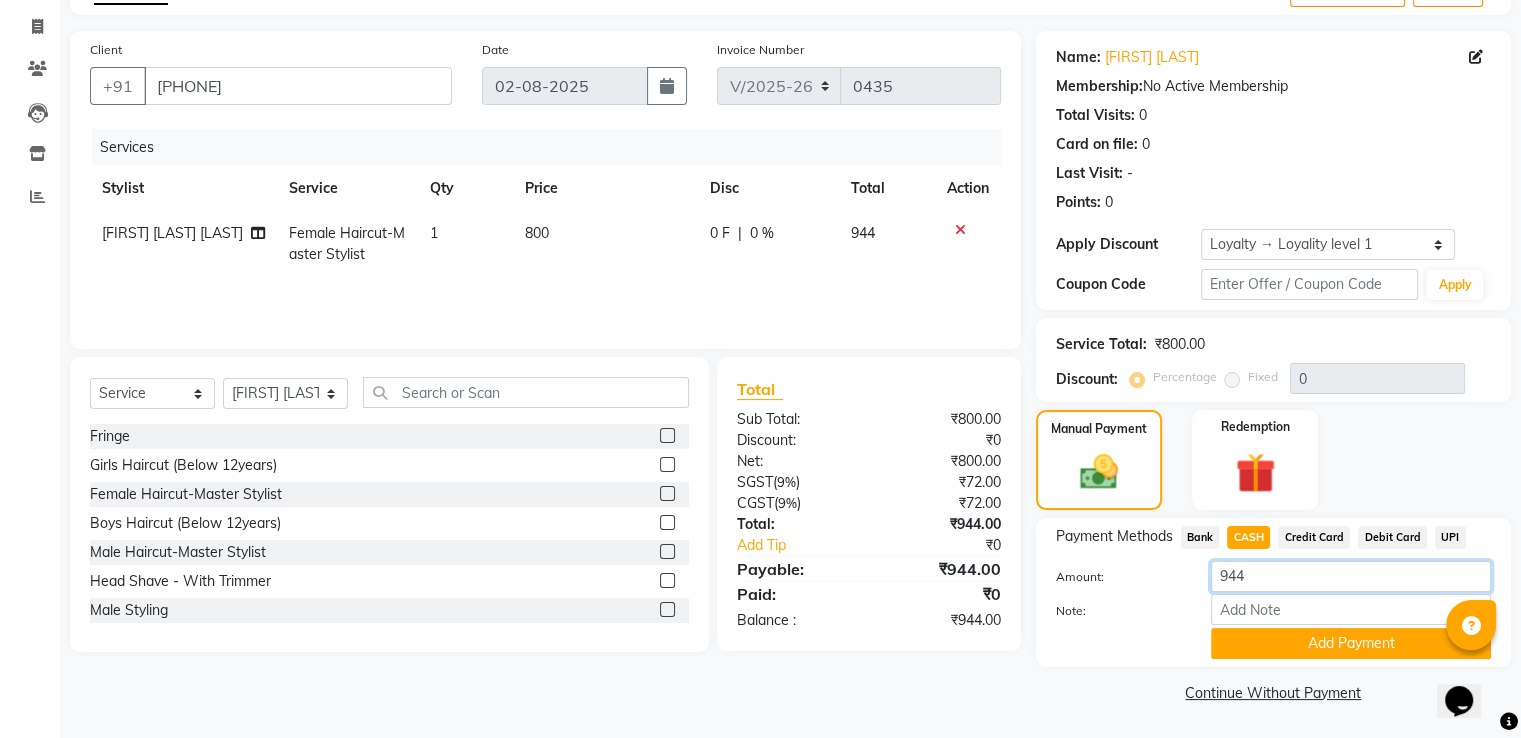 click on "944" 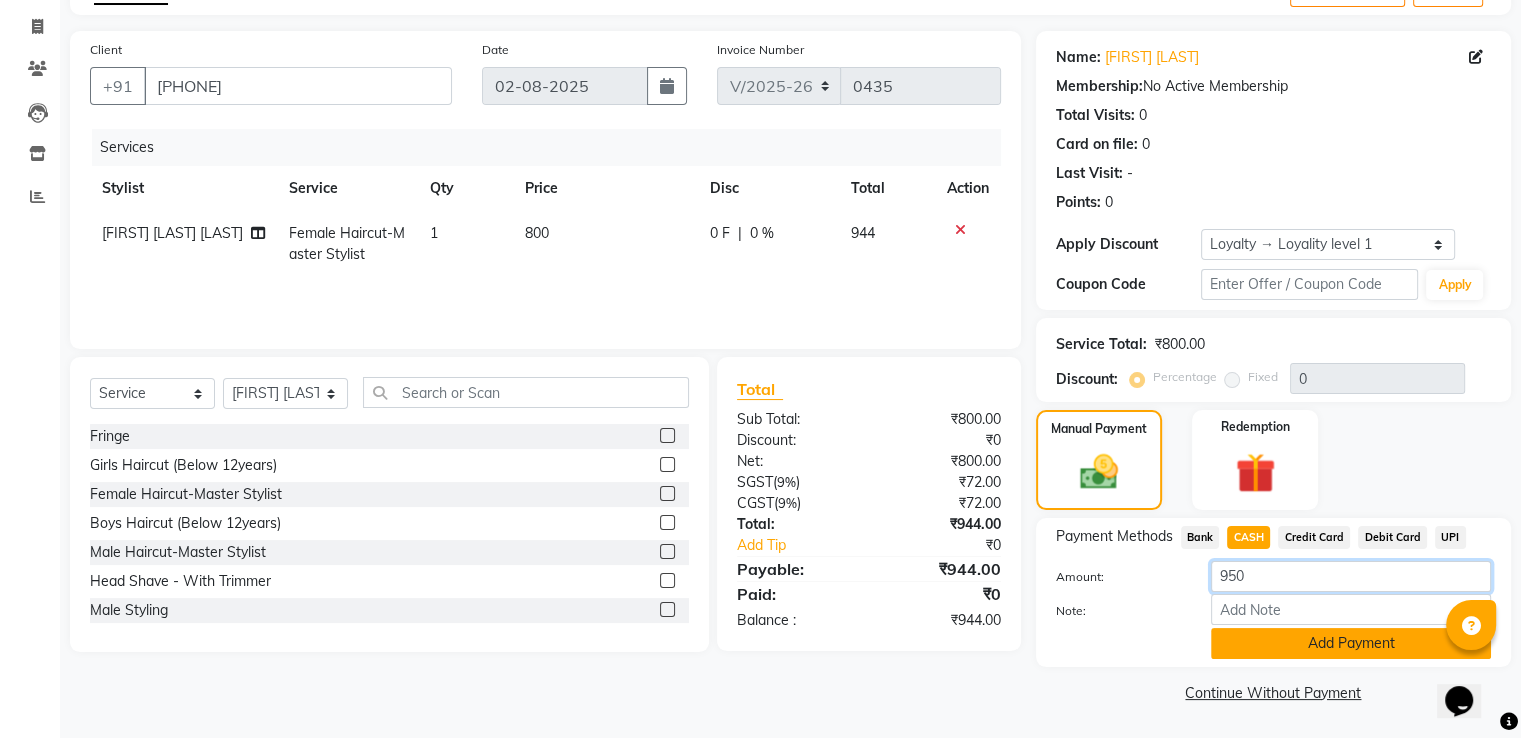 type on "950" 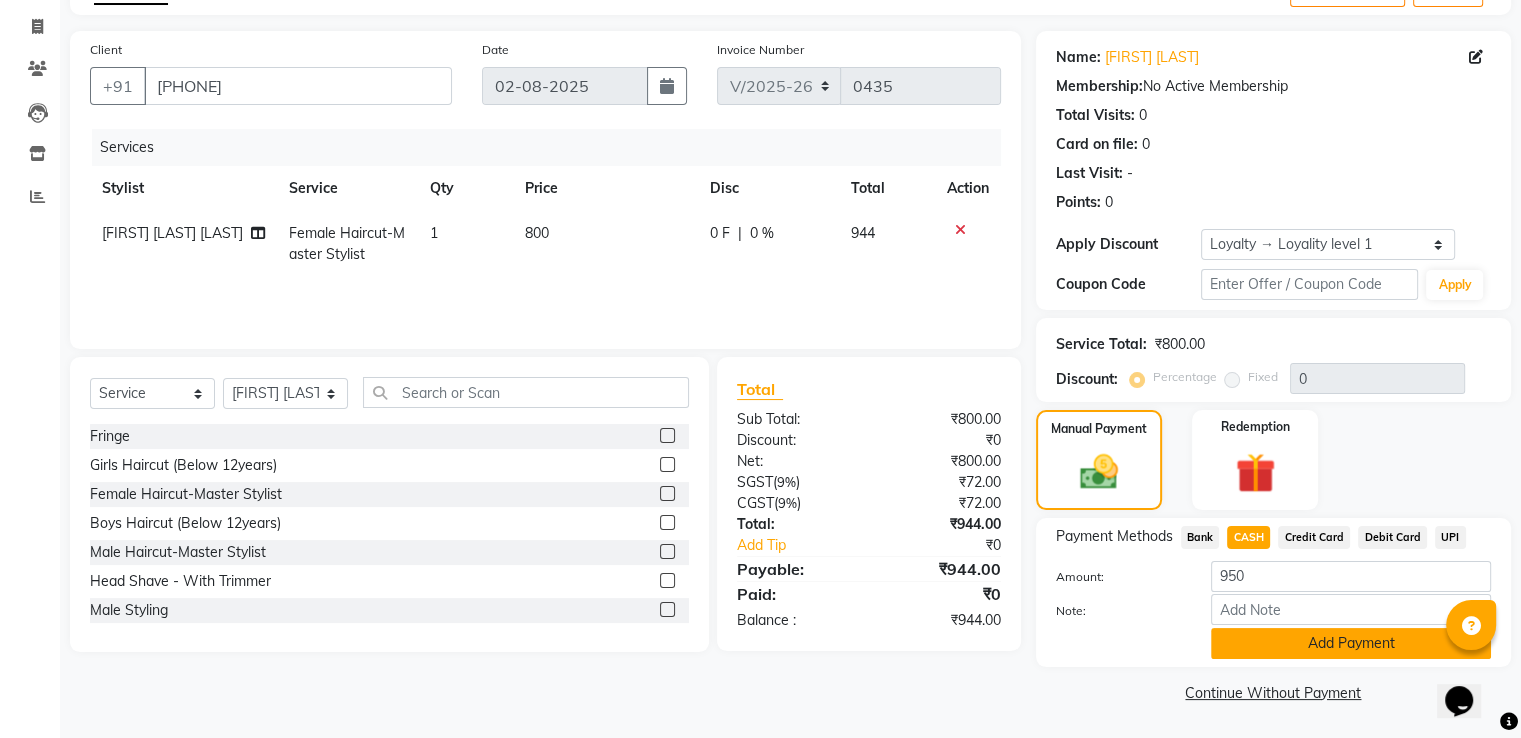 click on "Add Payment" 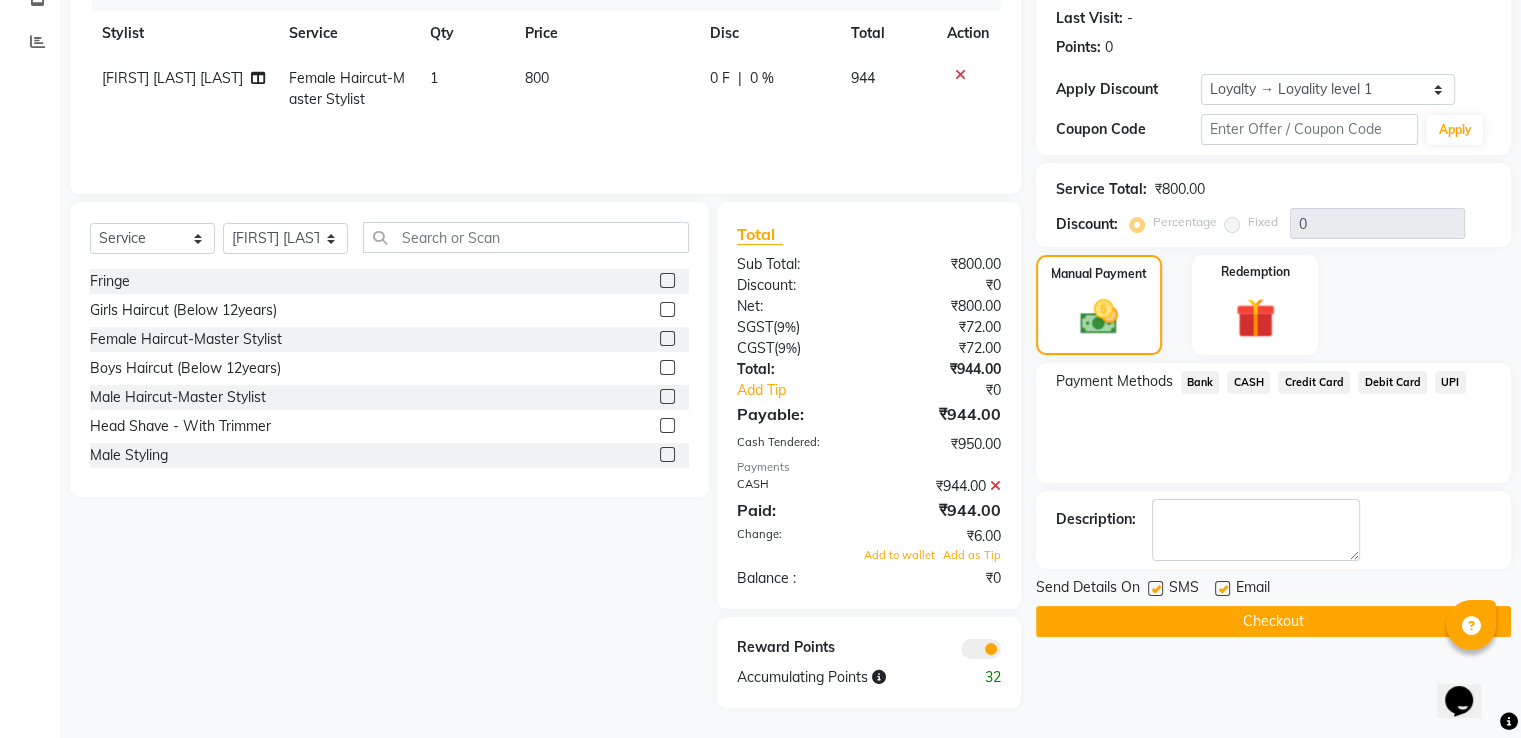 scroll, scrollTop: 276, scrollLeft: 0, axis: vertical 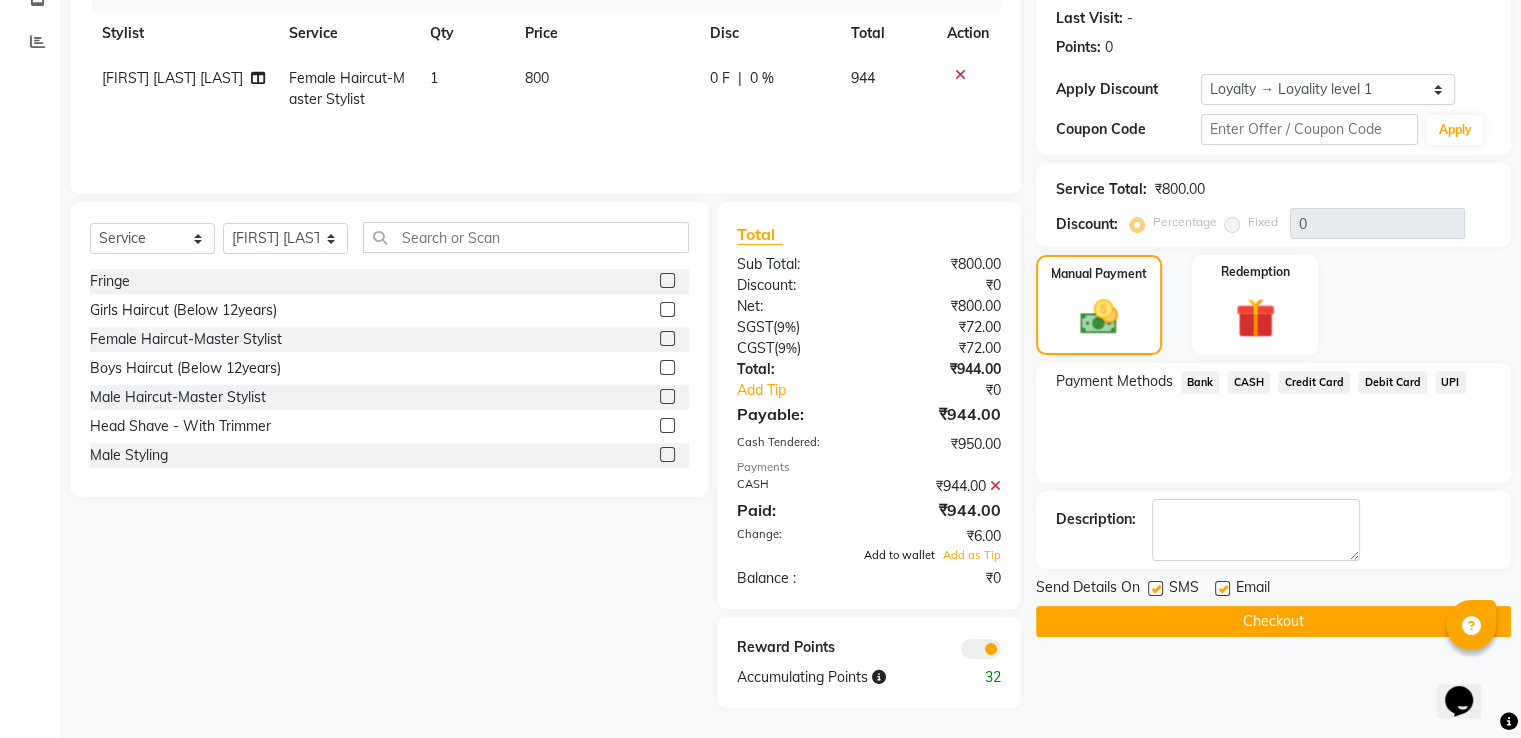 click on "Add to wallet" 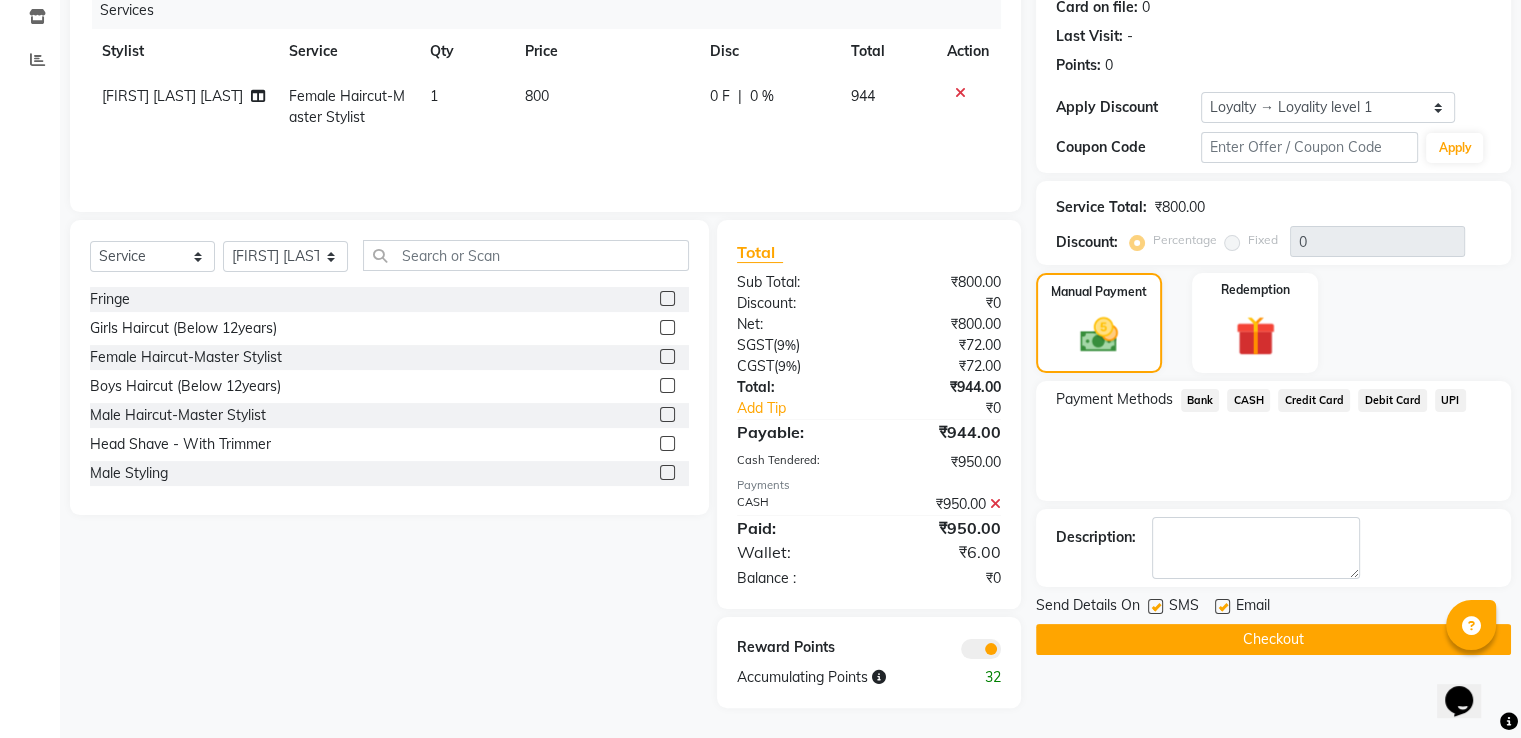 scroll, scrollTop: 258, scrollLeft: 0, axis: vertical 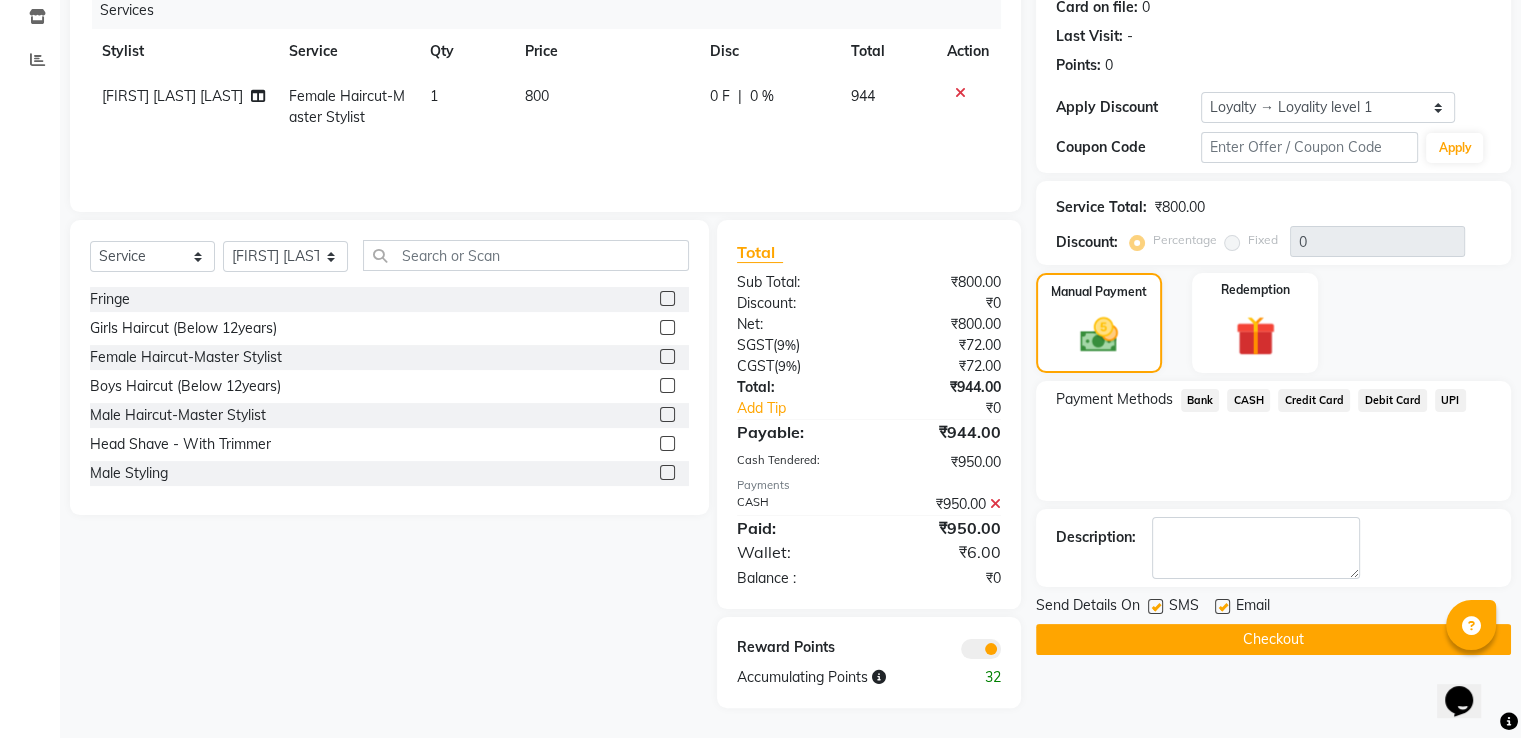 click on "Checkout" 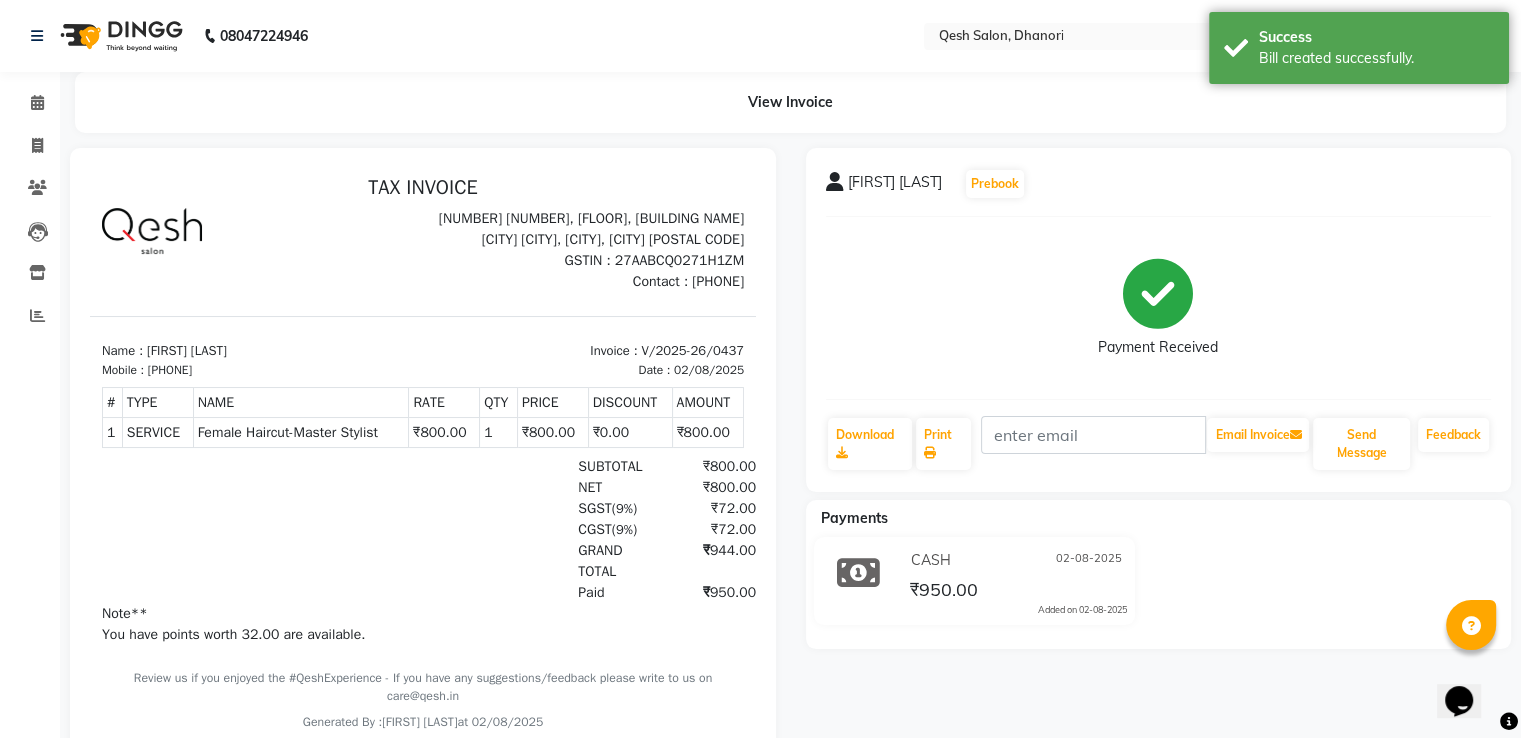 scroll, scrollTop: 0, scrollLeft: 0, axis: both 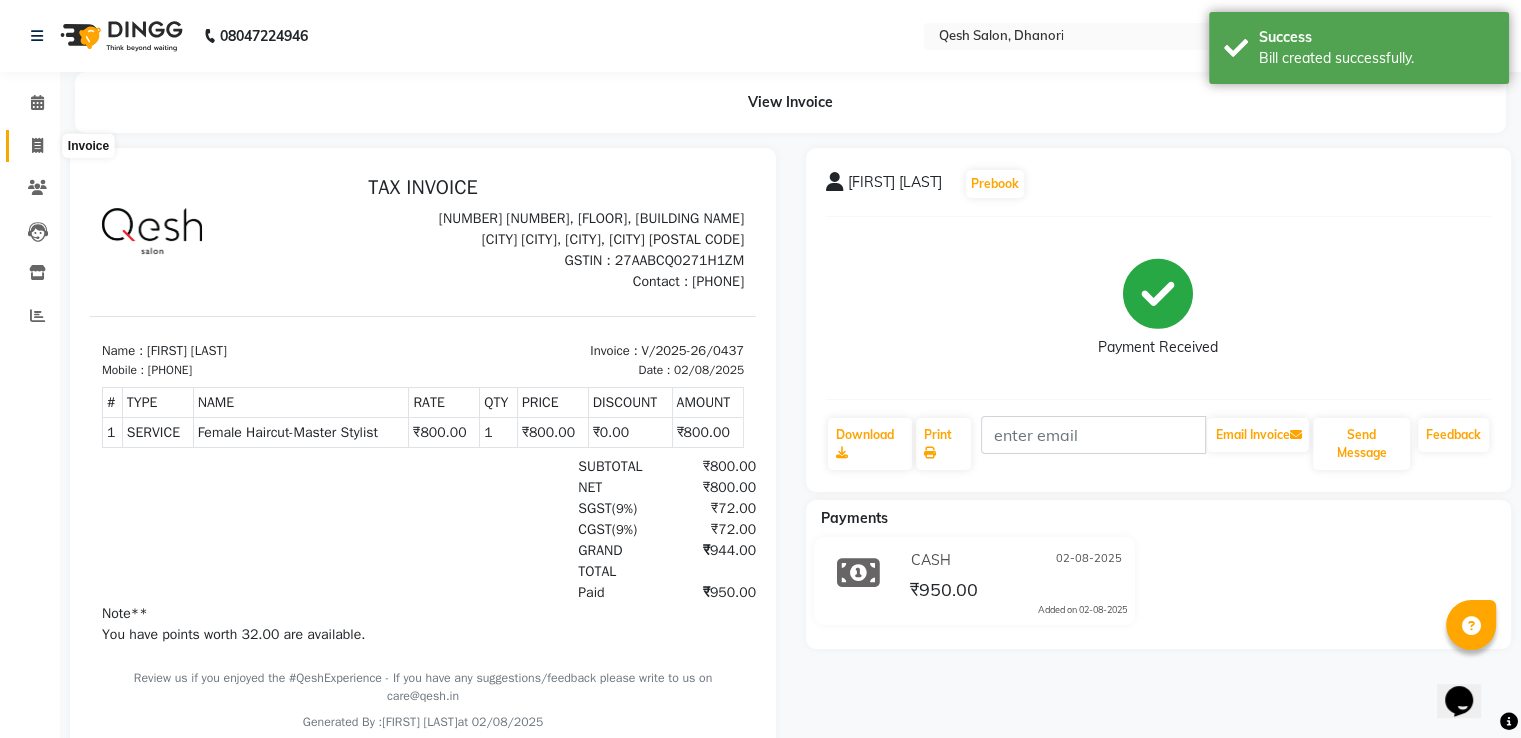 click 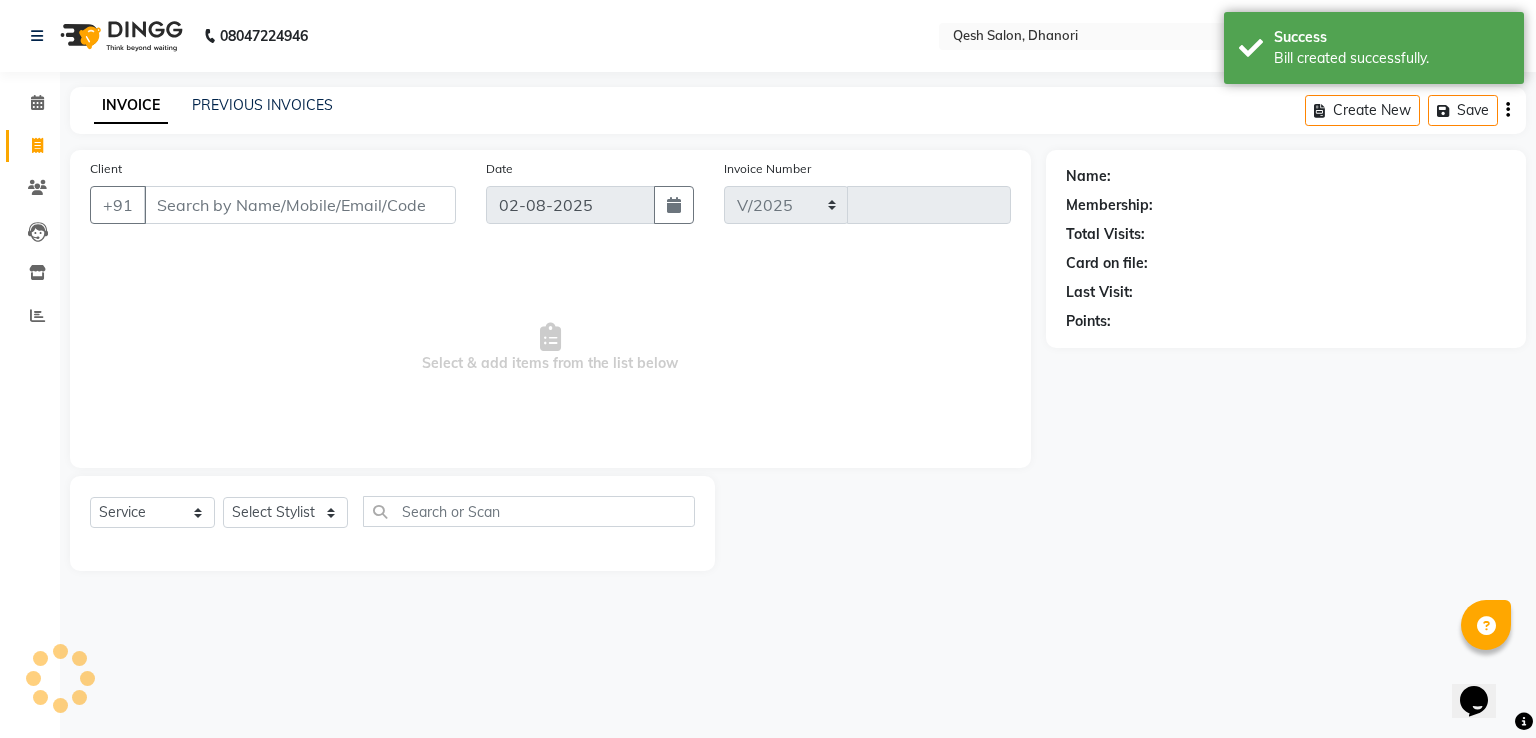 select on "7641" 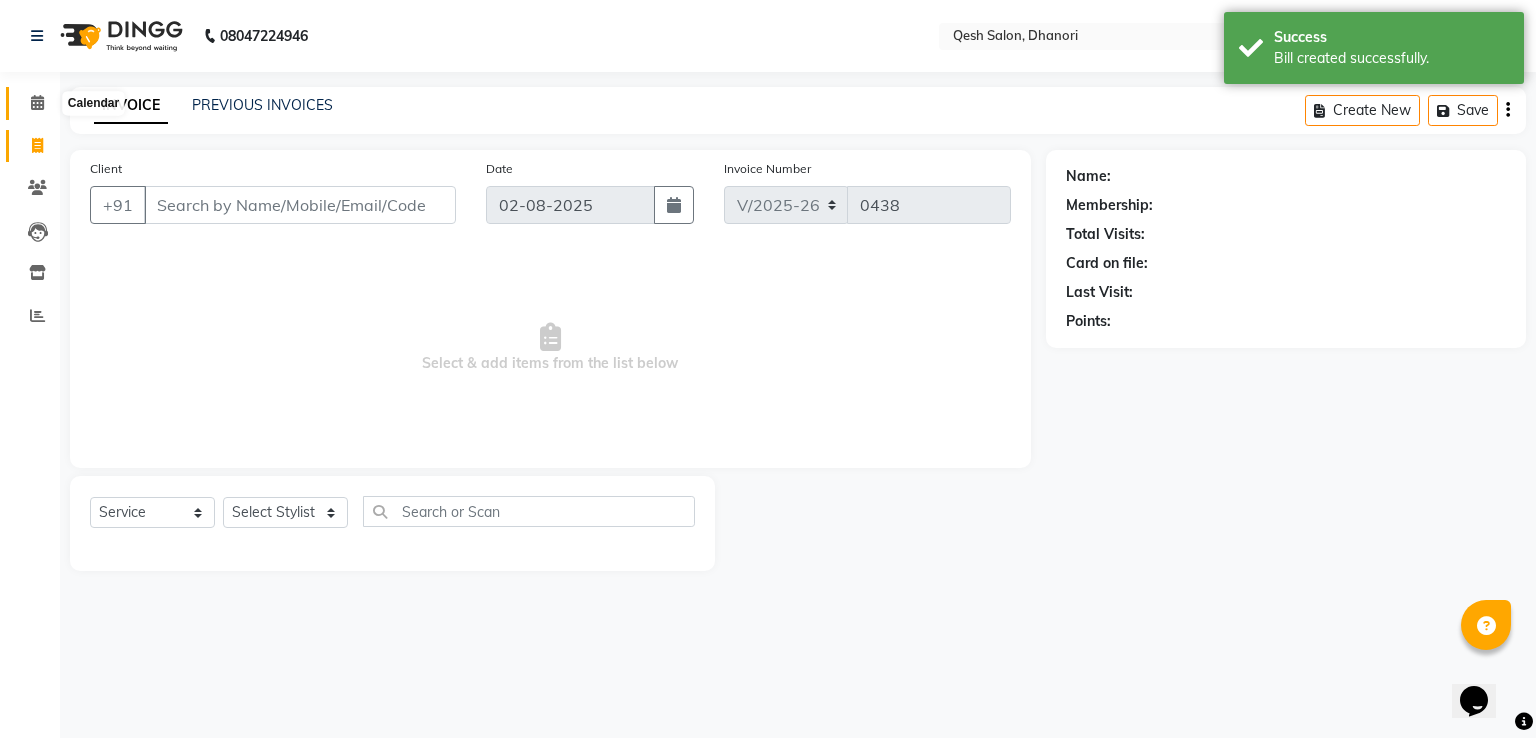 click 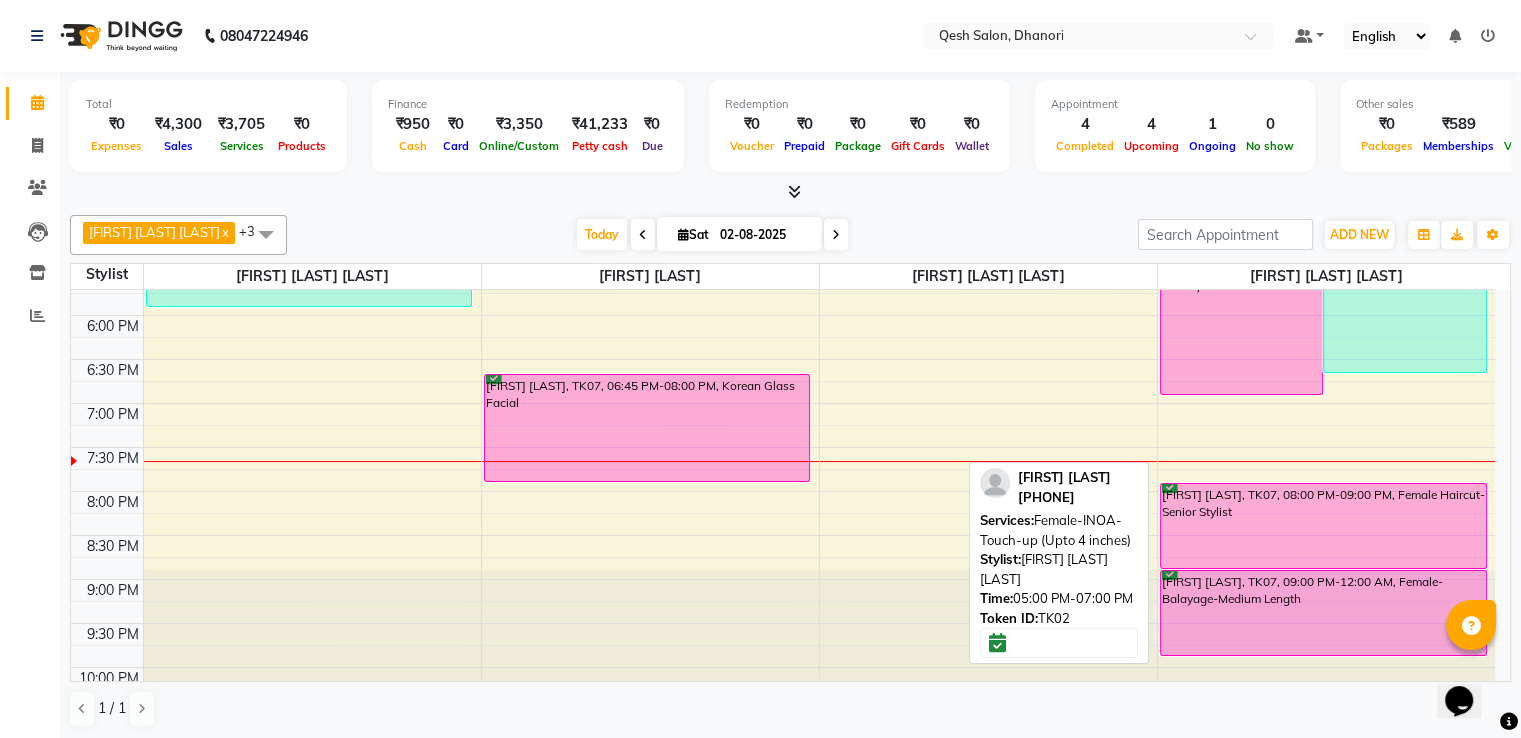 scroll, scrollTop: 786, scrollLeft: 0, axis: vertical 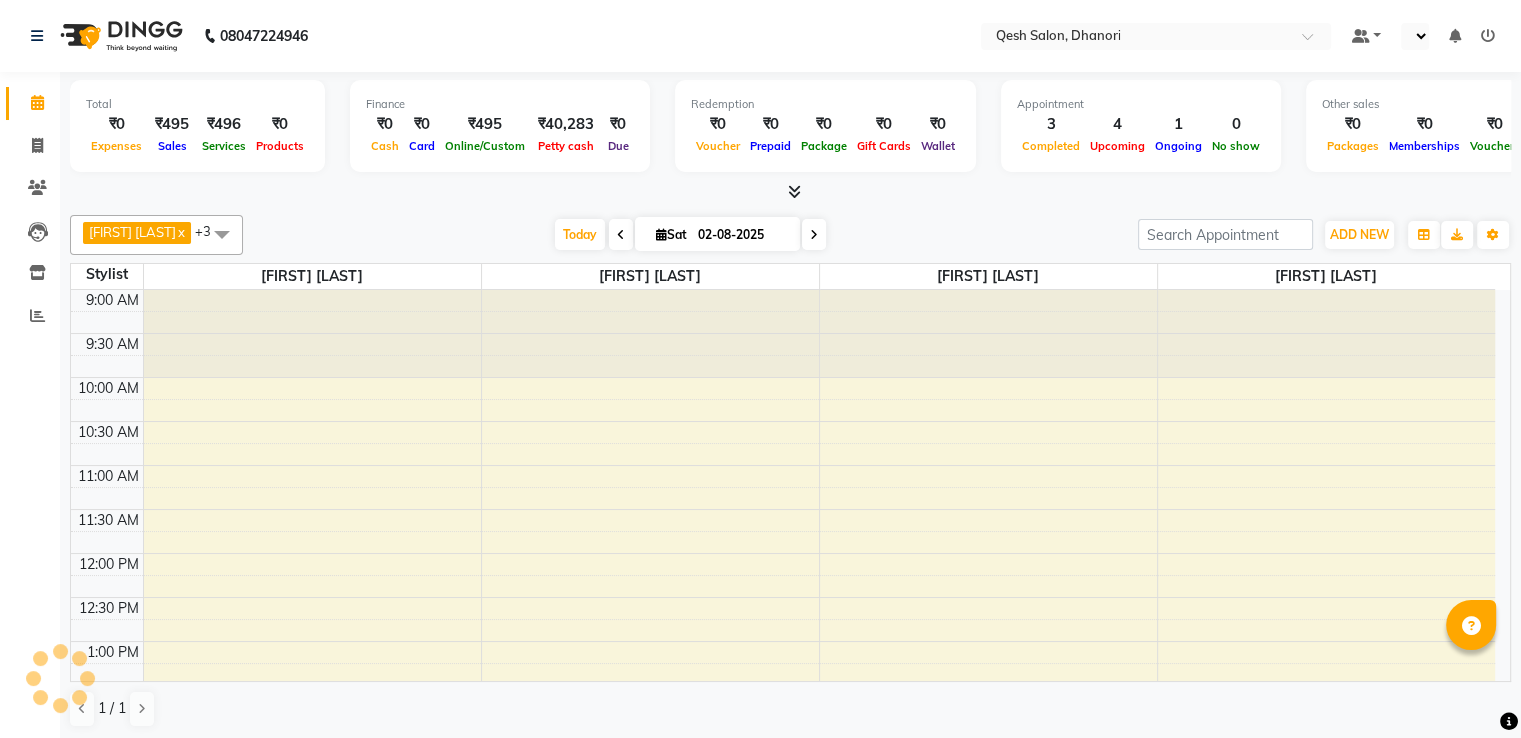 select on "en" 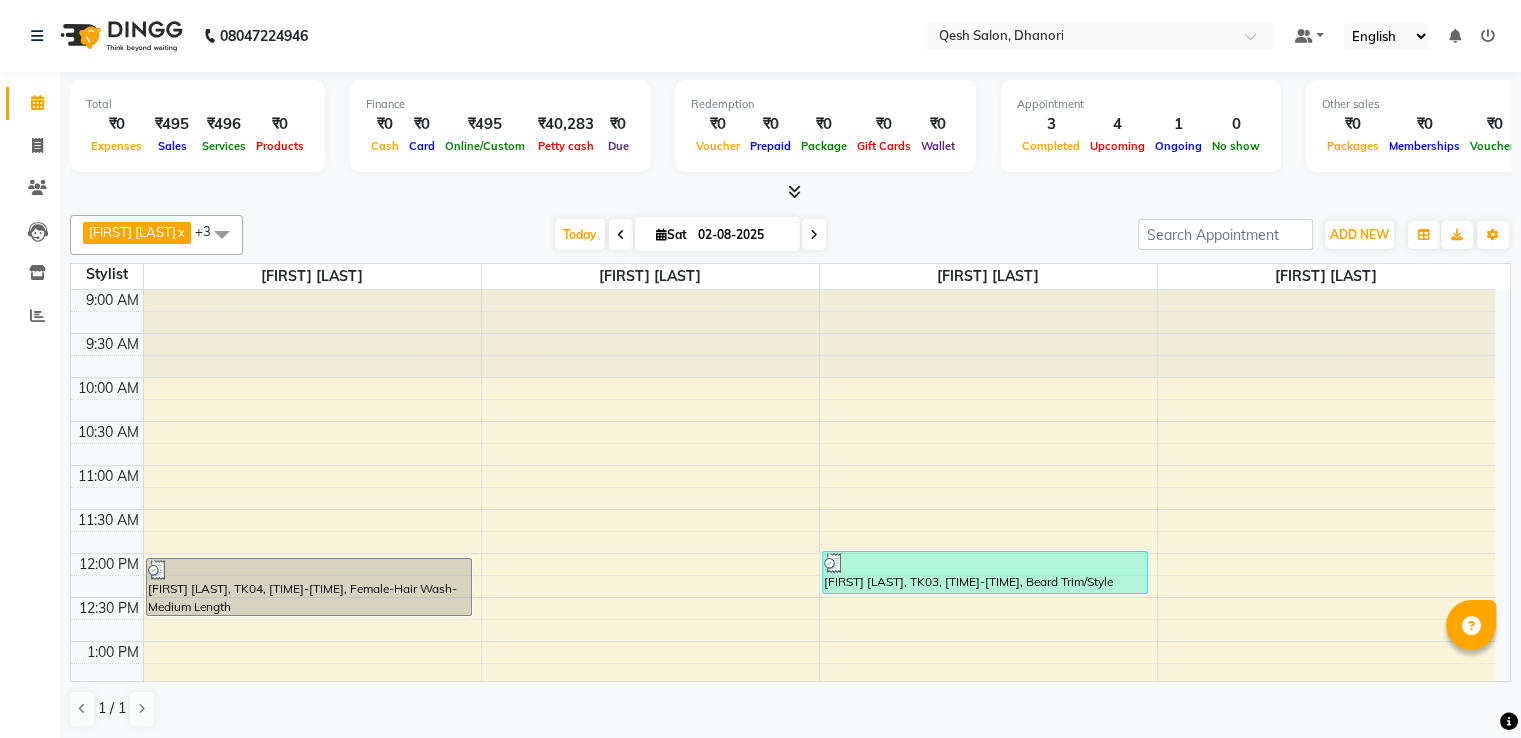 scroll, scrollTop: 786, scrollLeft: 0, axis: vertical 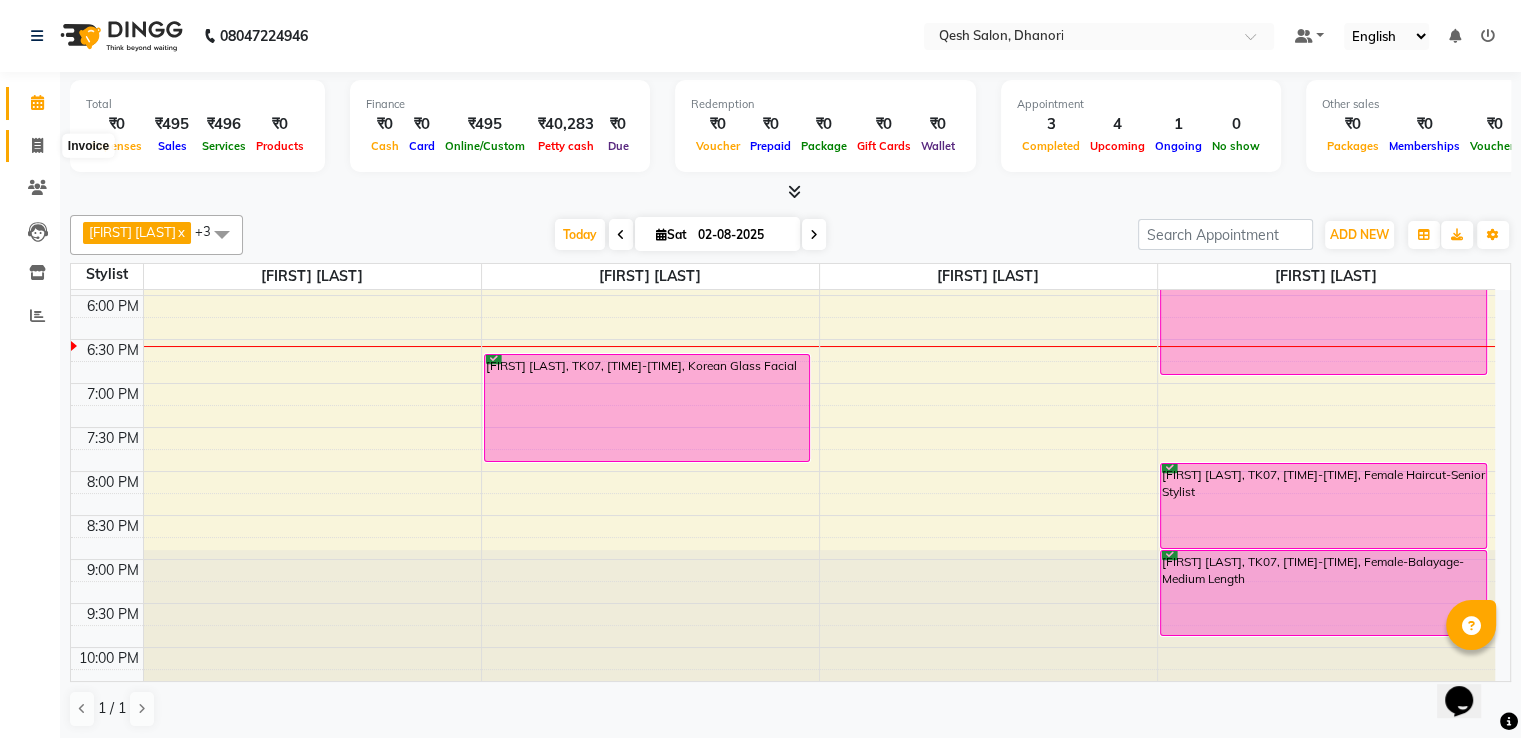 click 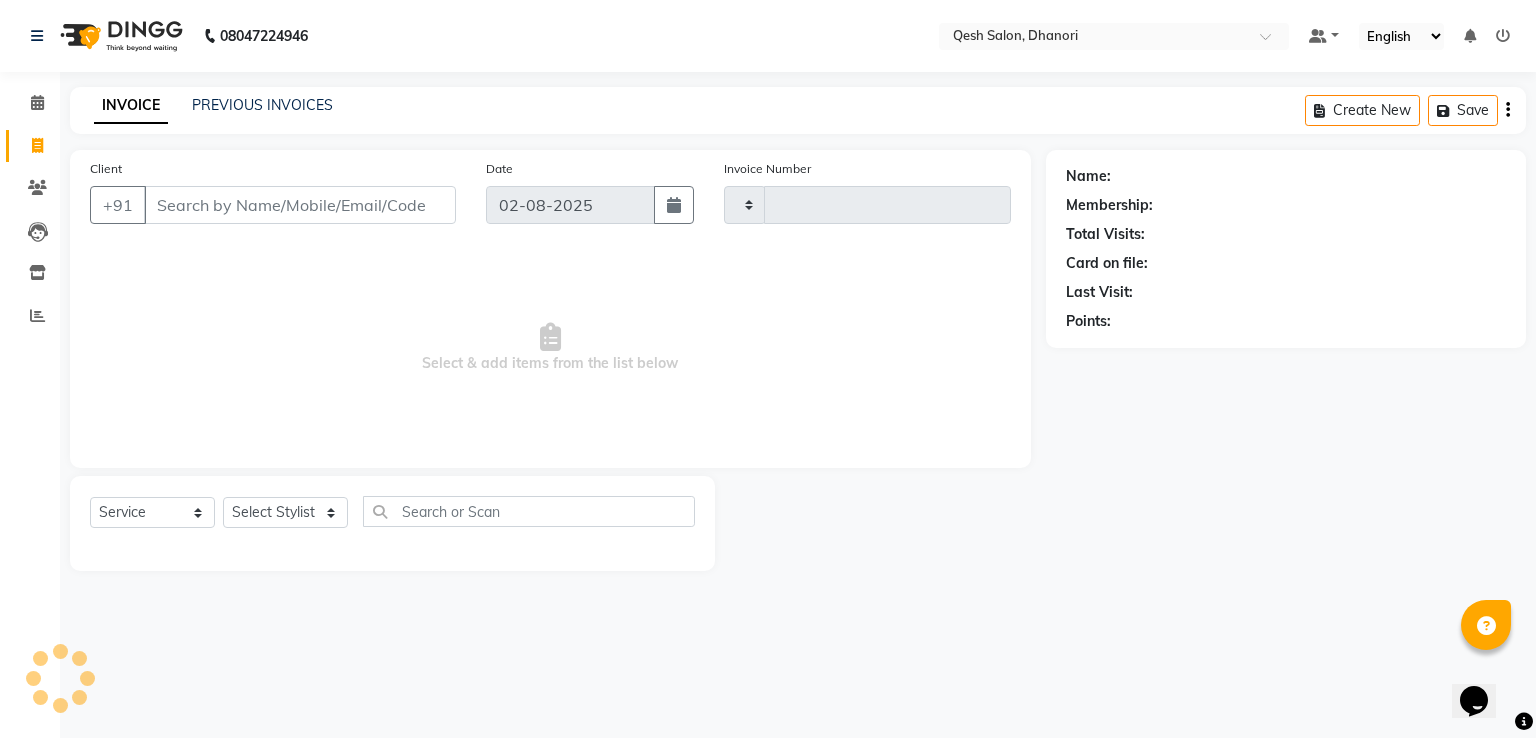 type on "0435" 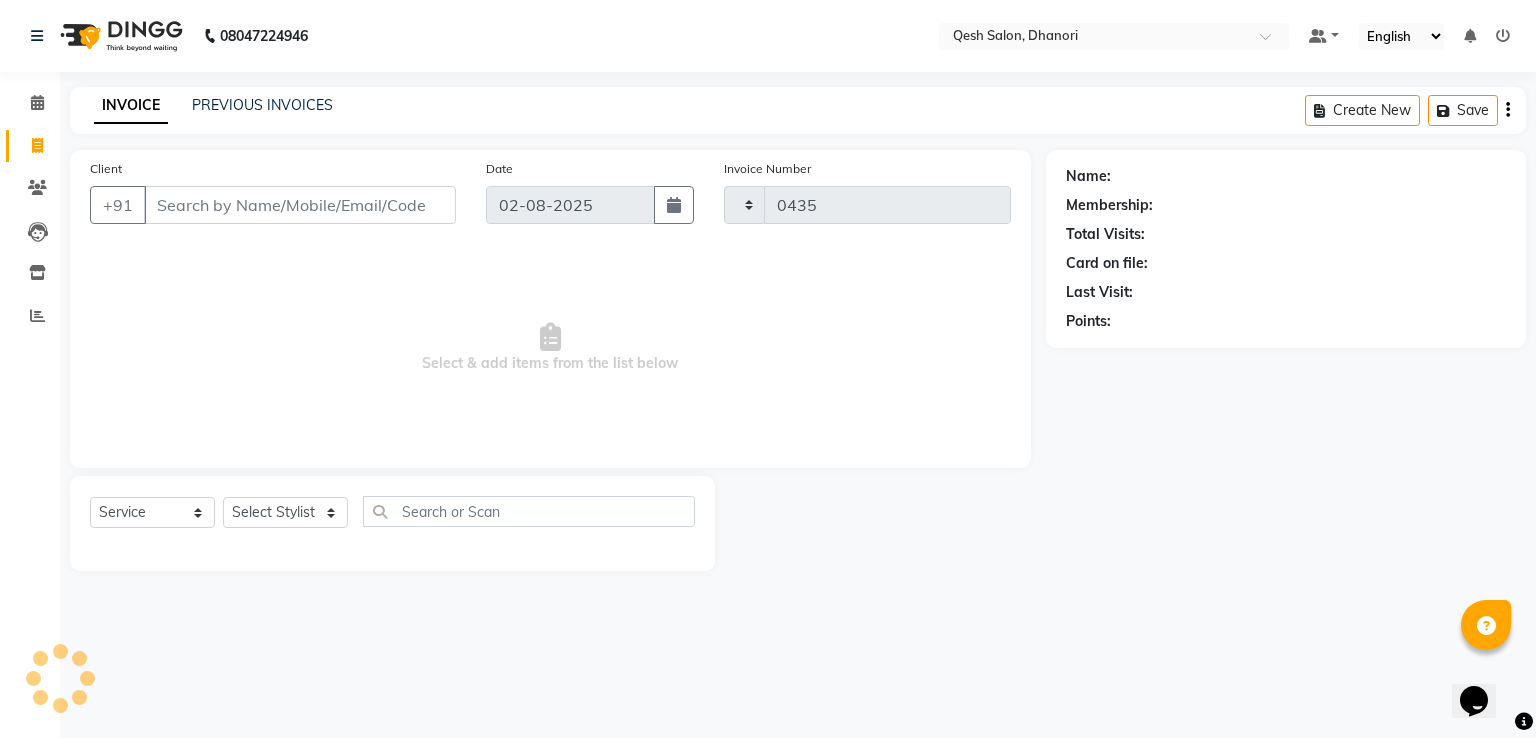select on "7641" 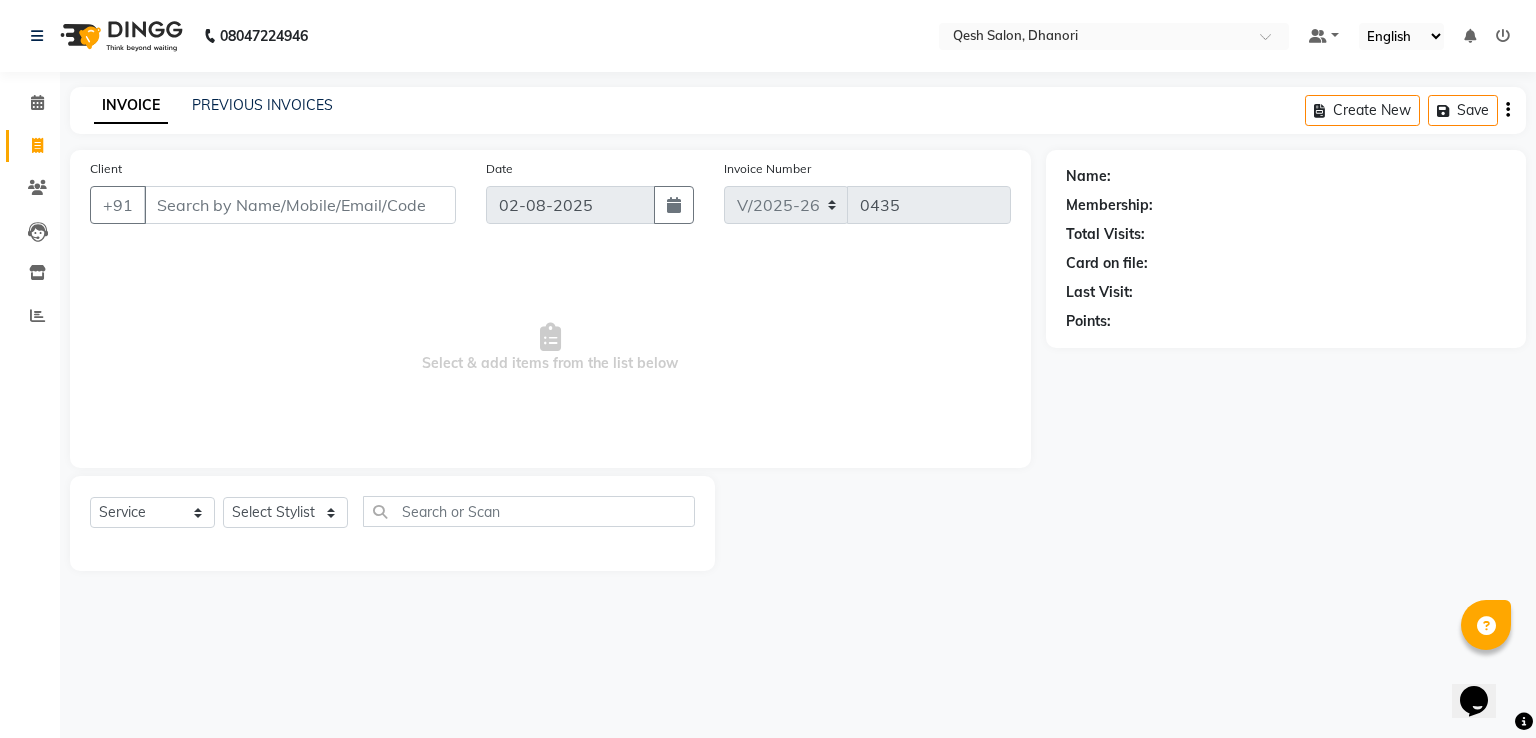 click on "Client" at bounding box center (300, 205) 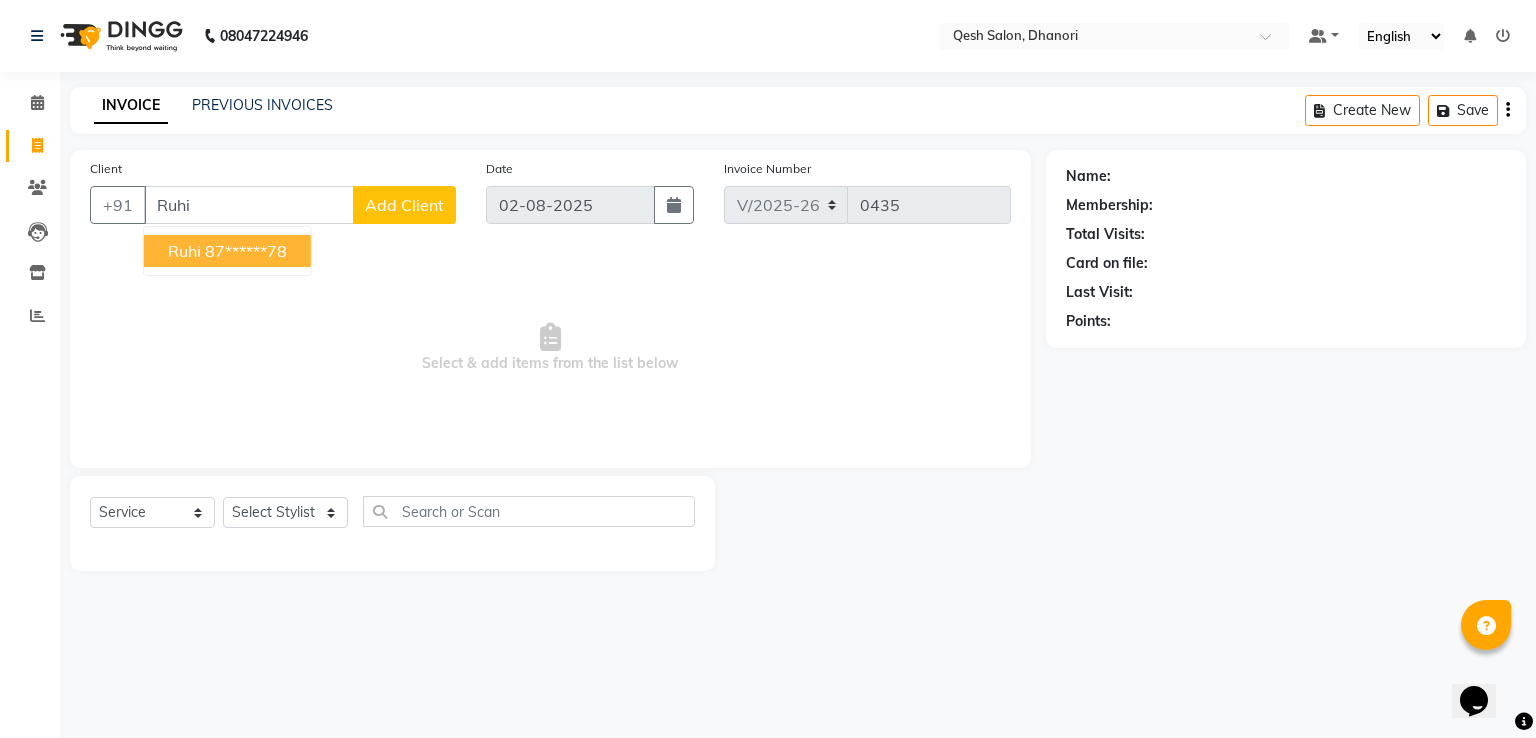 click on "87******78" at bounding box center [246, 251] 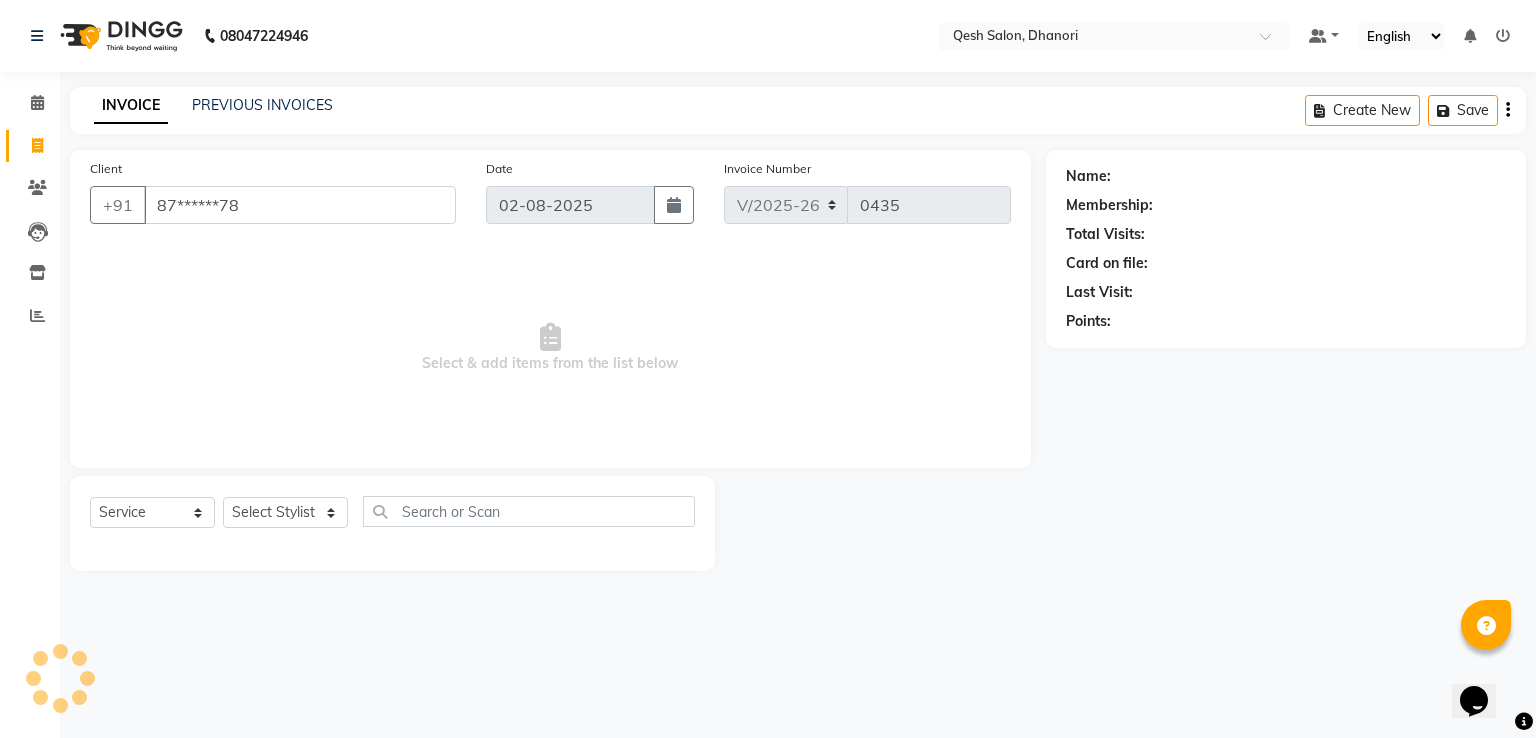 type on "87******78" 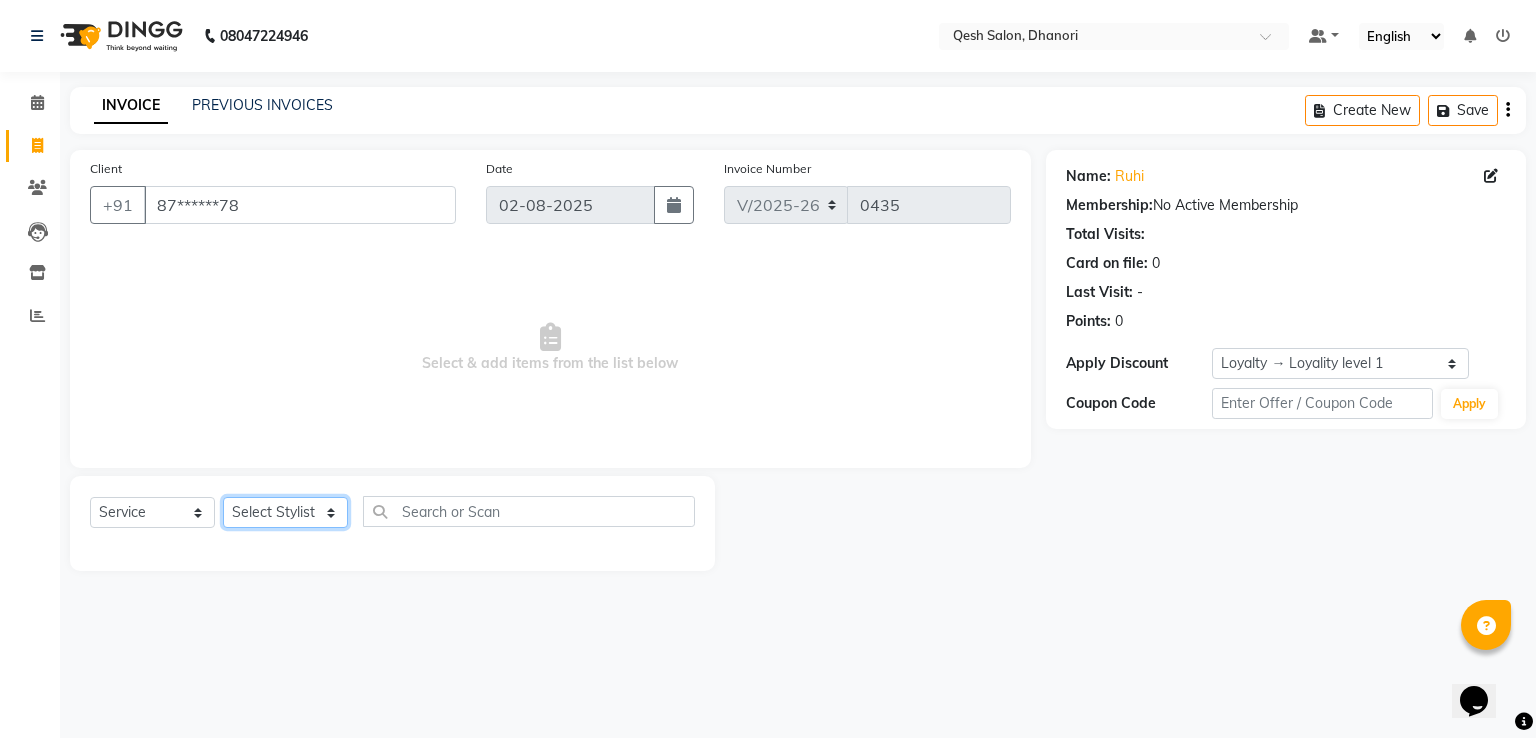 click on "Select Stylist Gagandeep Arora Harry Siril Anthony Prashansa Kumari Salon Sunil Kisan Wani Vanita Kamble Vinod Daulat Sonawane" 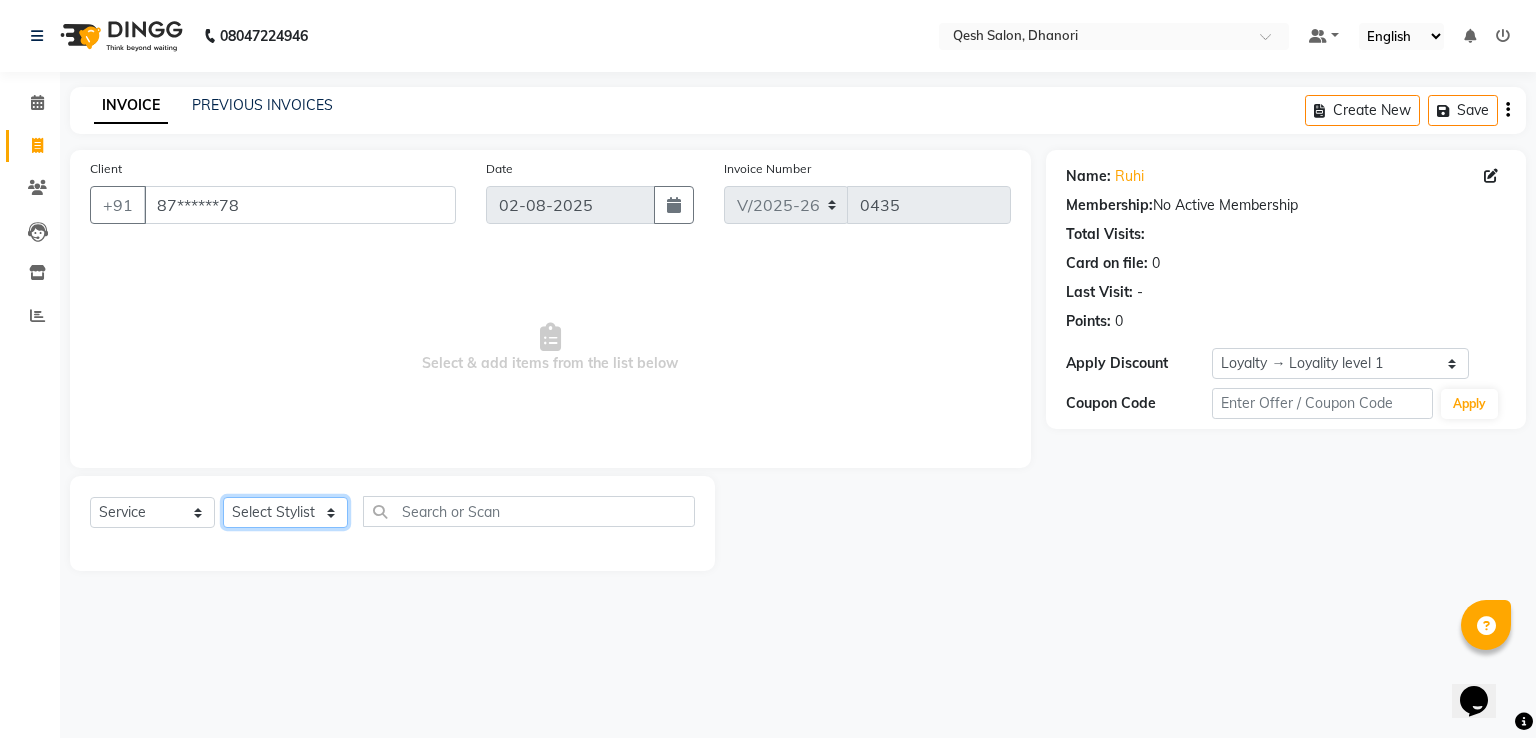select on "82426" 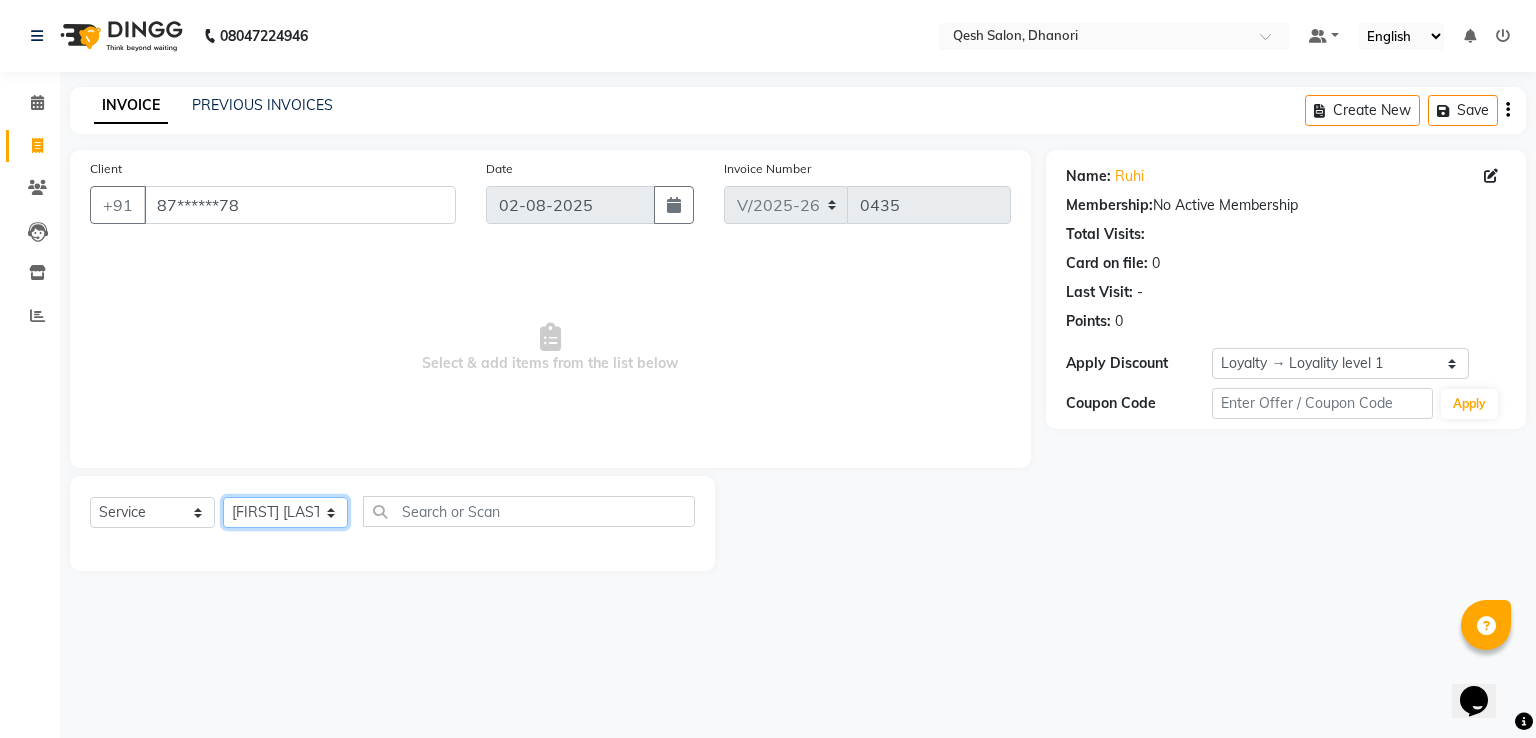 click on "Select Stylist Gagandeep Arora Harry Siril Anthony Prashansa Kumari Salon Sunil Kisan Wani Vanita Kamble Vinod Daulat Sonawane" 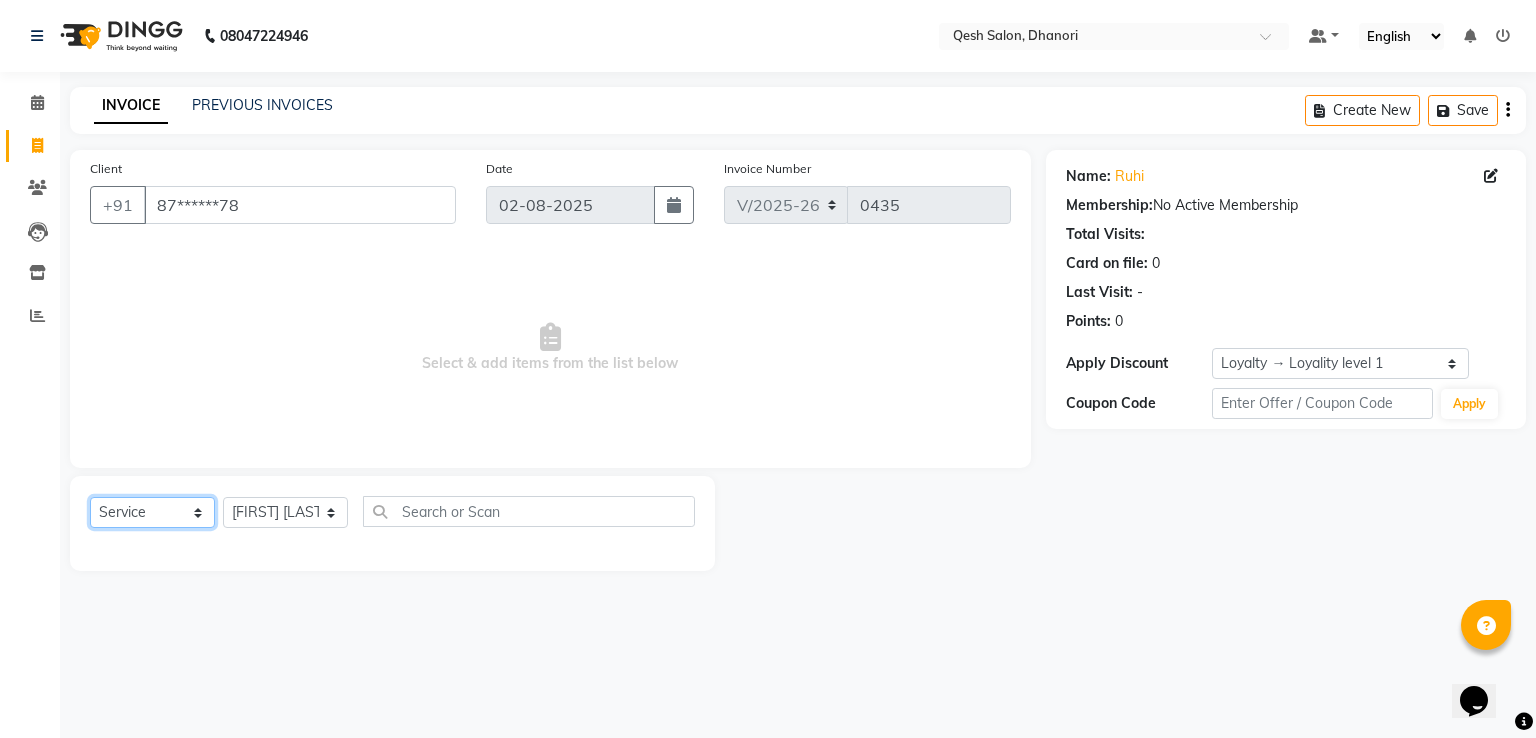 click on "Select  Service  Product  Membership  Package Voucher Prepaid Gift Card" 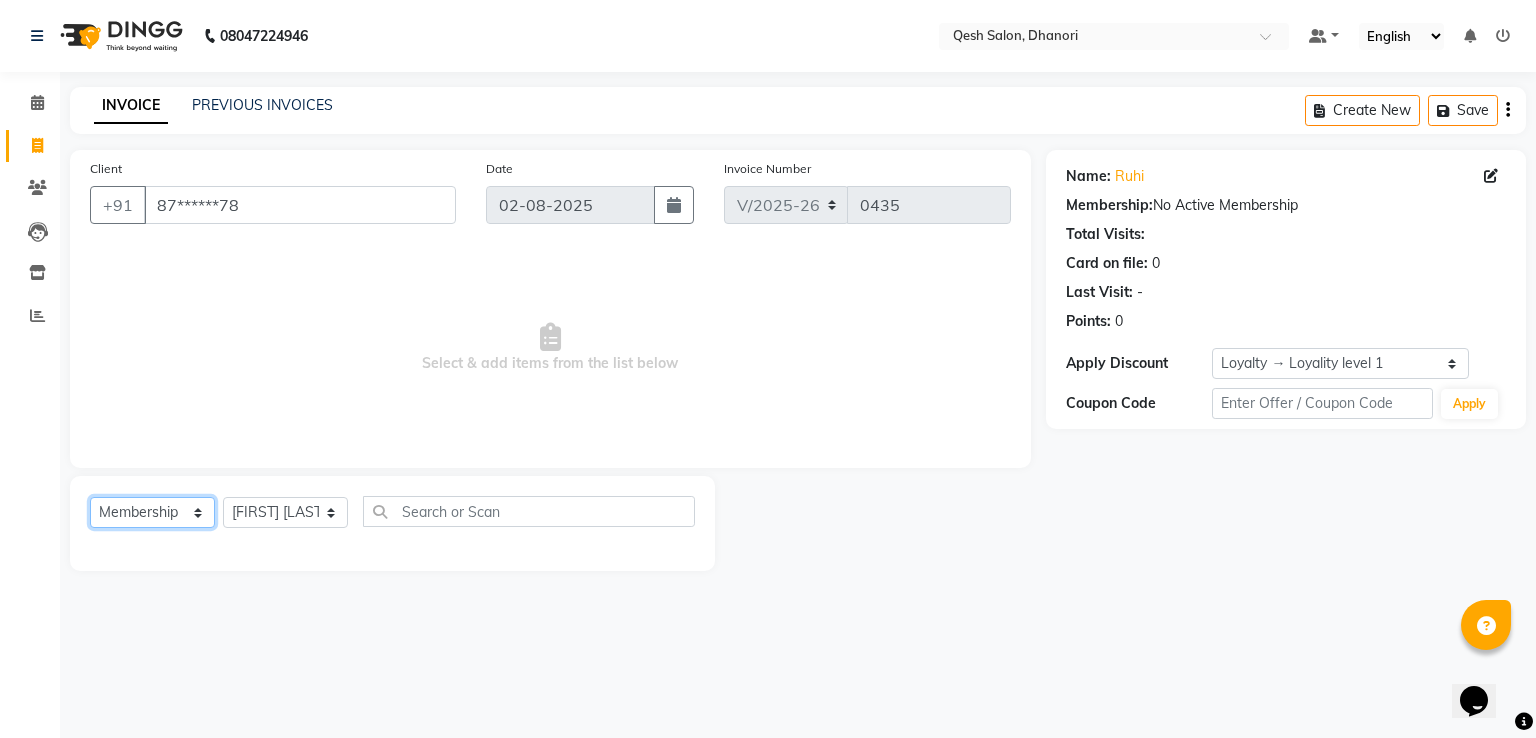 click on "Select  Service  Product  Membership  Package Voucher Prepaid Gift Card" 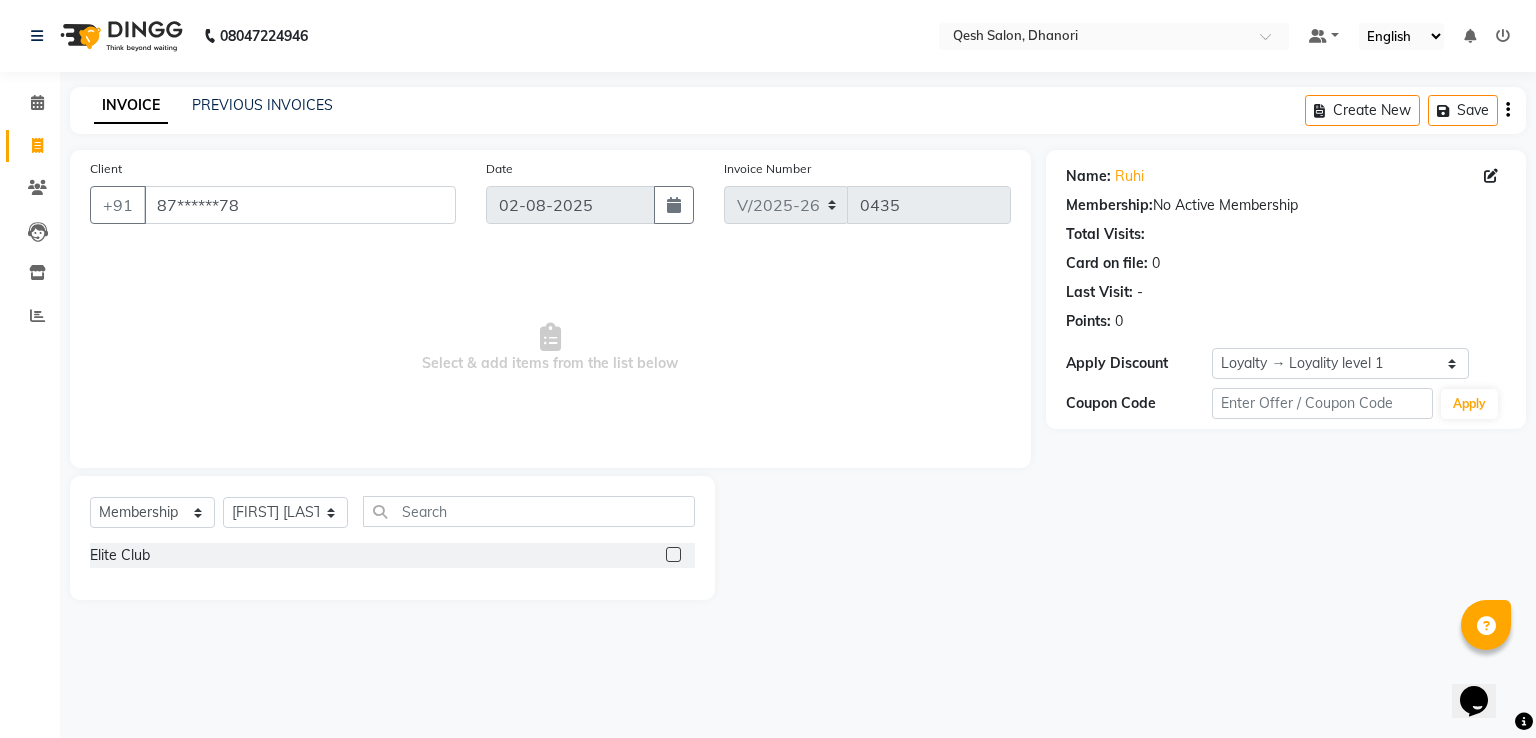 click 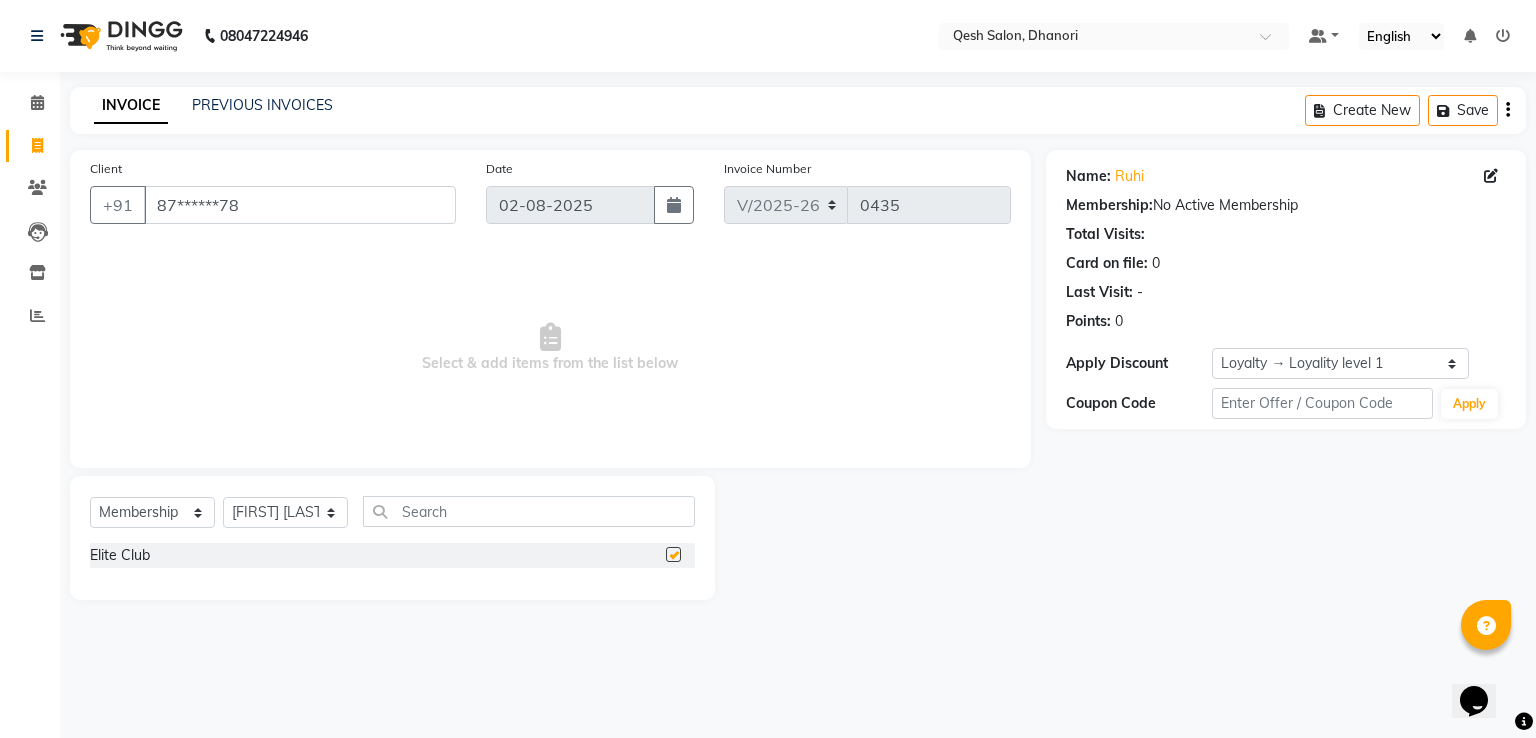 select on "select" 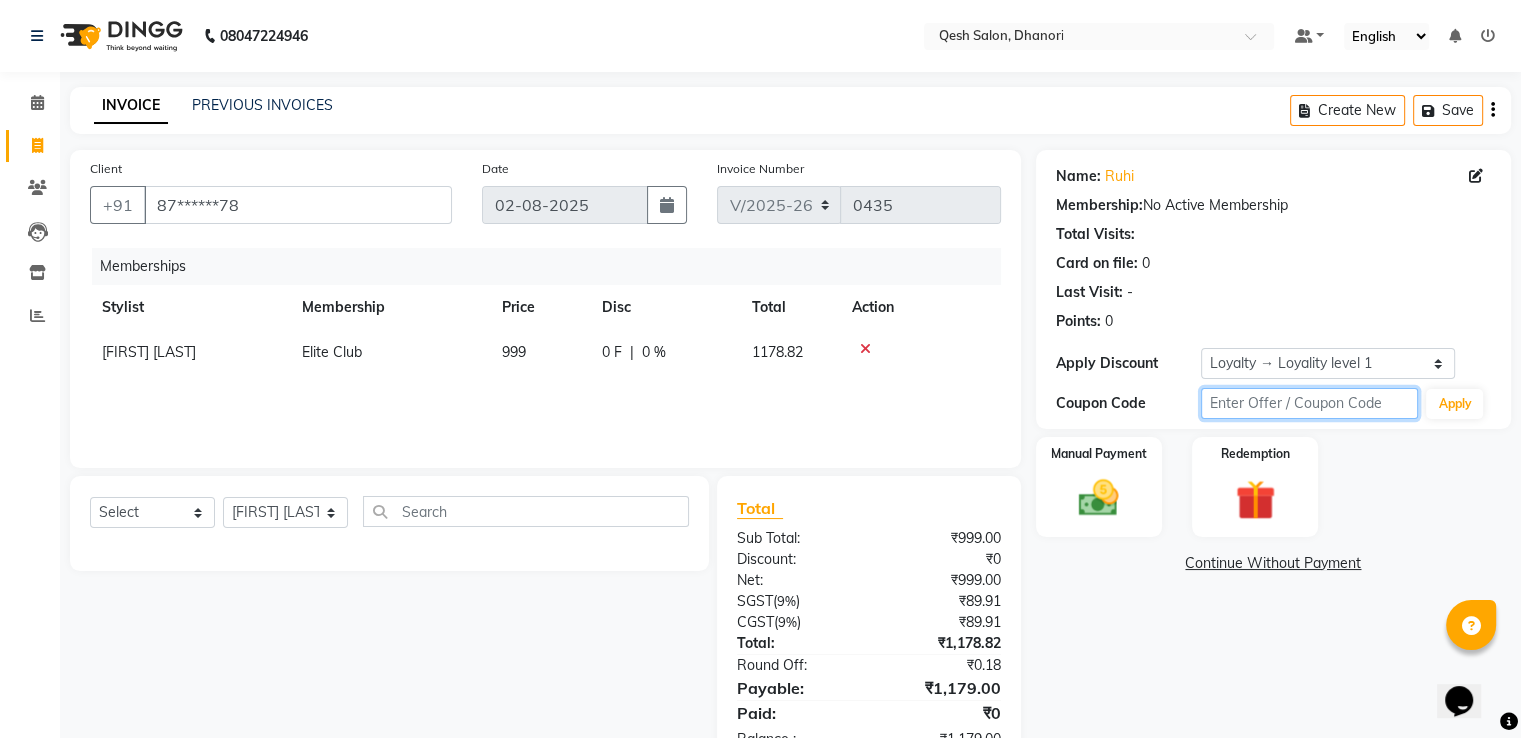 click 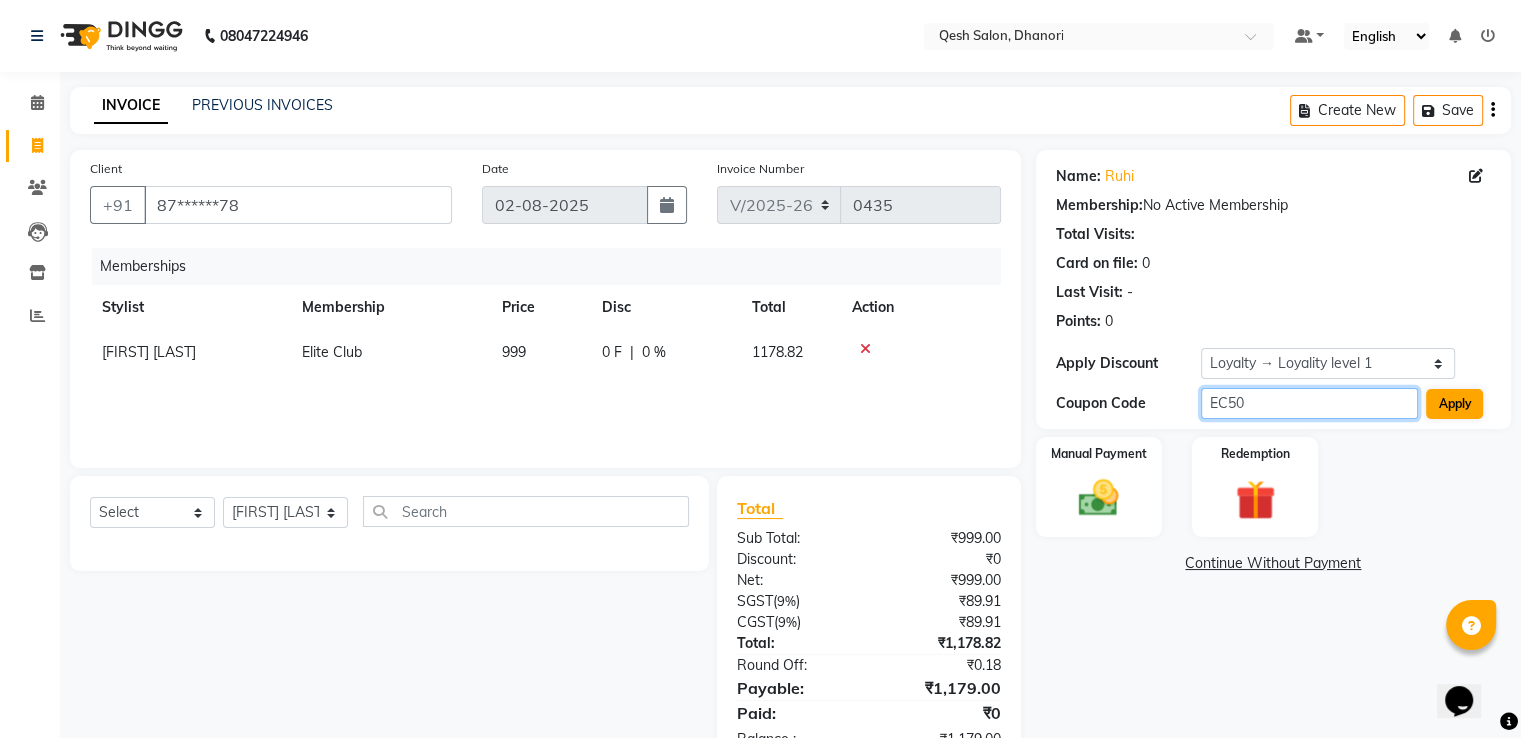 type on "EC50" 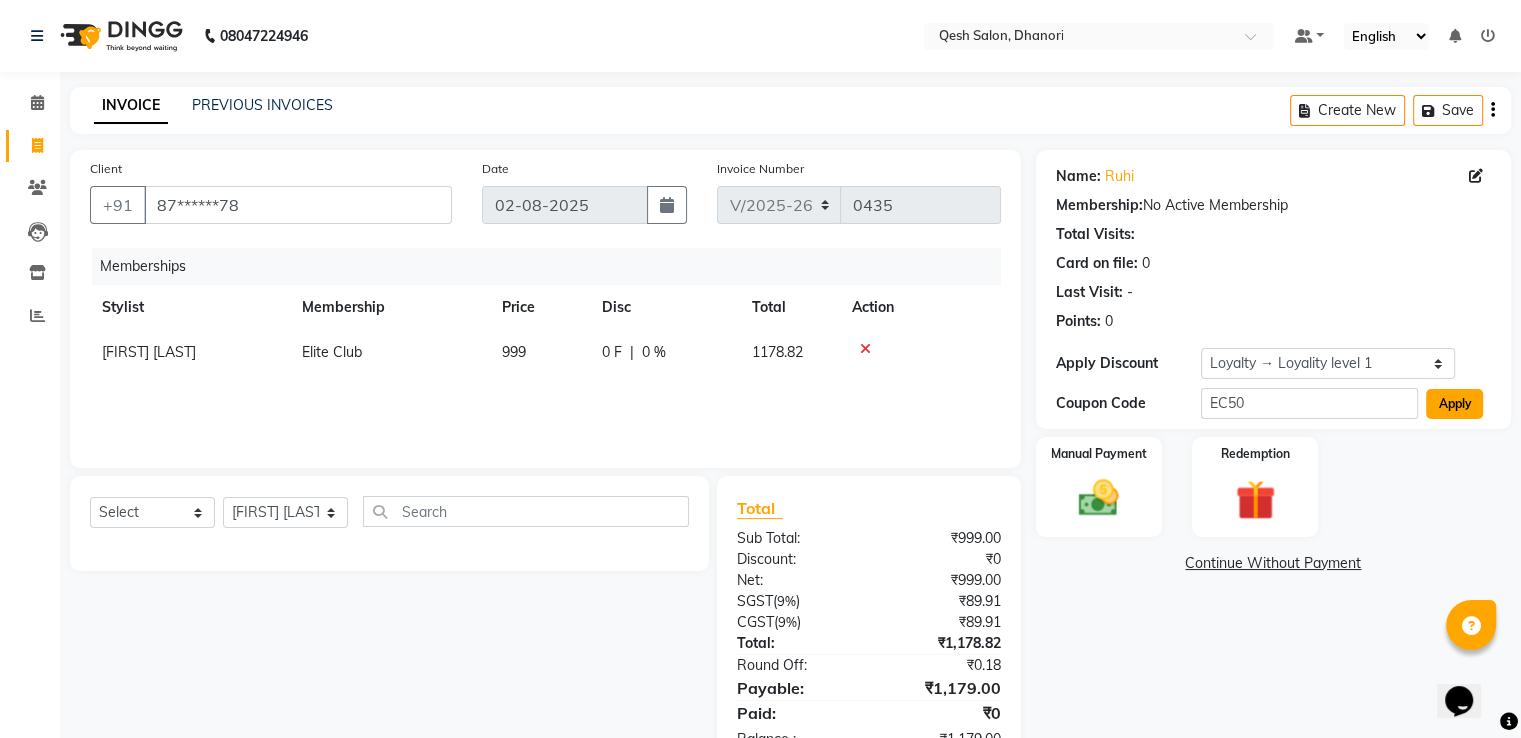 click on "Apply" 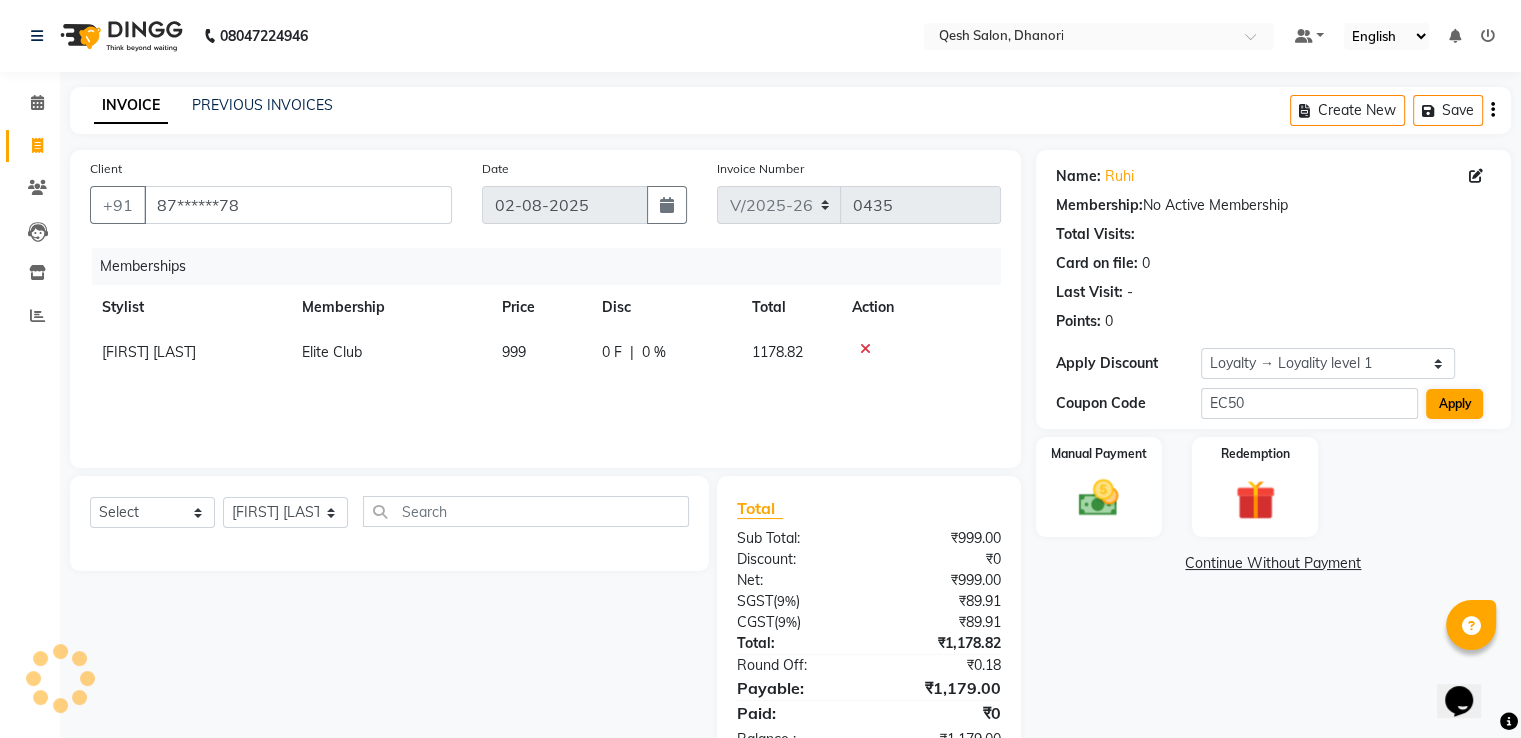 select on "0:" 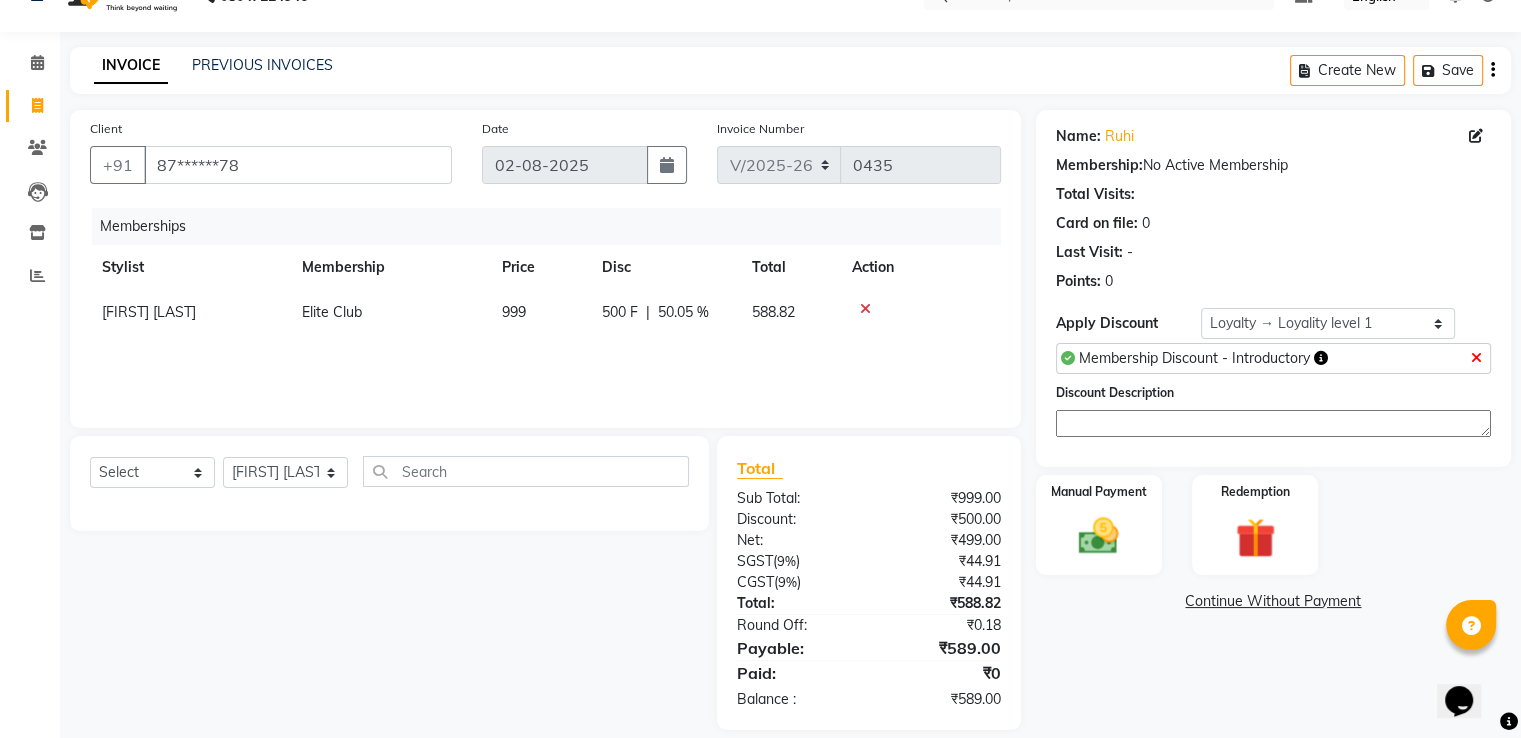 scroll, scrollTop: 63, scrollLeft: 0, axis: vertical 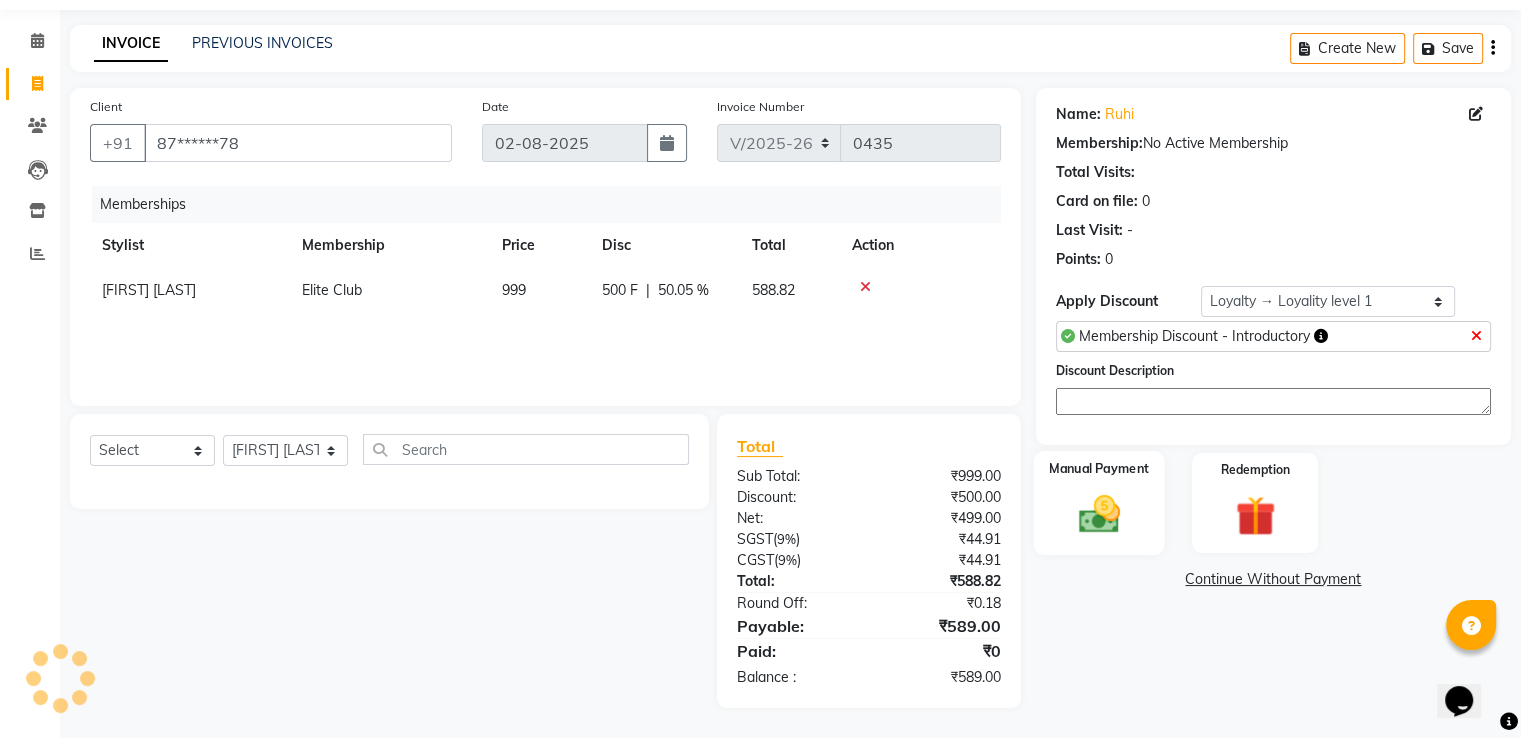 click 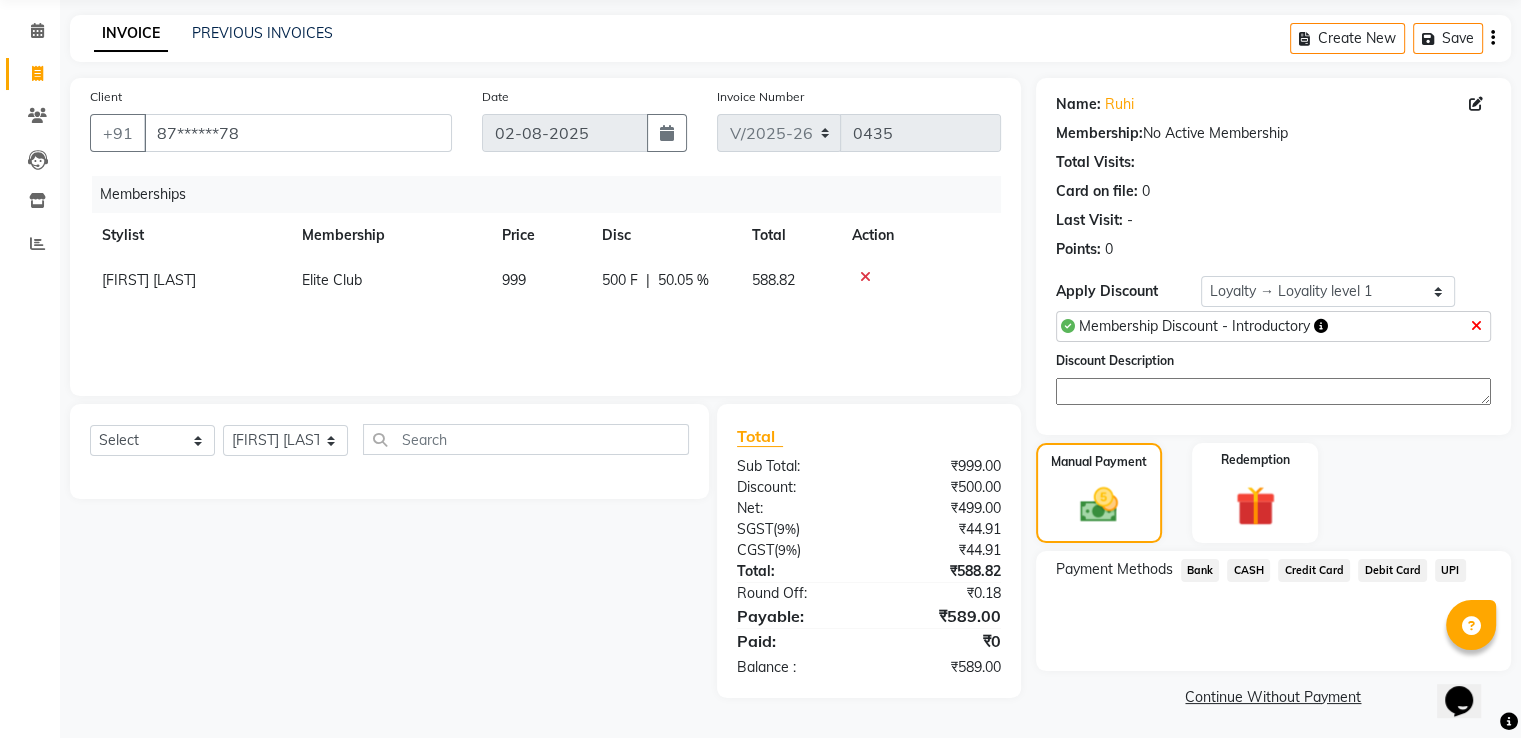 scroll, scrollTop: 75, scrollLeft: 0, axis: vertical 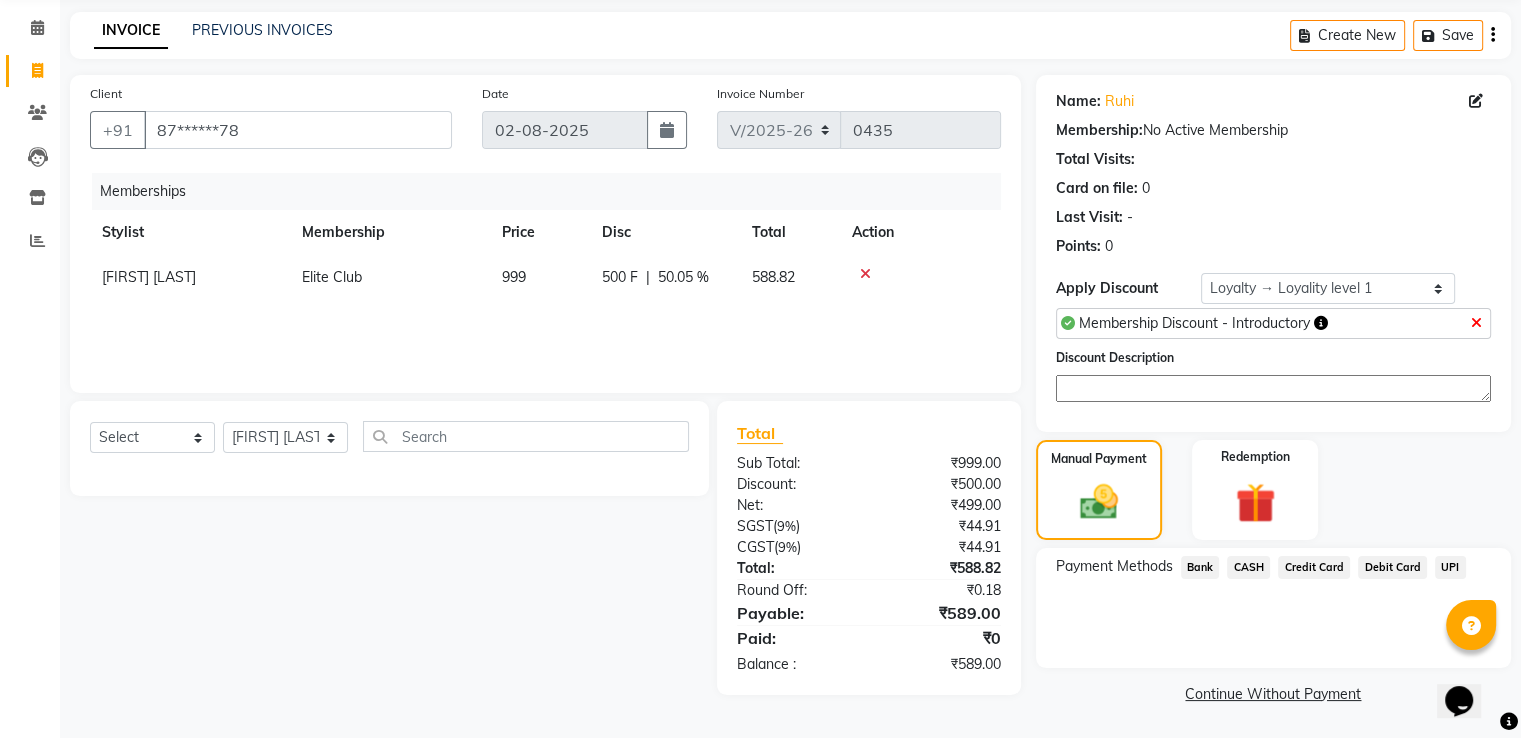 click on "Payment Methods  Bank   CASH   Credit Card   Debit Card   UPI" 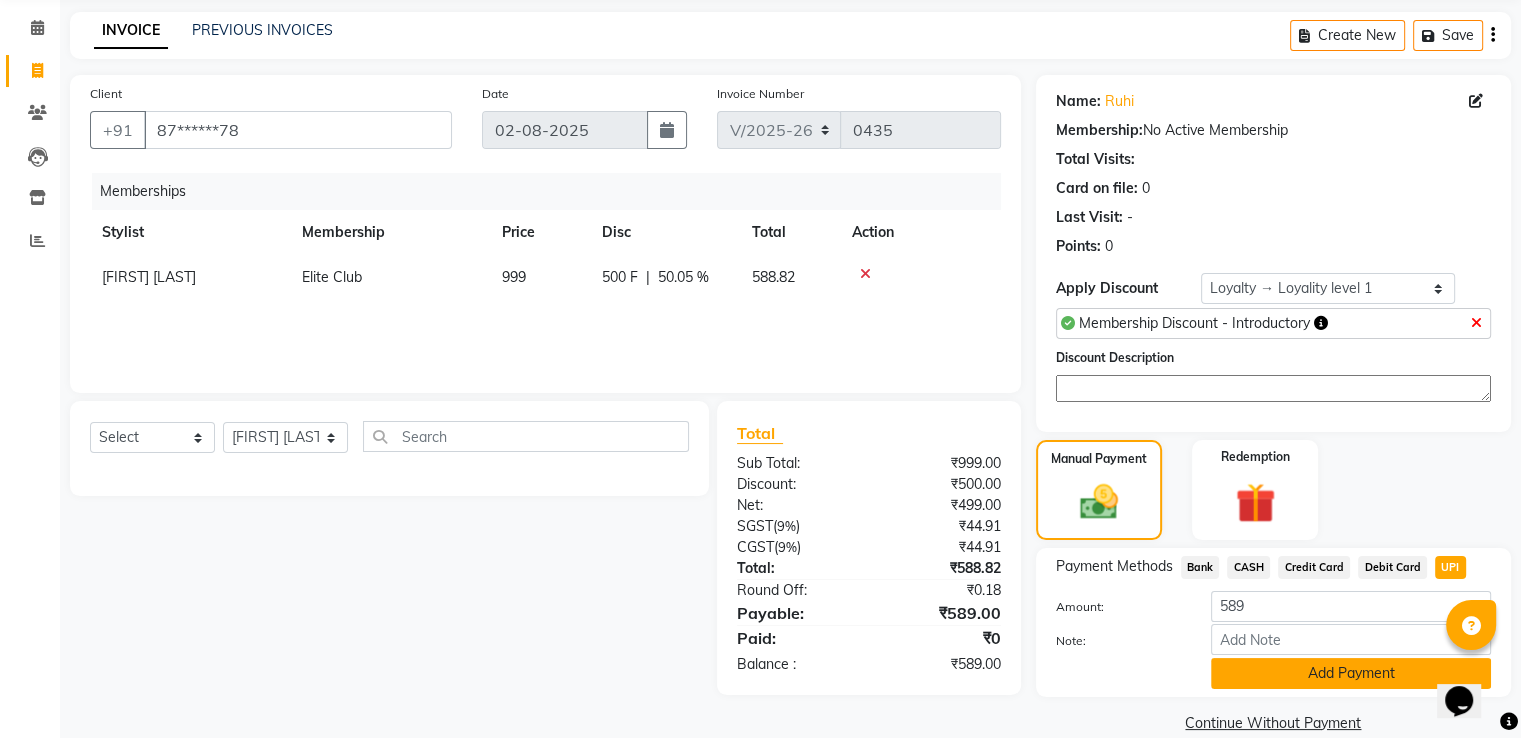 click on "Add Payment" 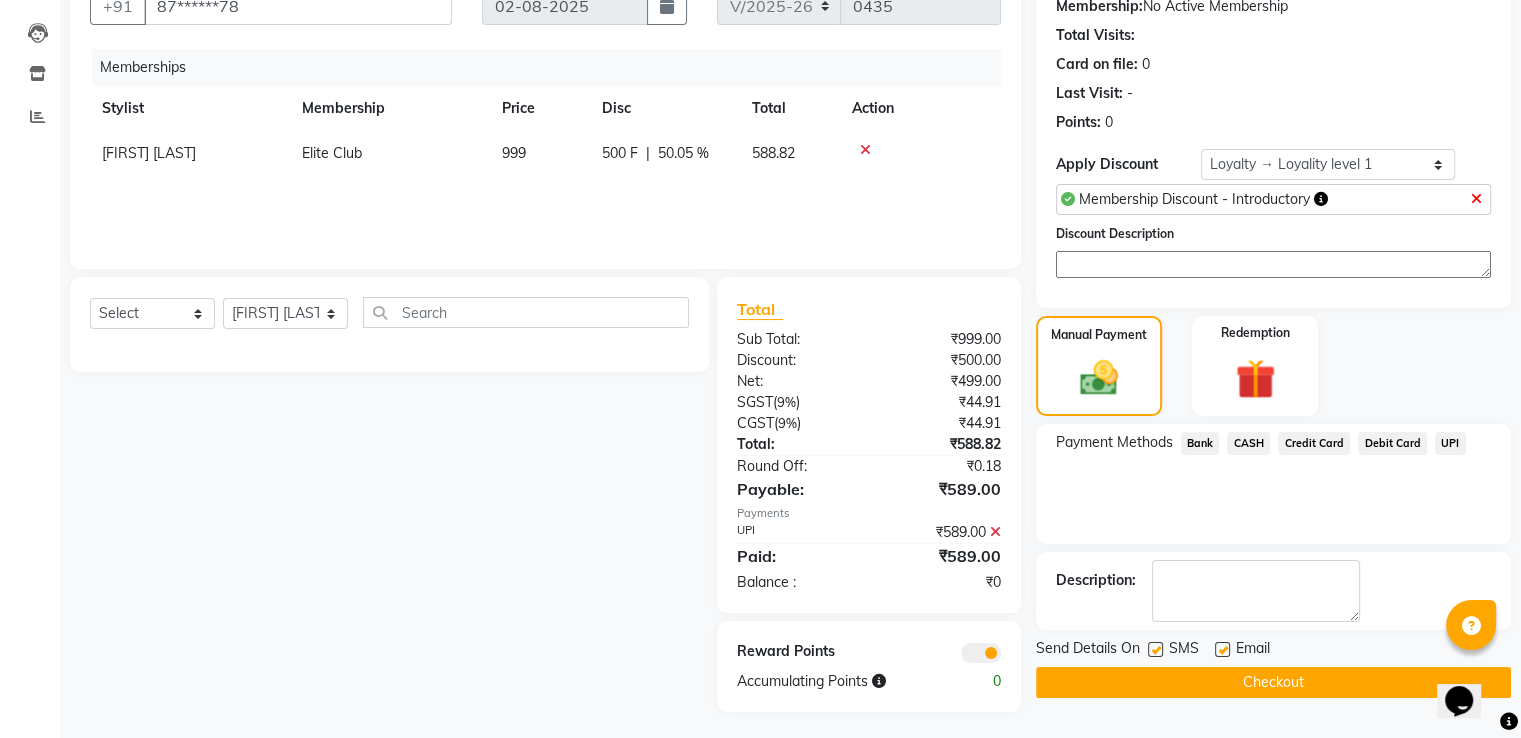 scroll, scrollTop: 204, scrollLeft: 0, axis: vertical 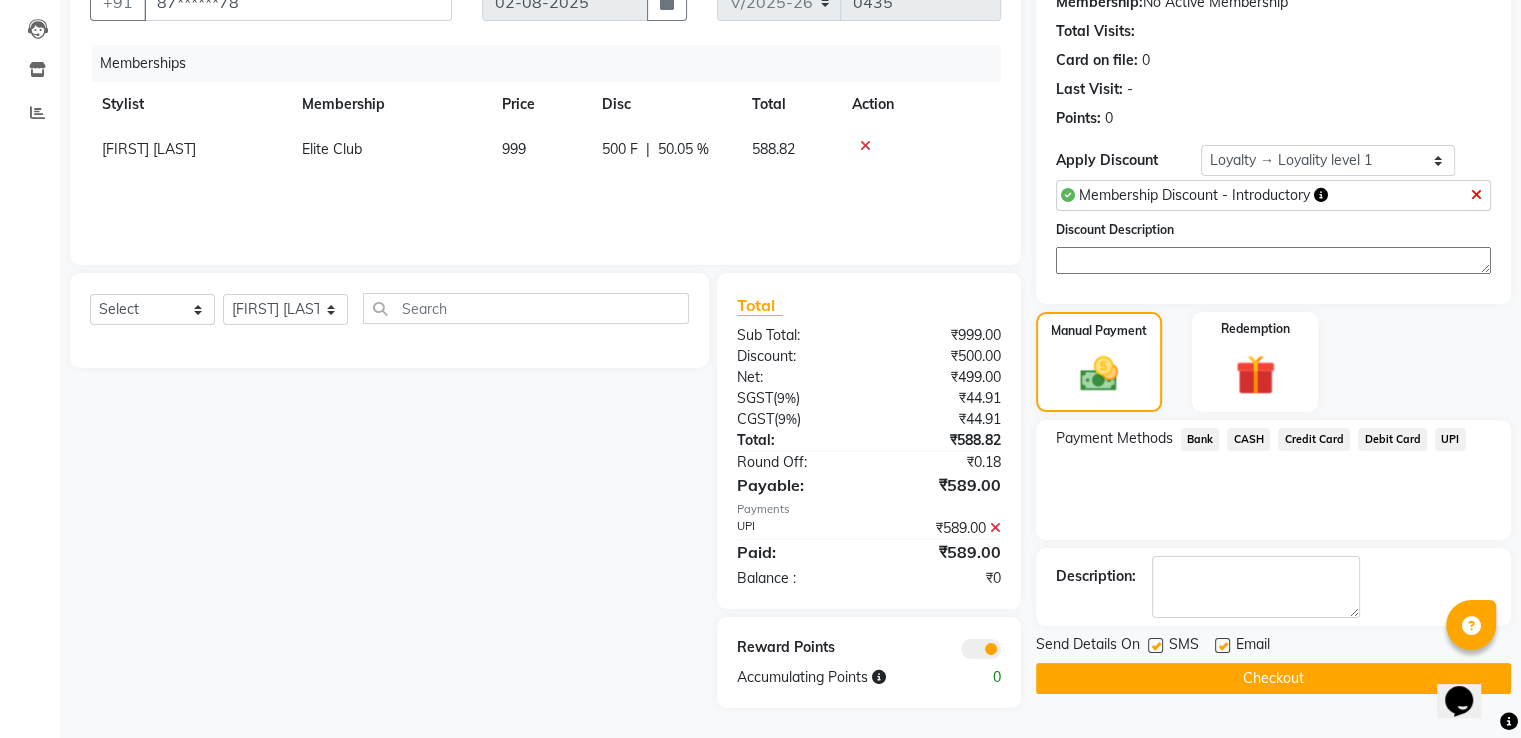 click on "Checkout" 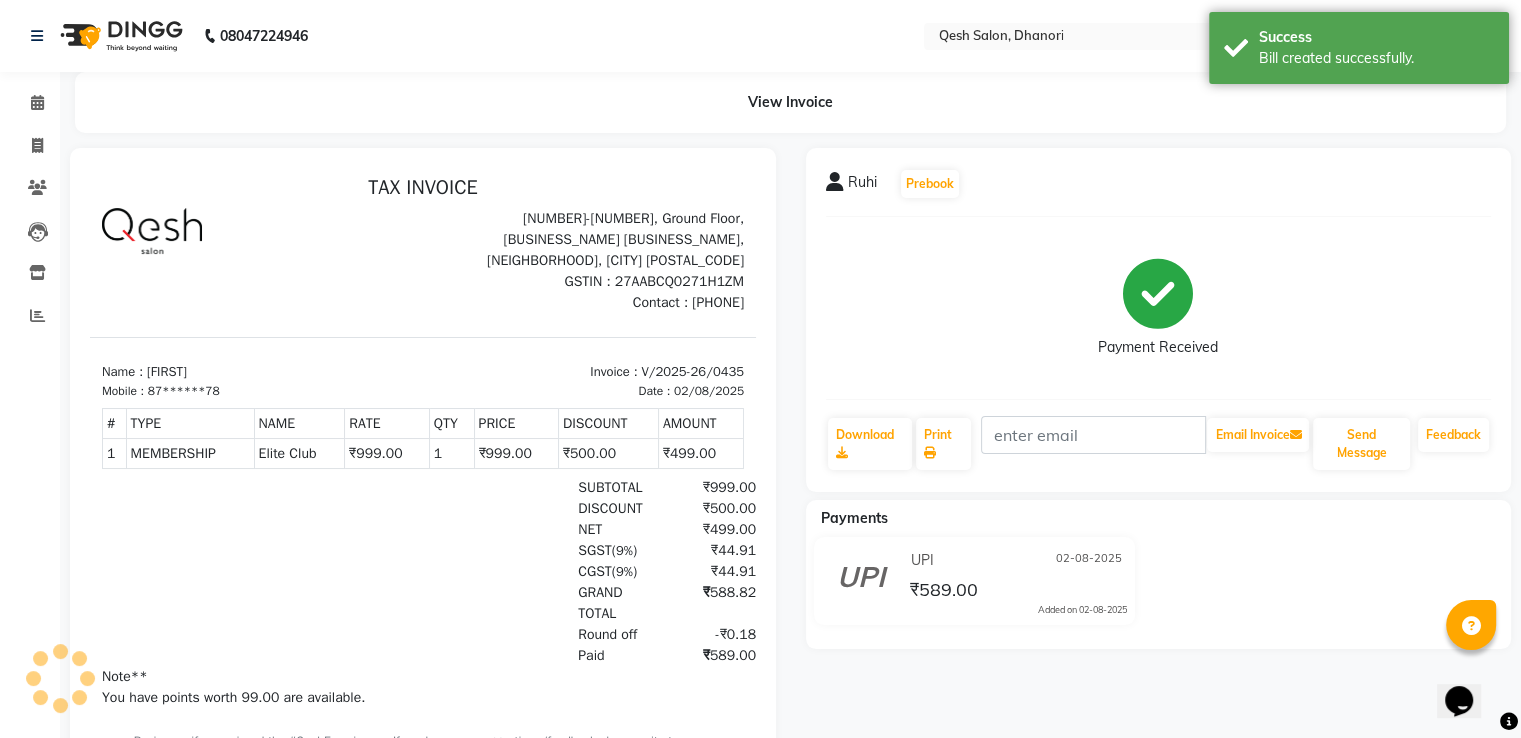 scroll, scrollTop: 0, scrollLeft: 0, axis: both 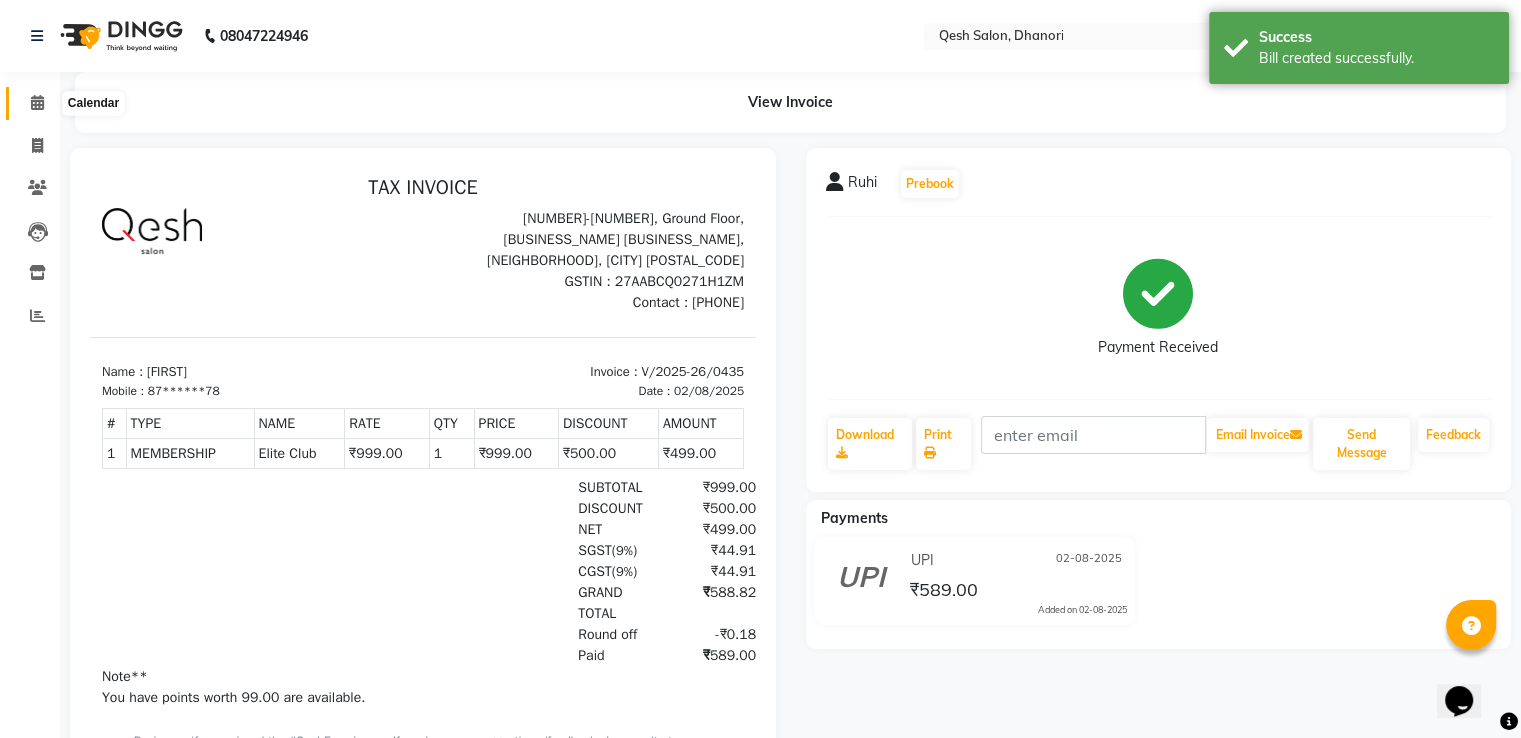 click 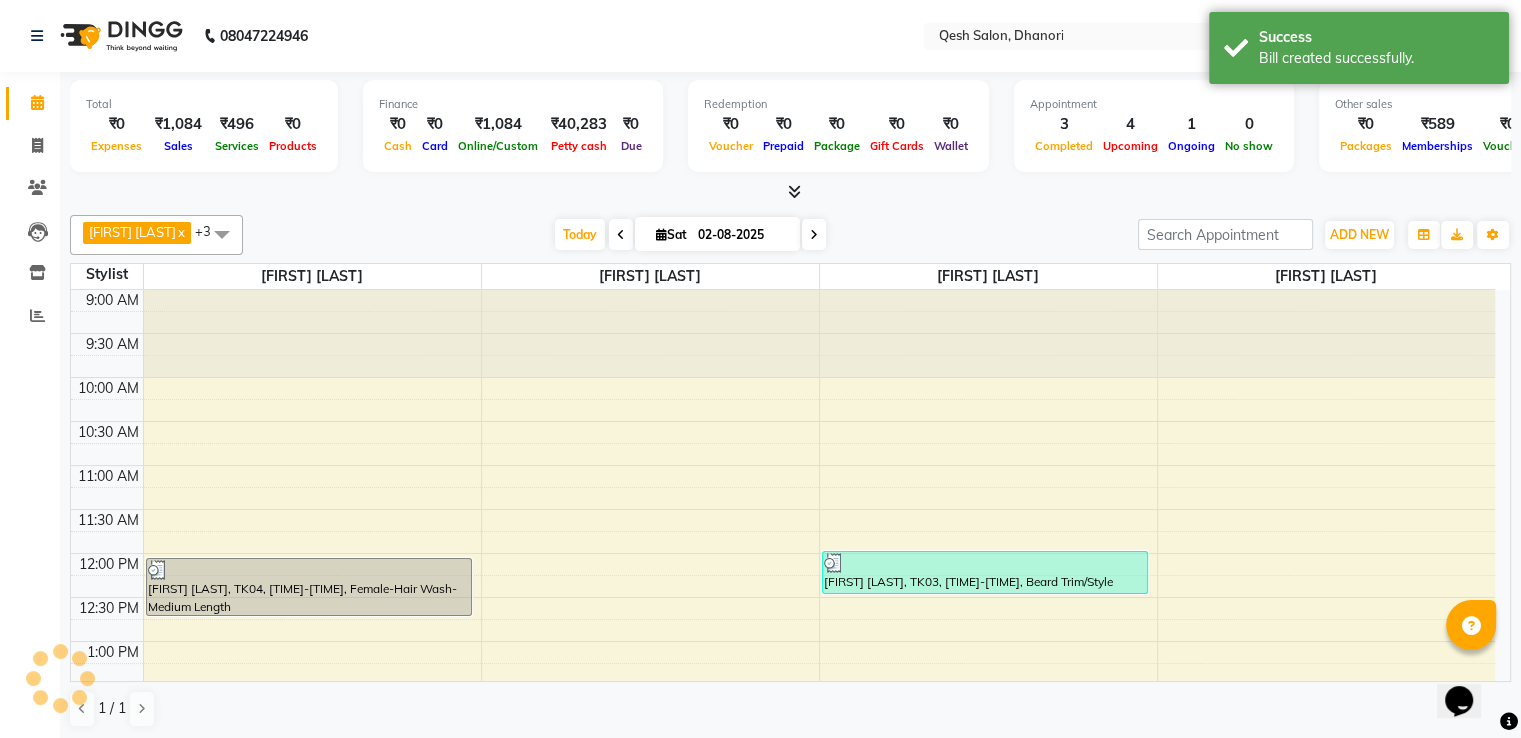 scroll, scrollTop: 0, scrollLeft: 0, axis: both 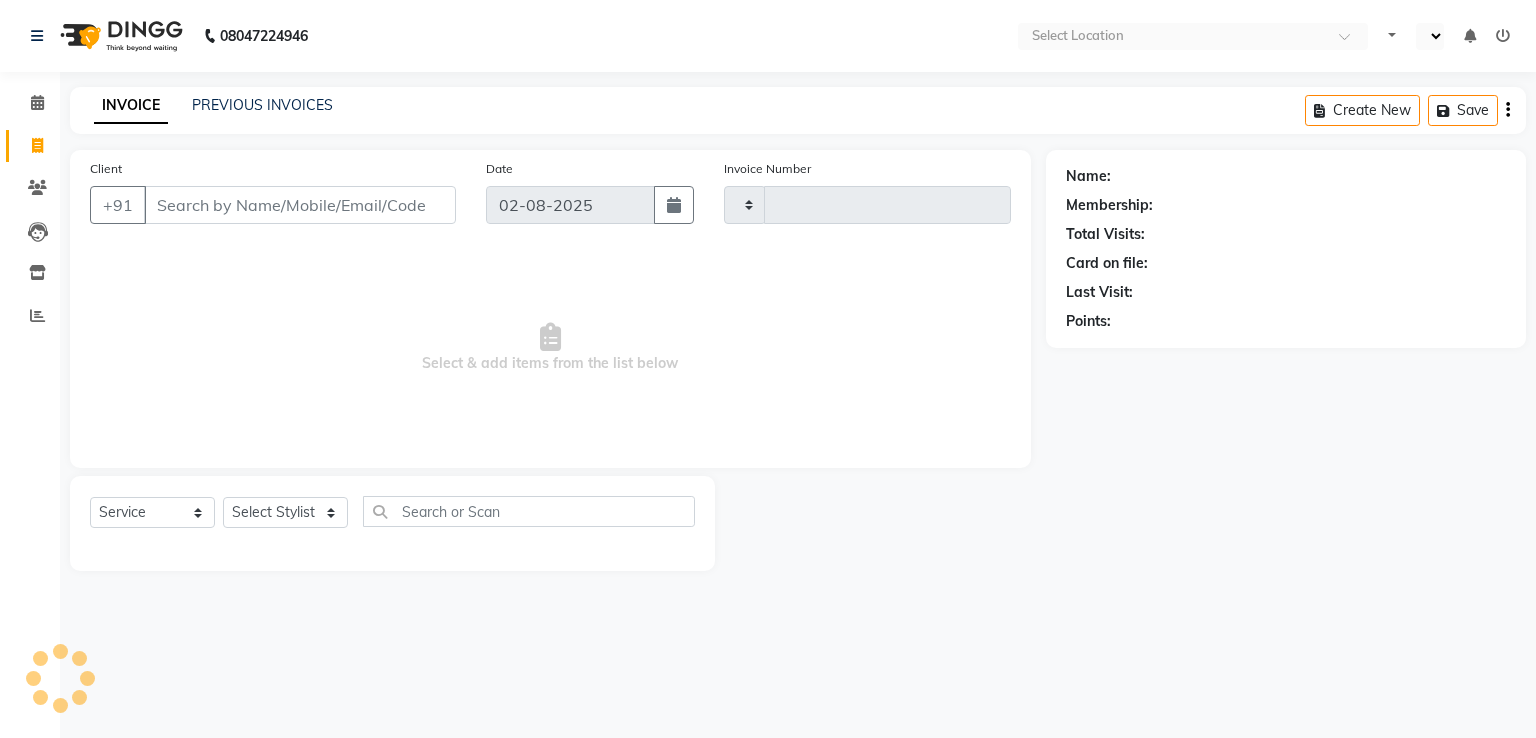 select on "service" 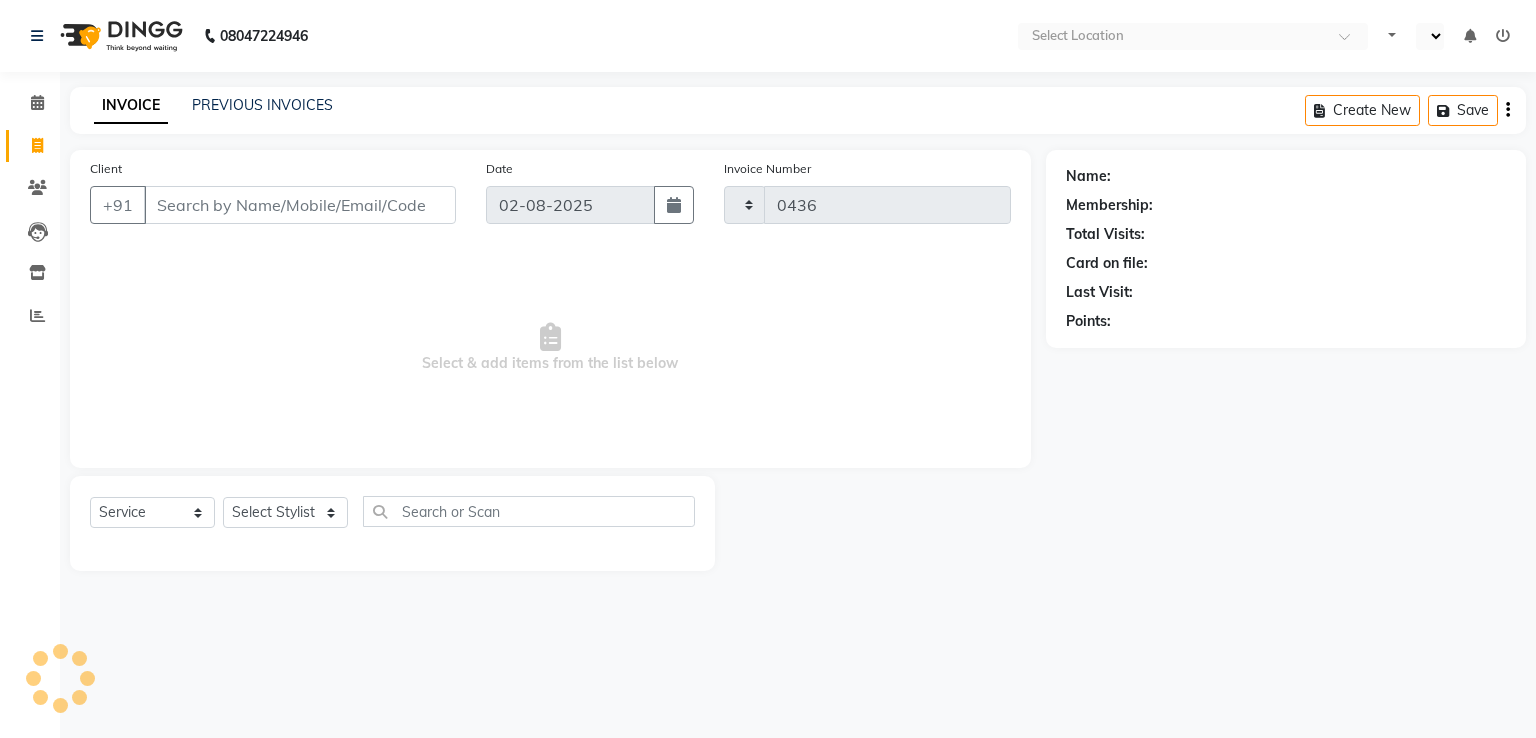 scroll, scrollTop: 0, scrollLeft: 0, axis: both 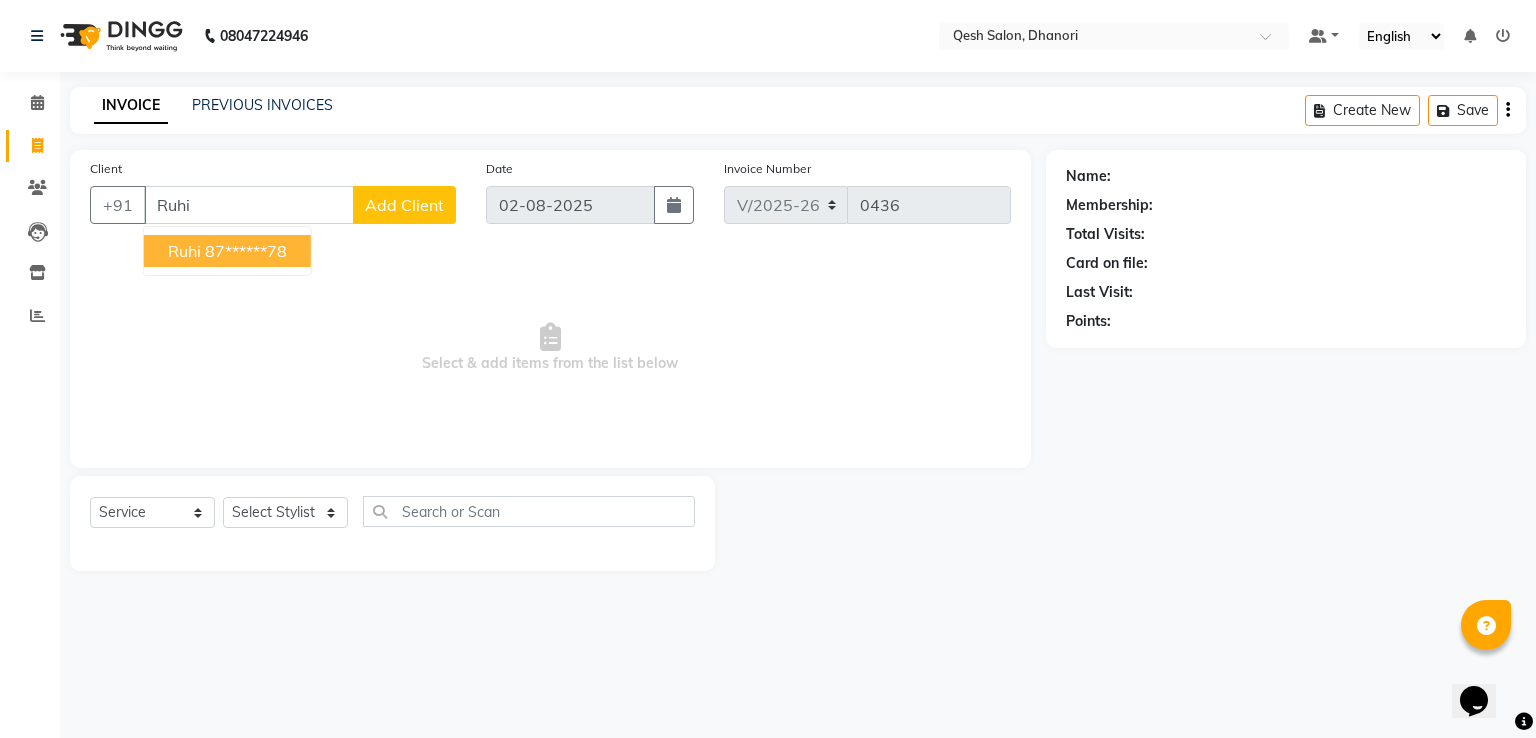 click on "87******78" at bounding box center (246, 251) 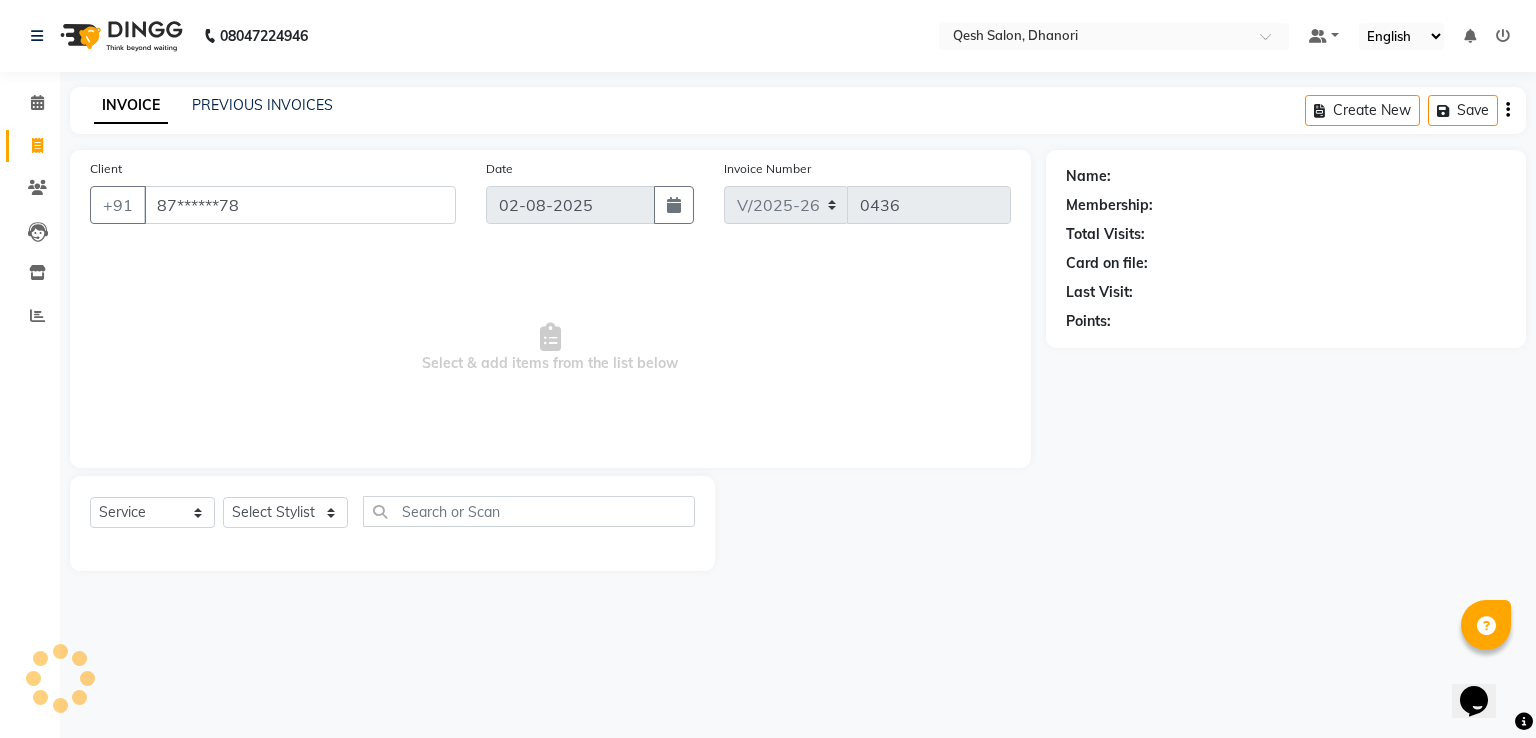 type on "87******78" 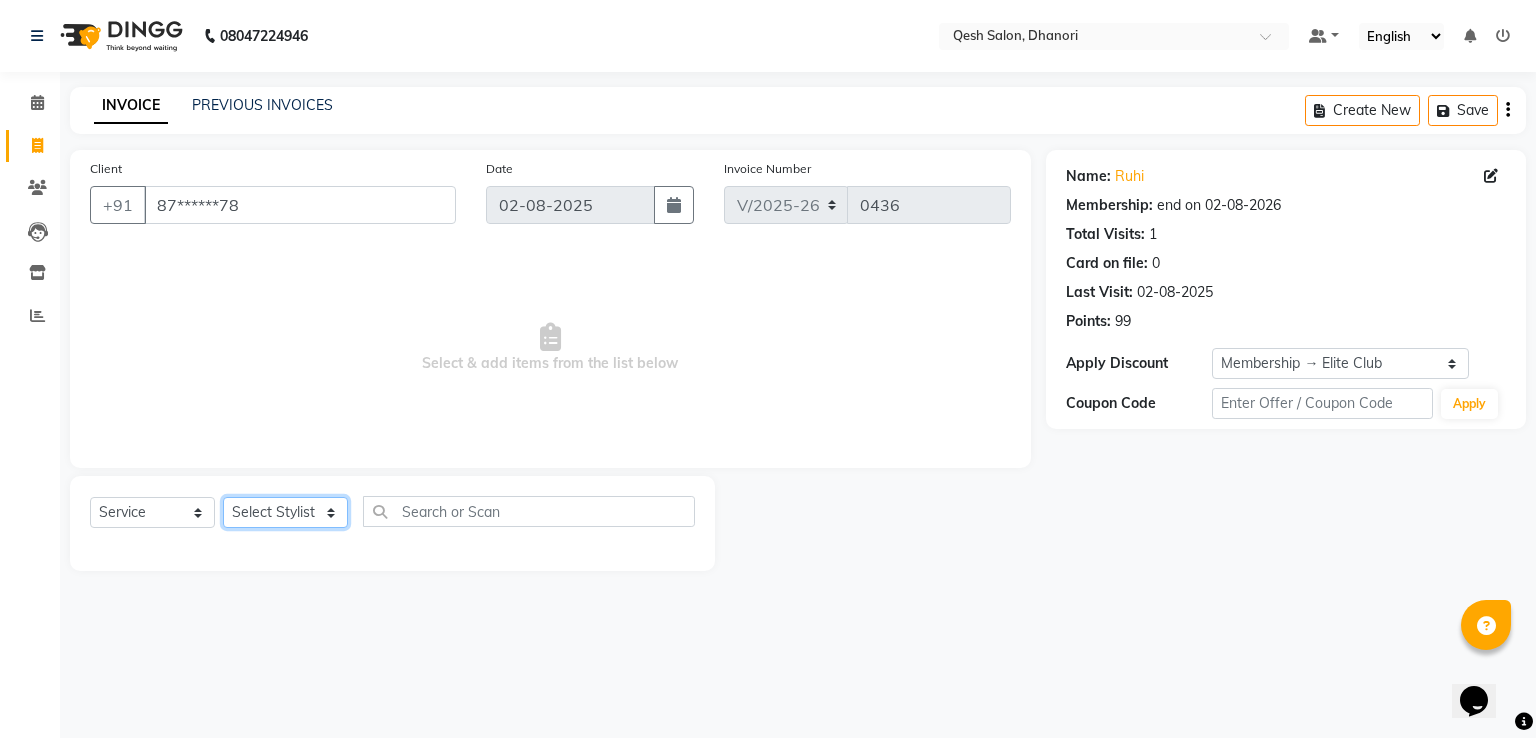click on "Select Stylist Gagandeep Arora Harry Siril Anthony Prashansa Kumari Salon Sunil Kisan Wani Vanita Kamble Vinod Daulat Sonawane" 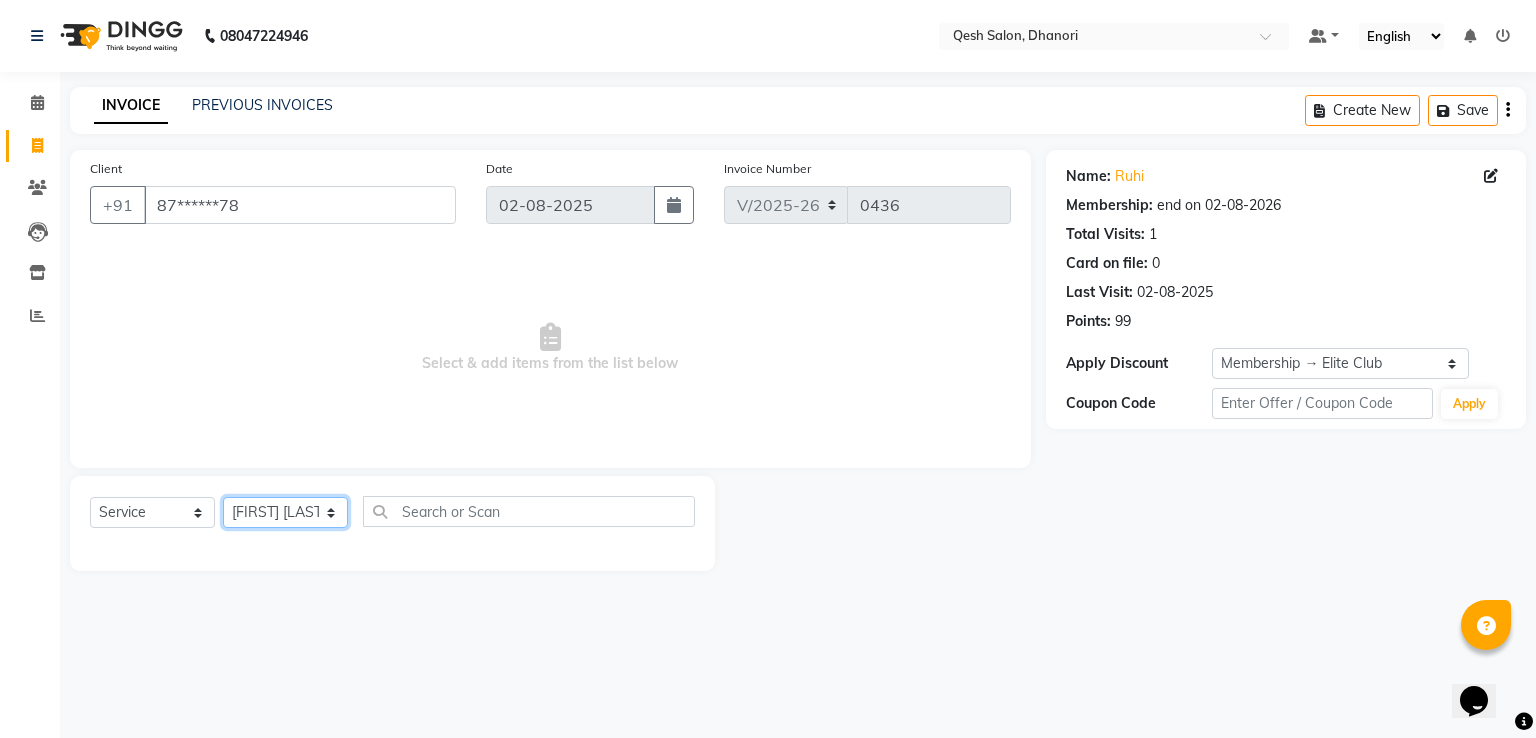 click on "Select Stylist Gagandeep Arora Harry Siril Anthony Prashansa Kumari Salon Sunil Kisan Wani Vanita Kamble Vinod Daulat Sonawane" 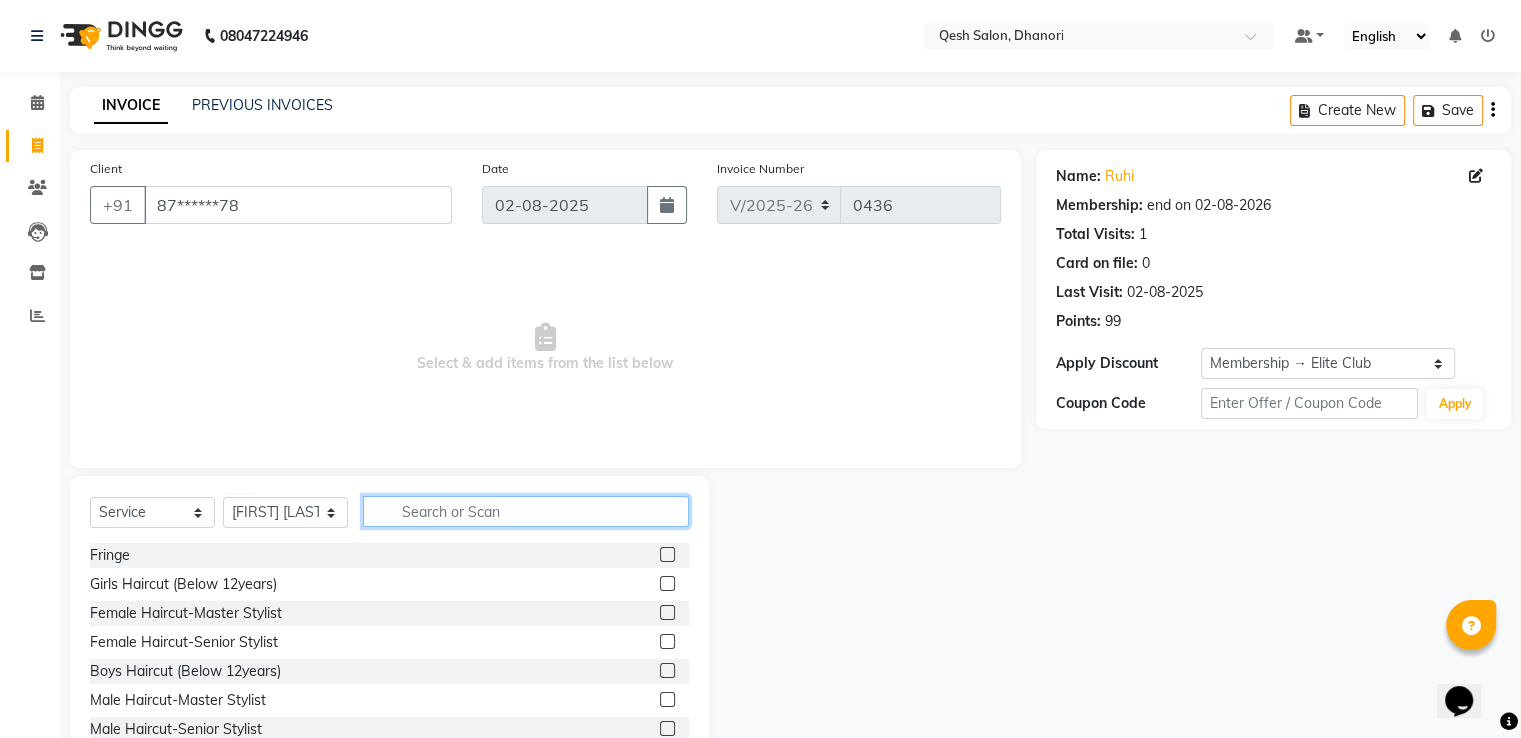 click 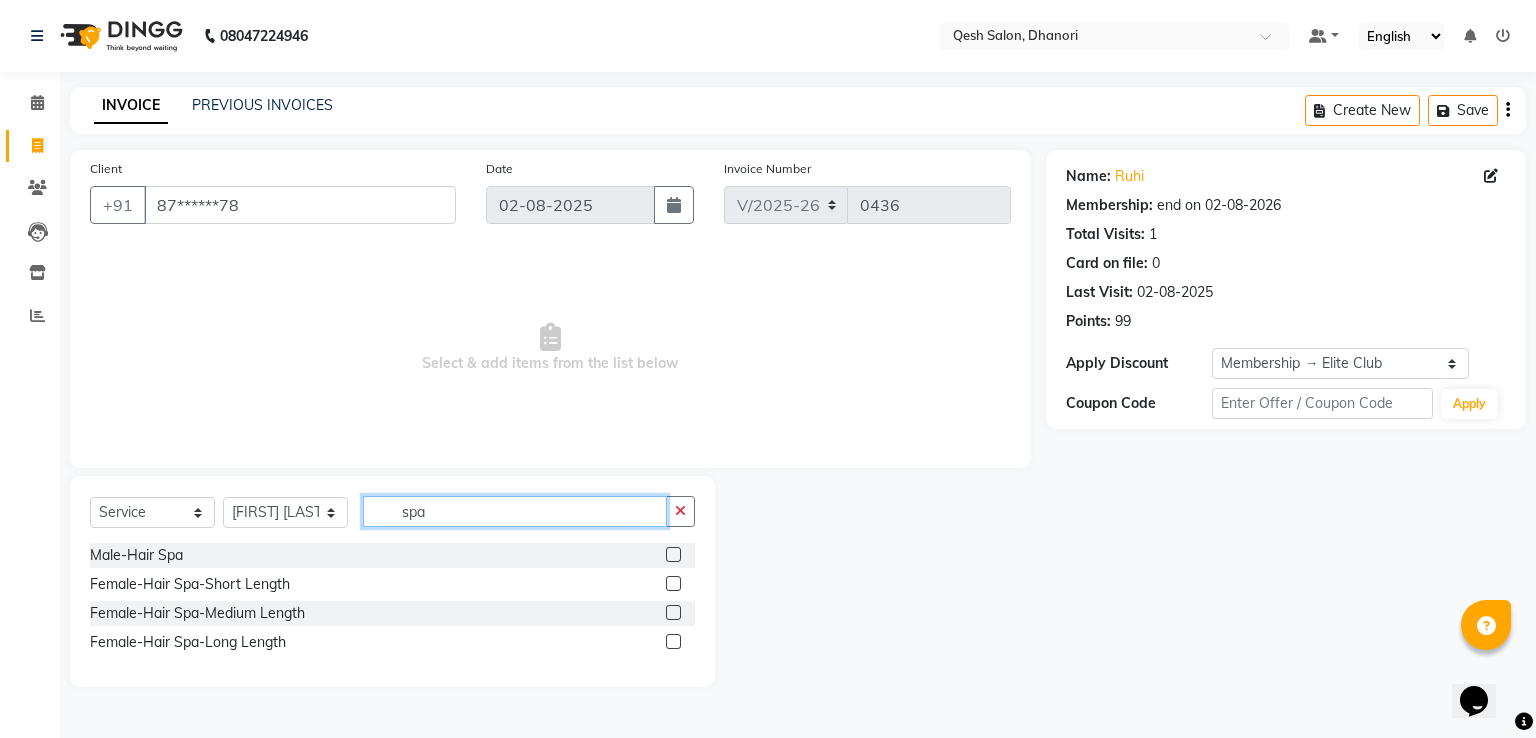 type on "spa" 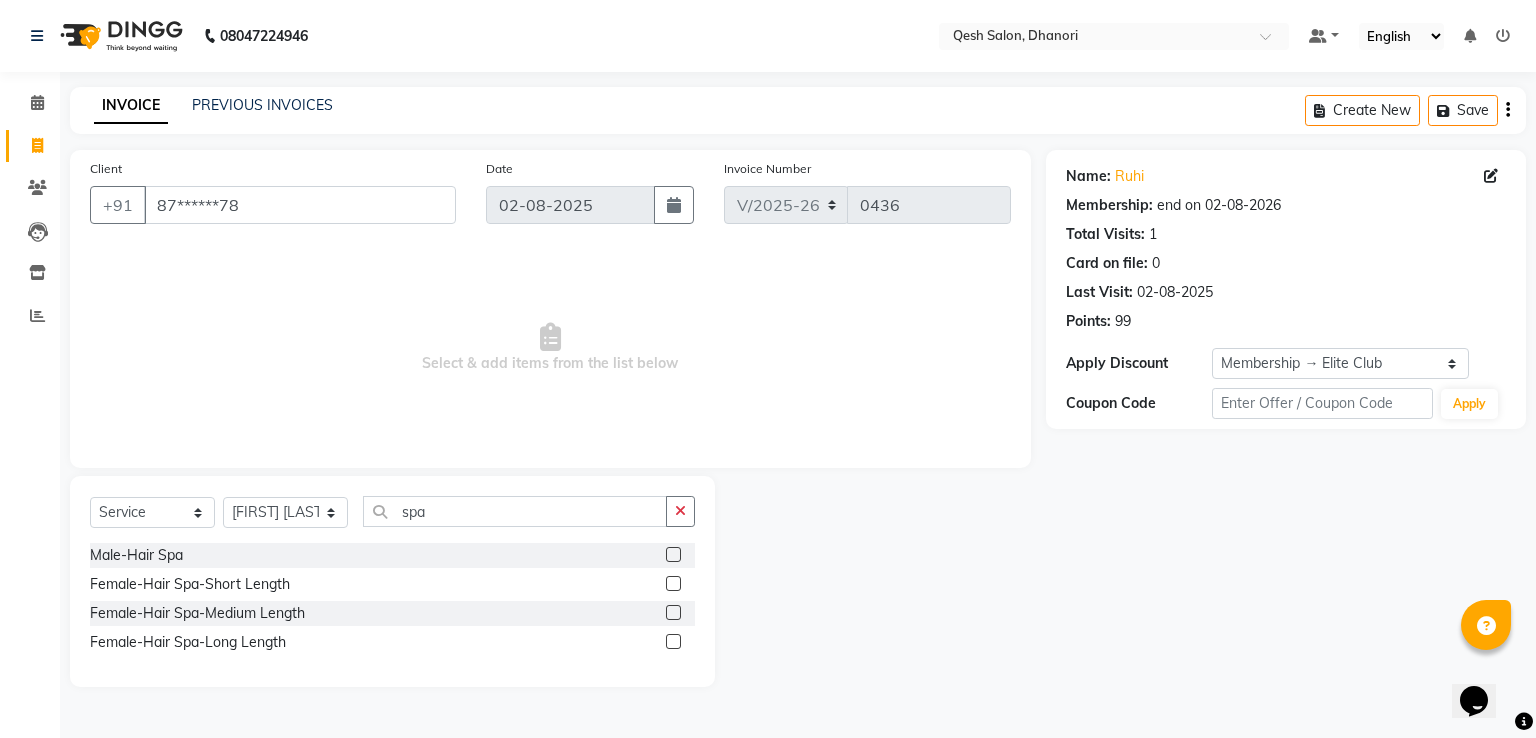 click 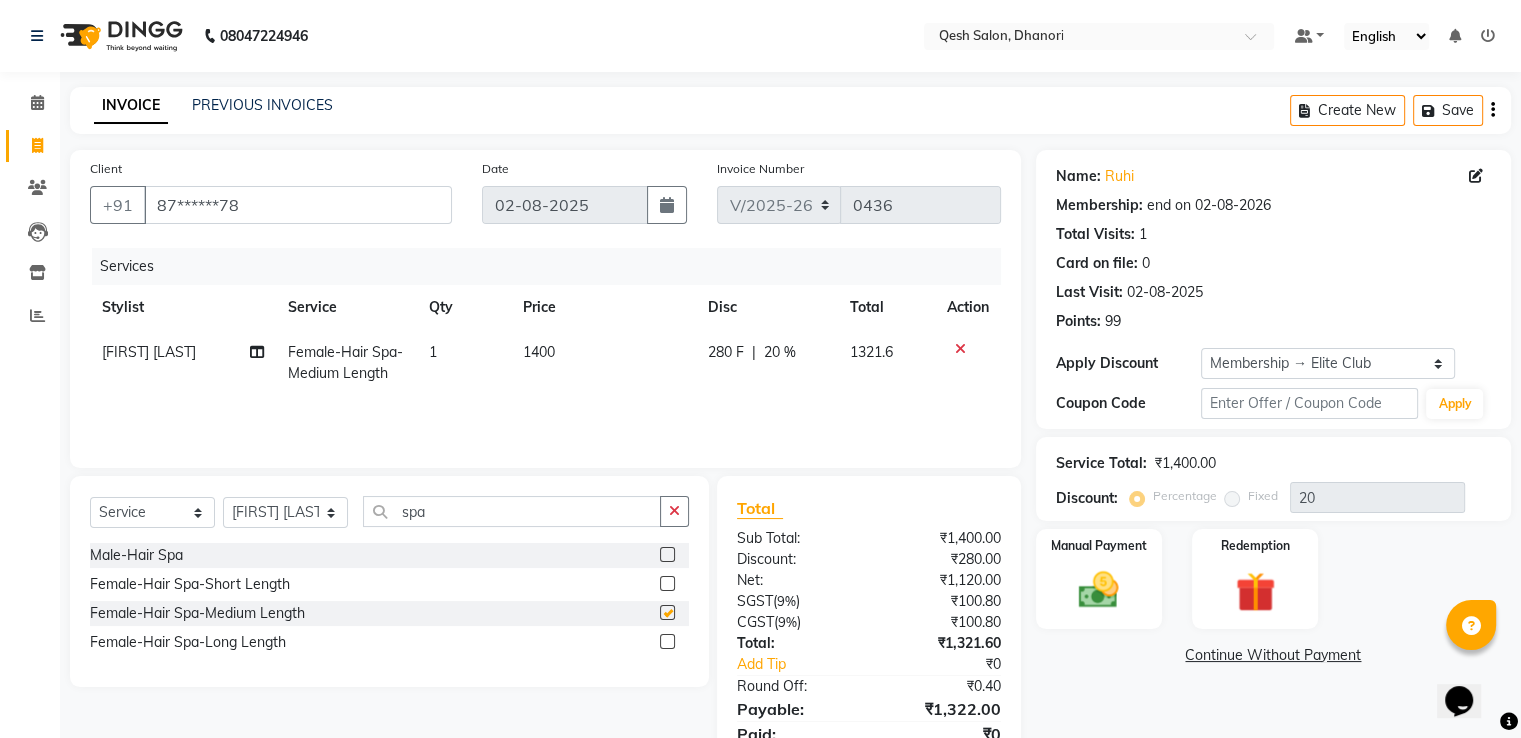 checkbox on "false" 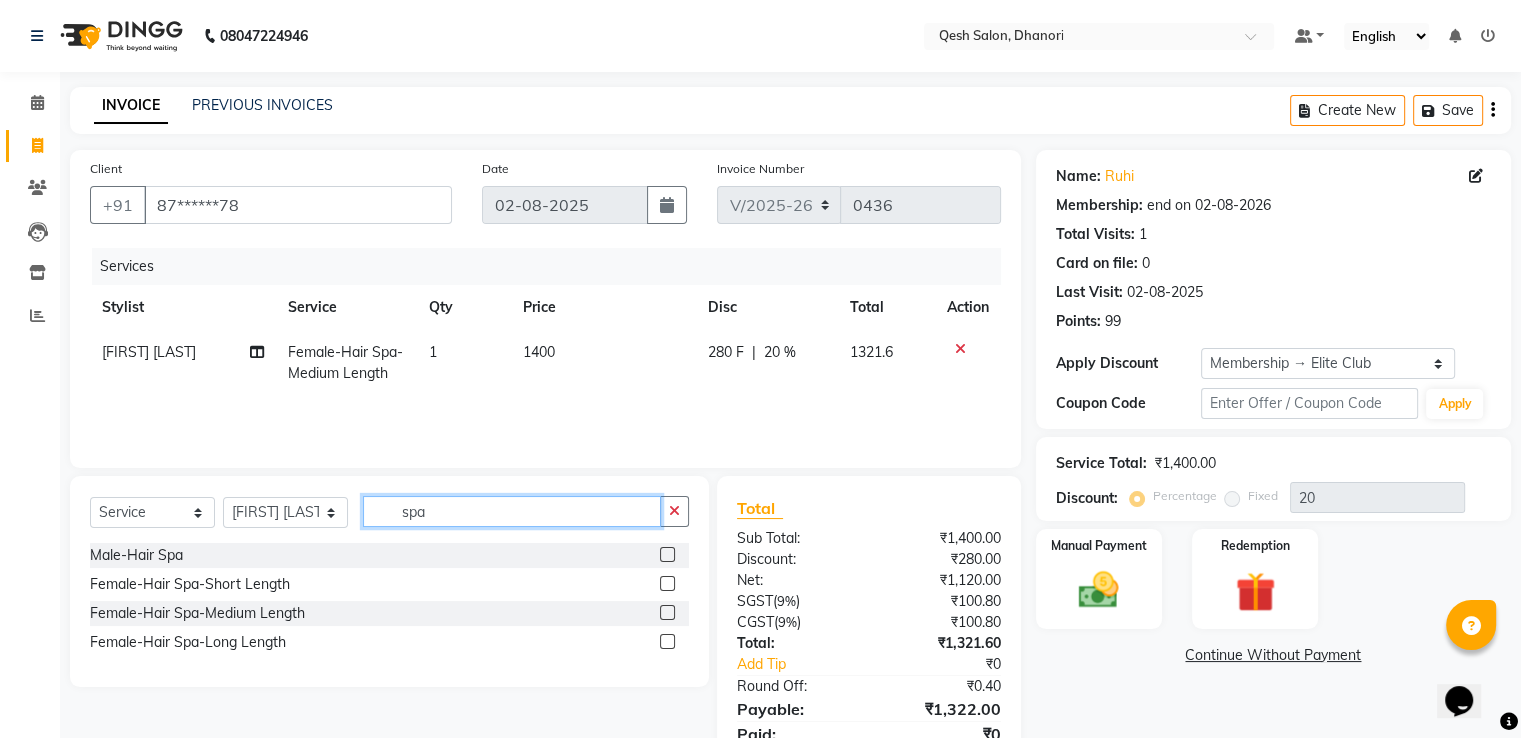 click on "spa" 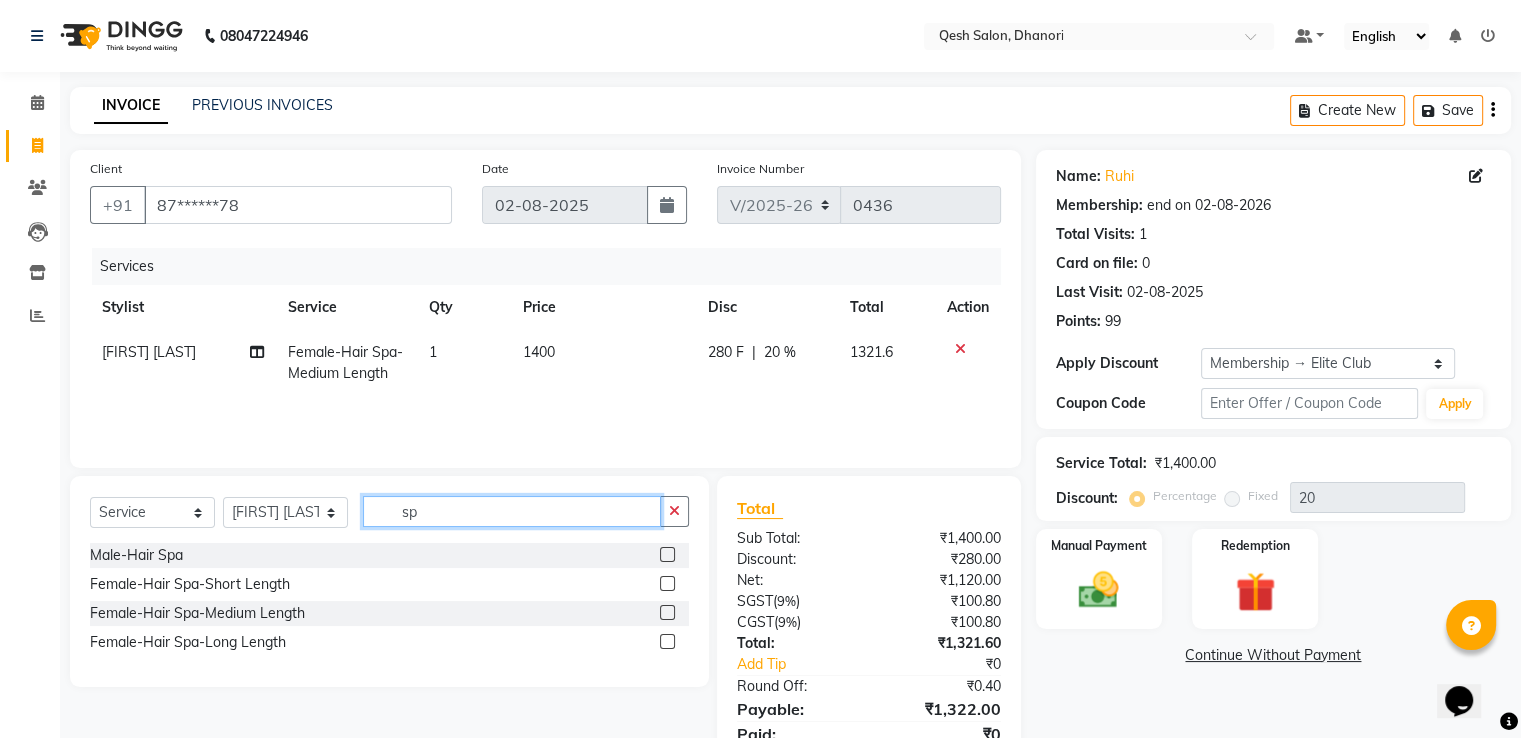type on "s" 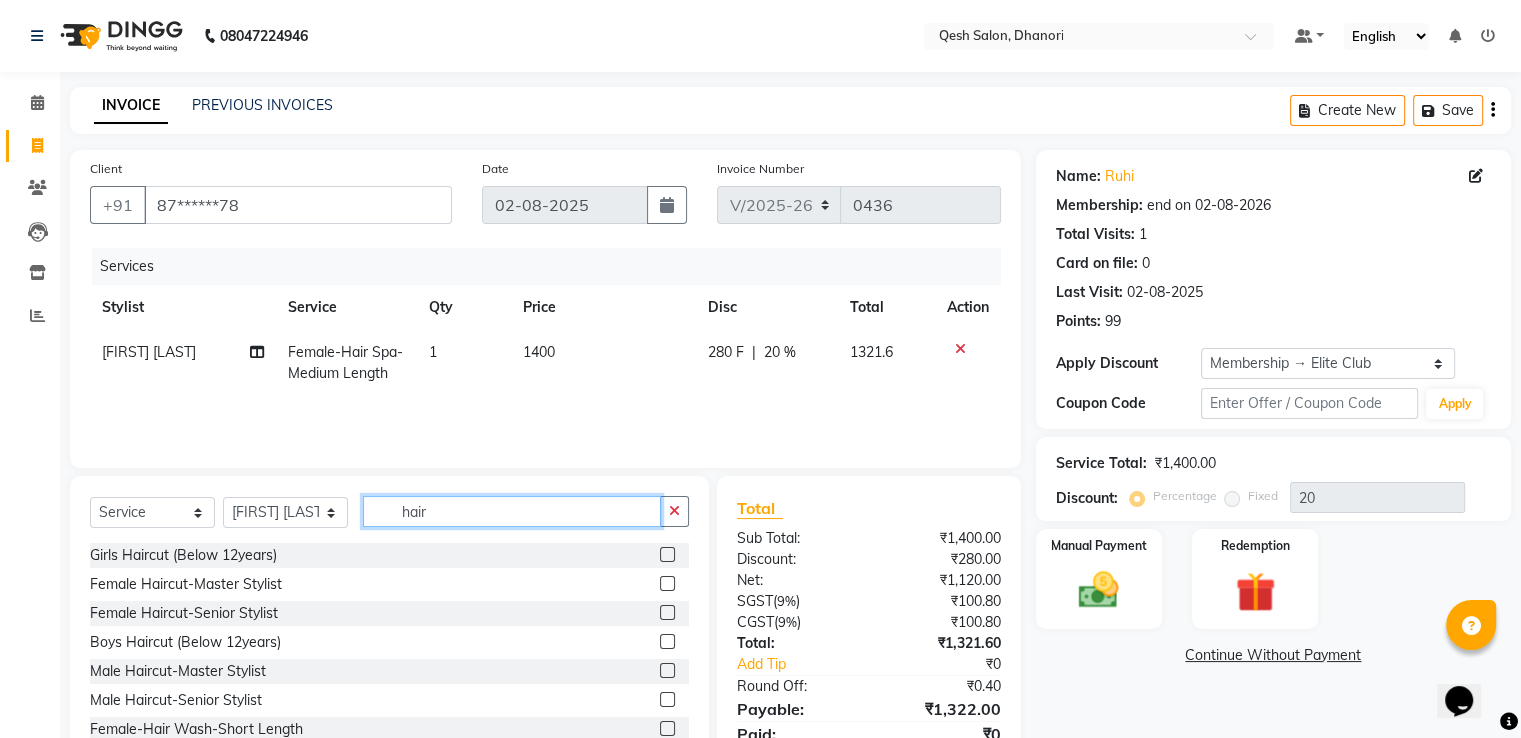 type on "hair" 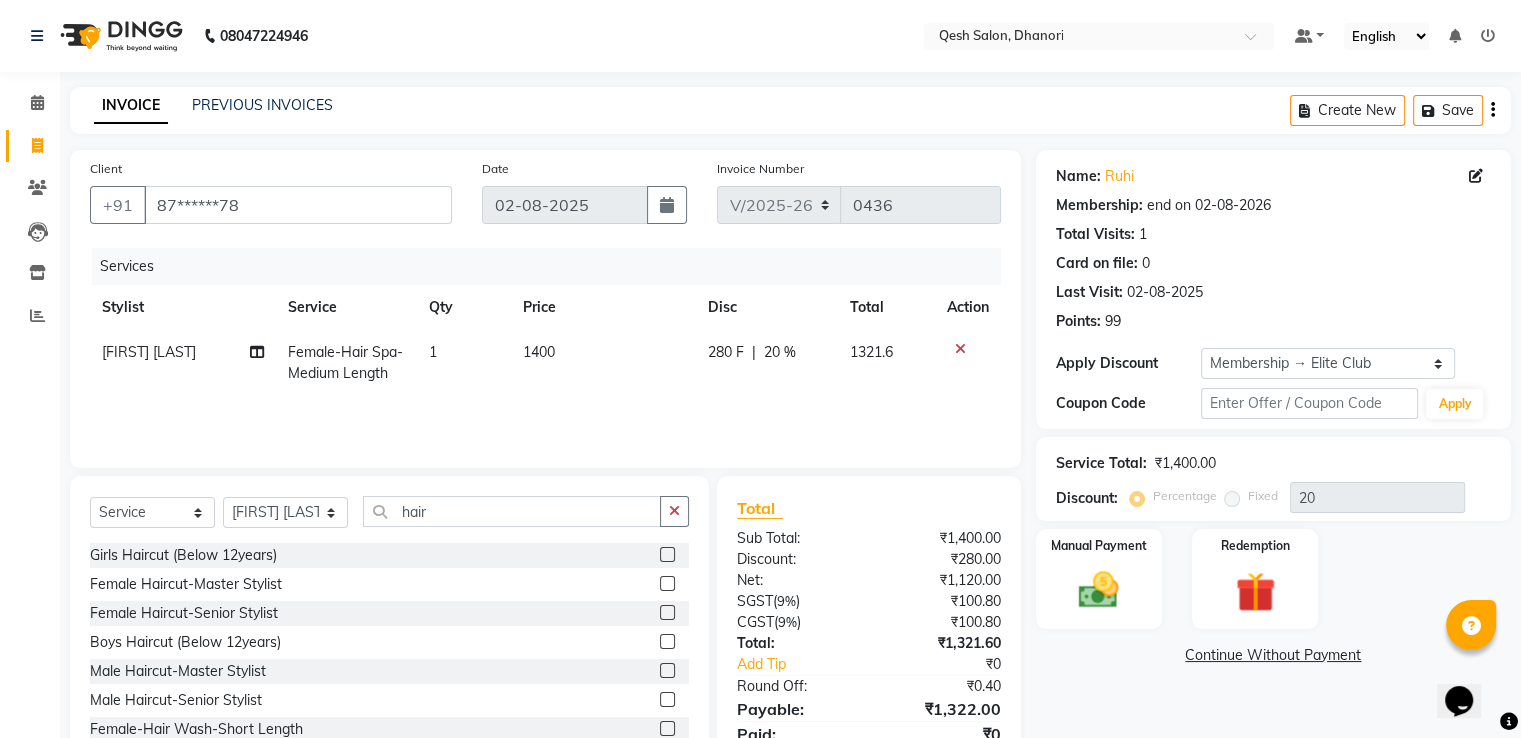 click 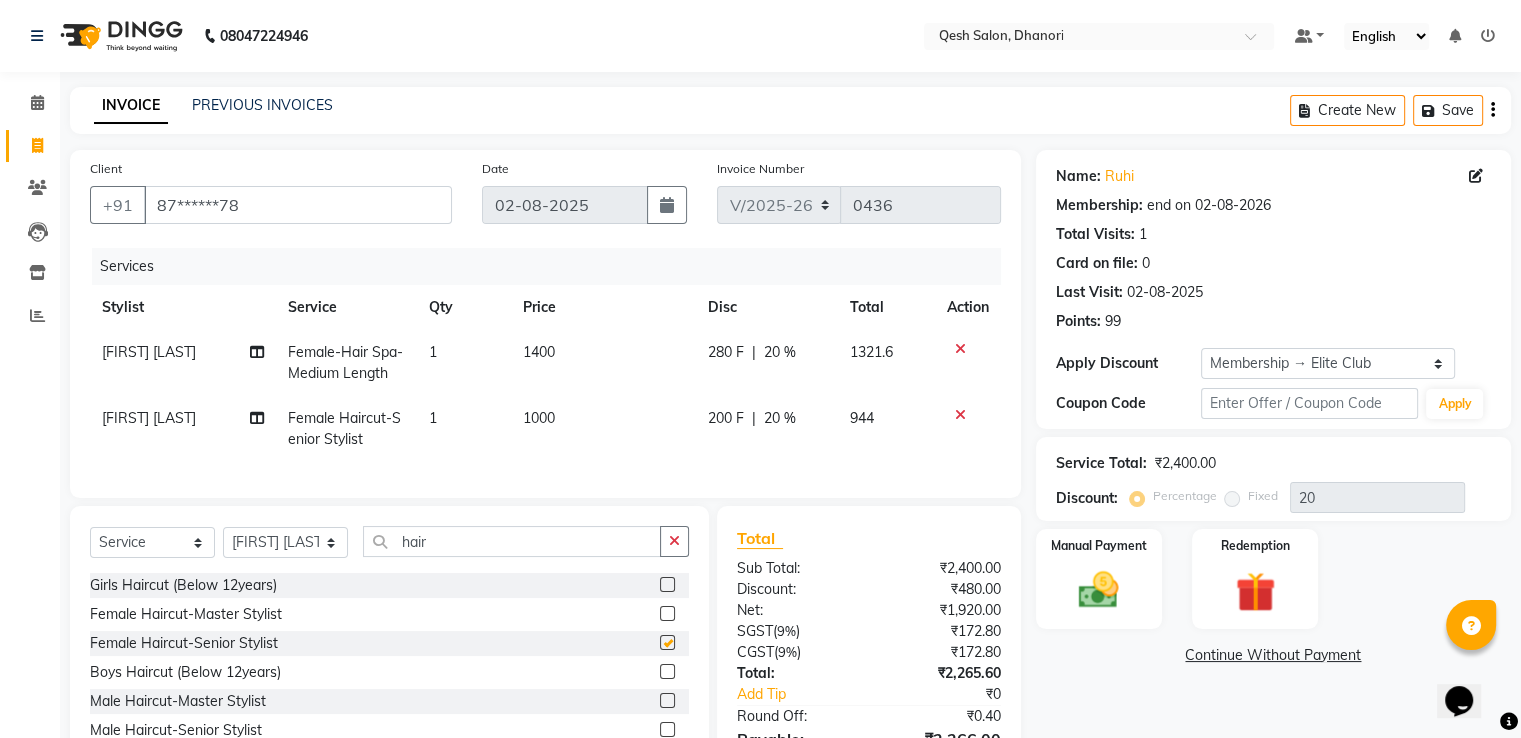 checkbox on "false" 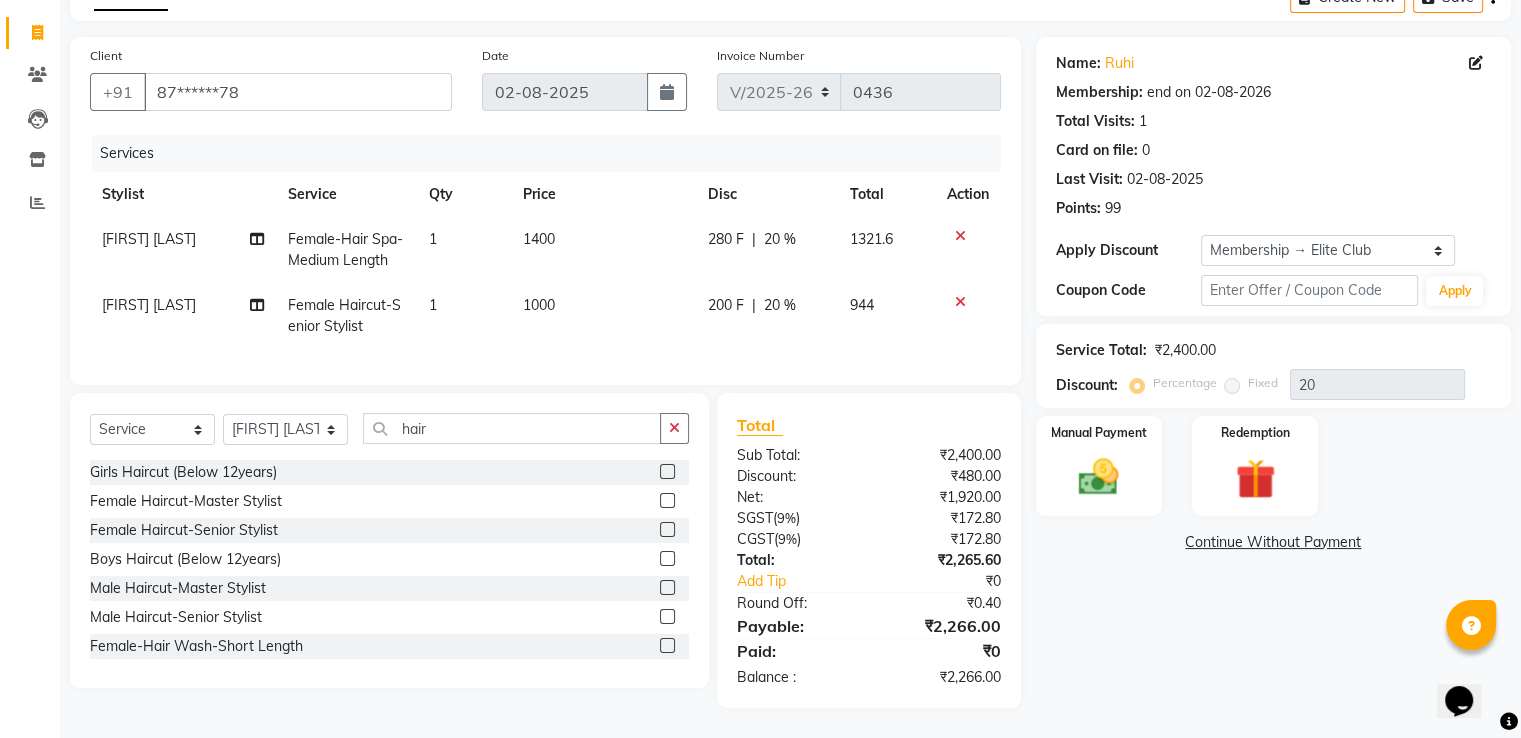 scroll, scrollTop: 129, scrollLeft: 0, axis: vertical 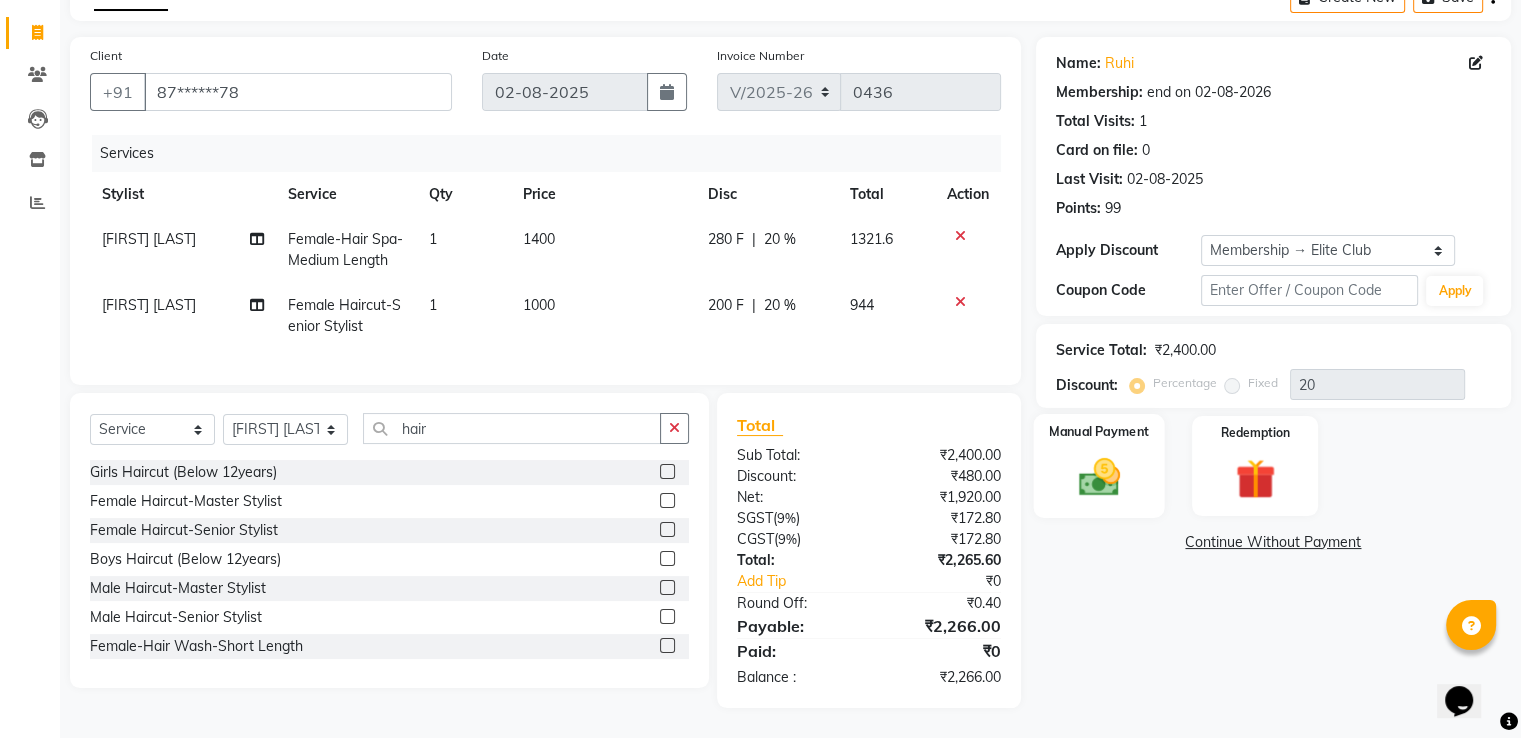 click 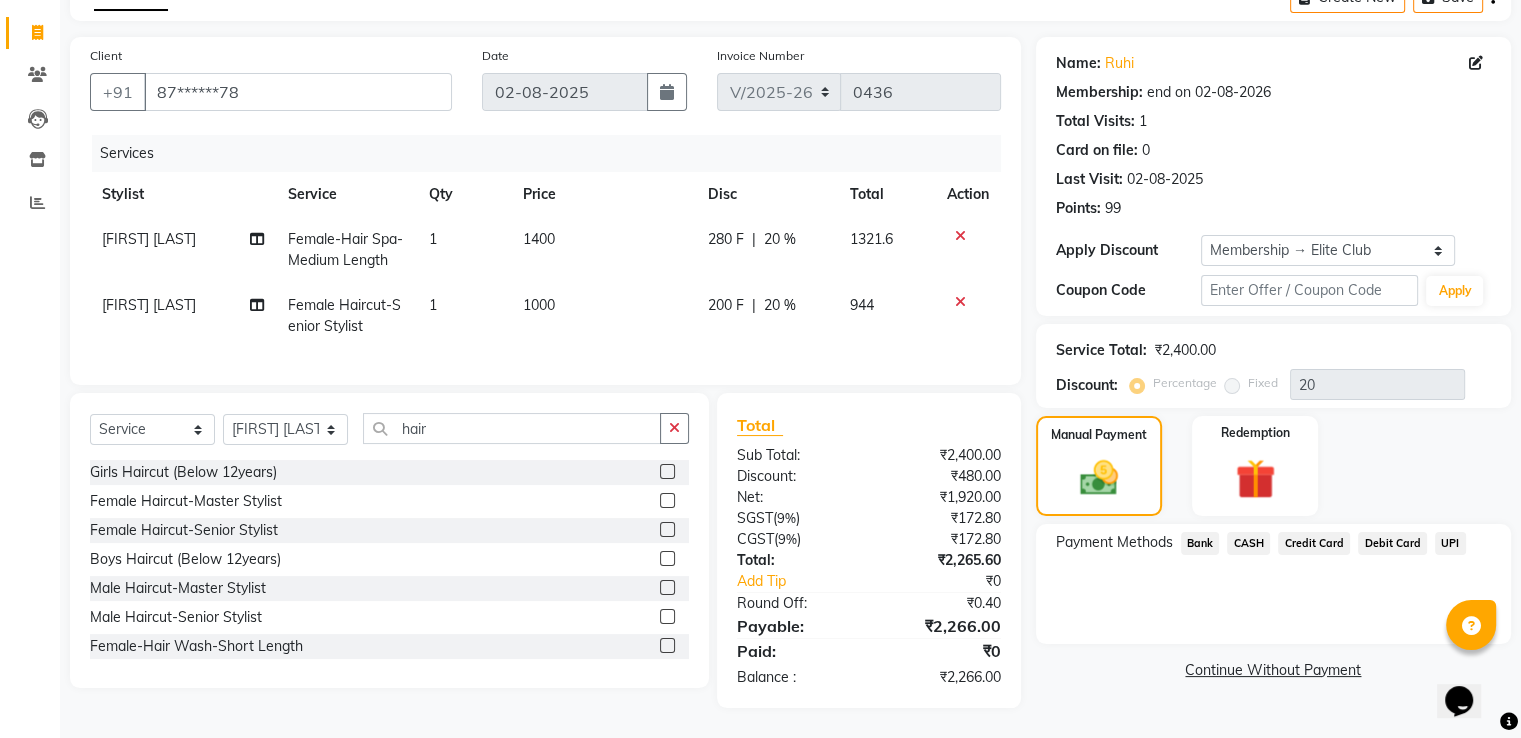 click on "Credit Card" 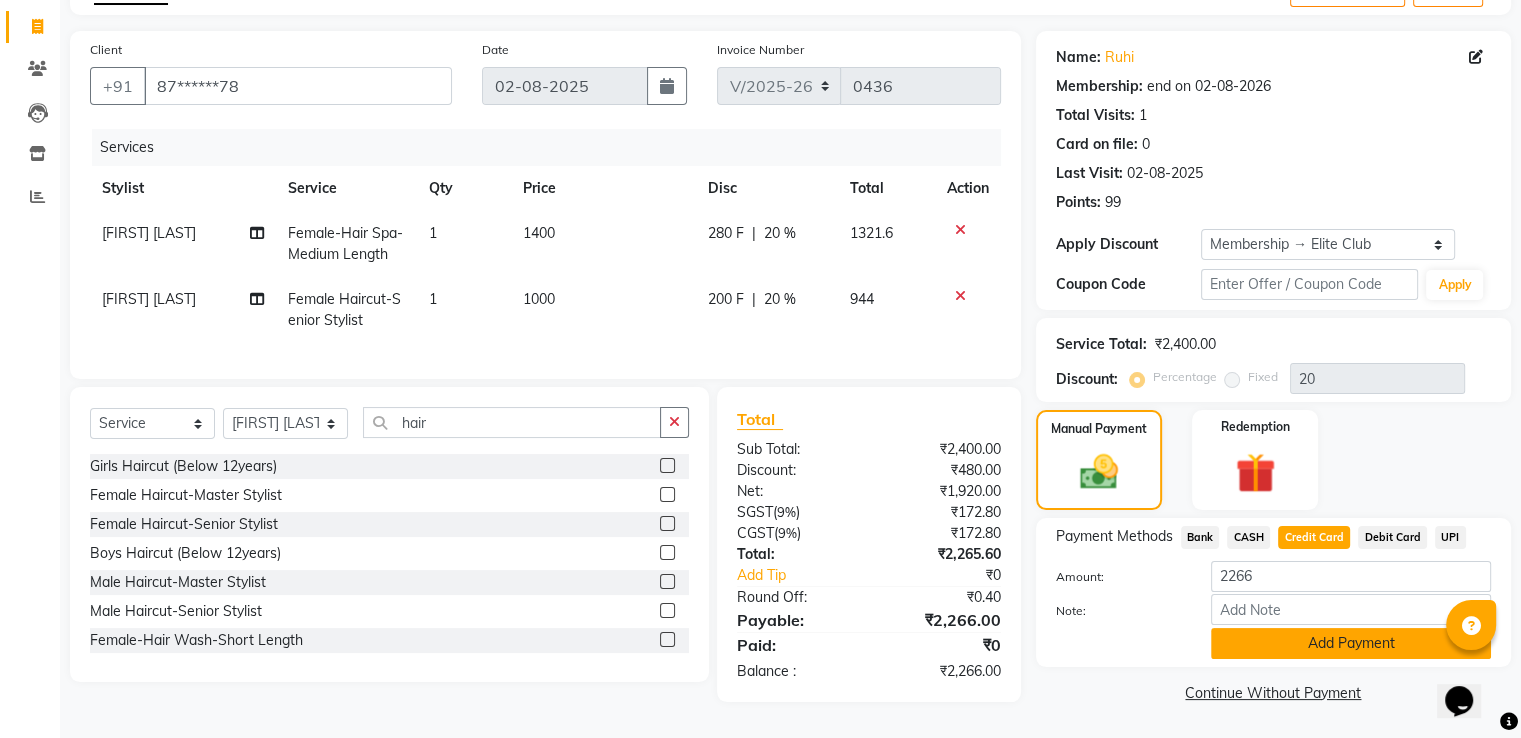 click on "Add Payment" 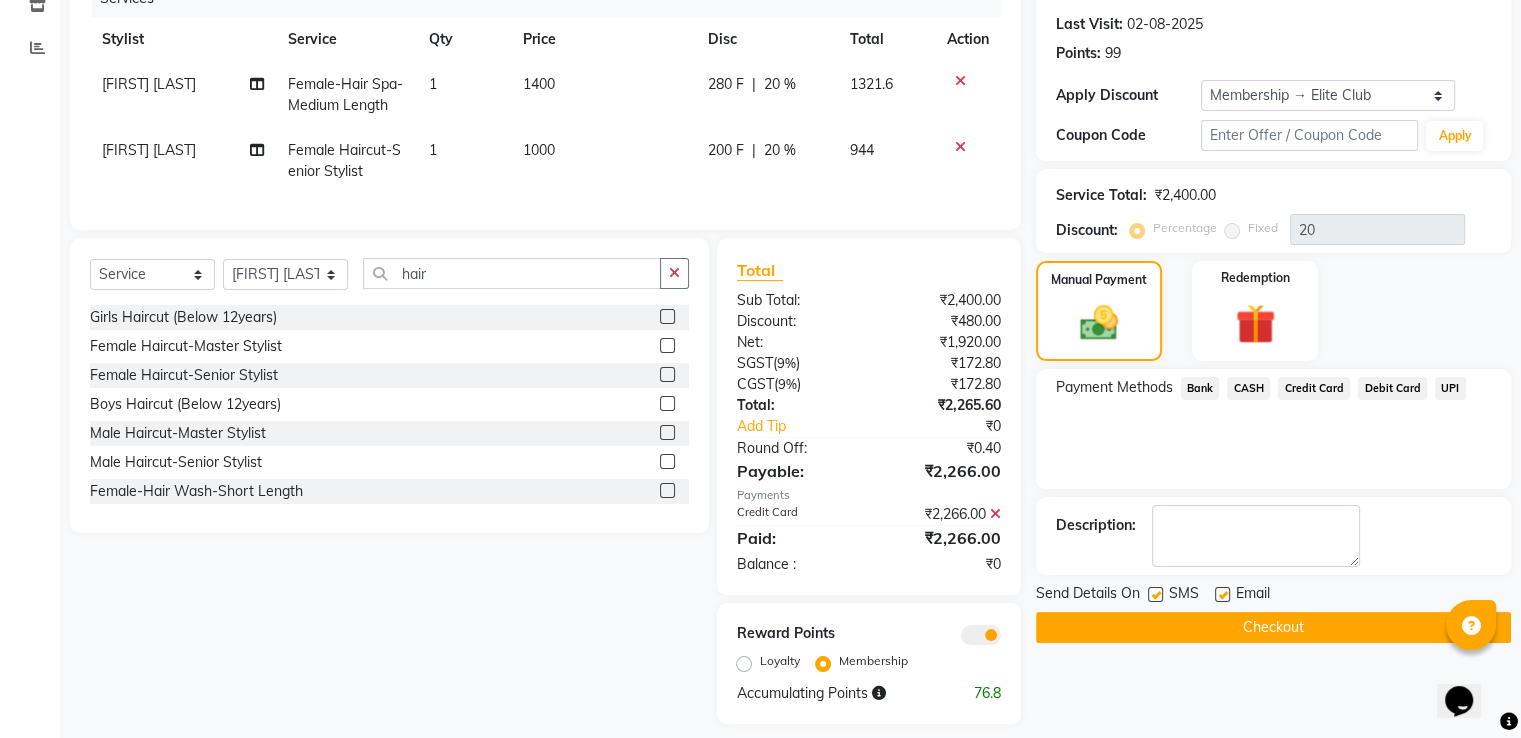 scroll, scrollTop: 301, scrollLeft: 0, axis: vertical 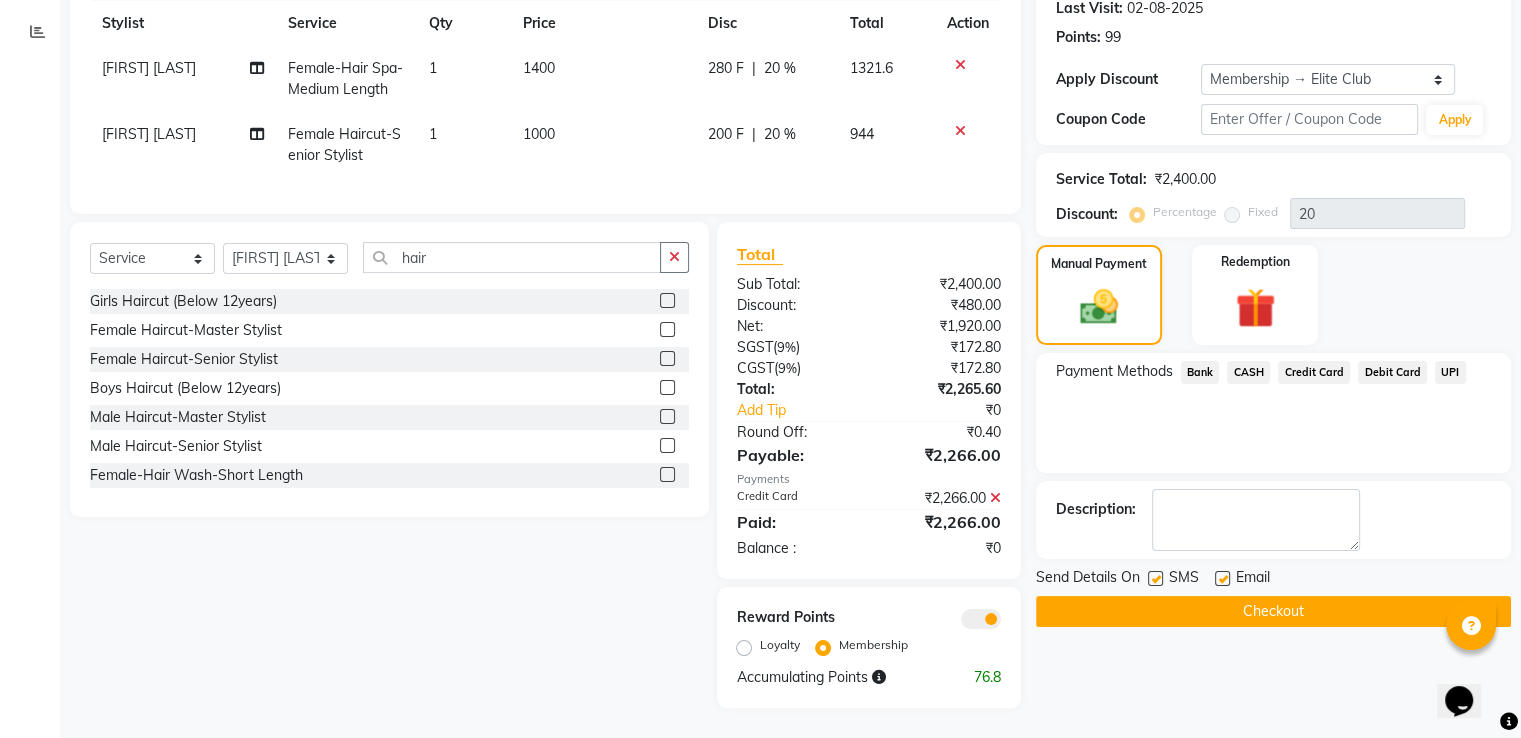 click on "Credit Card" 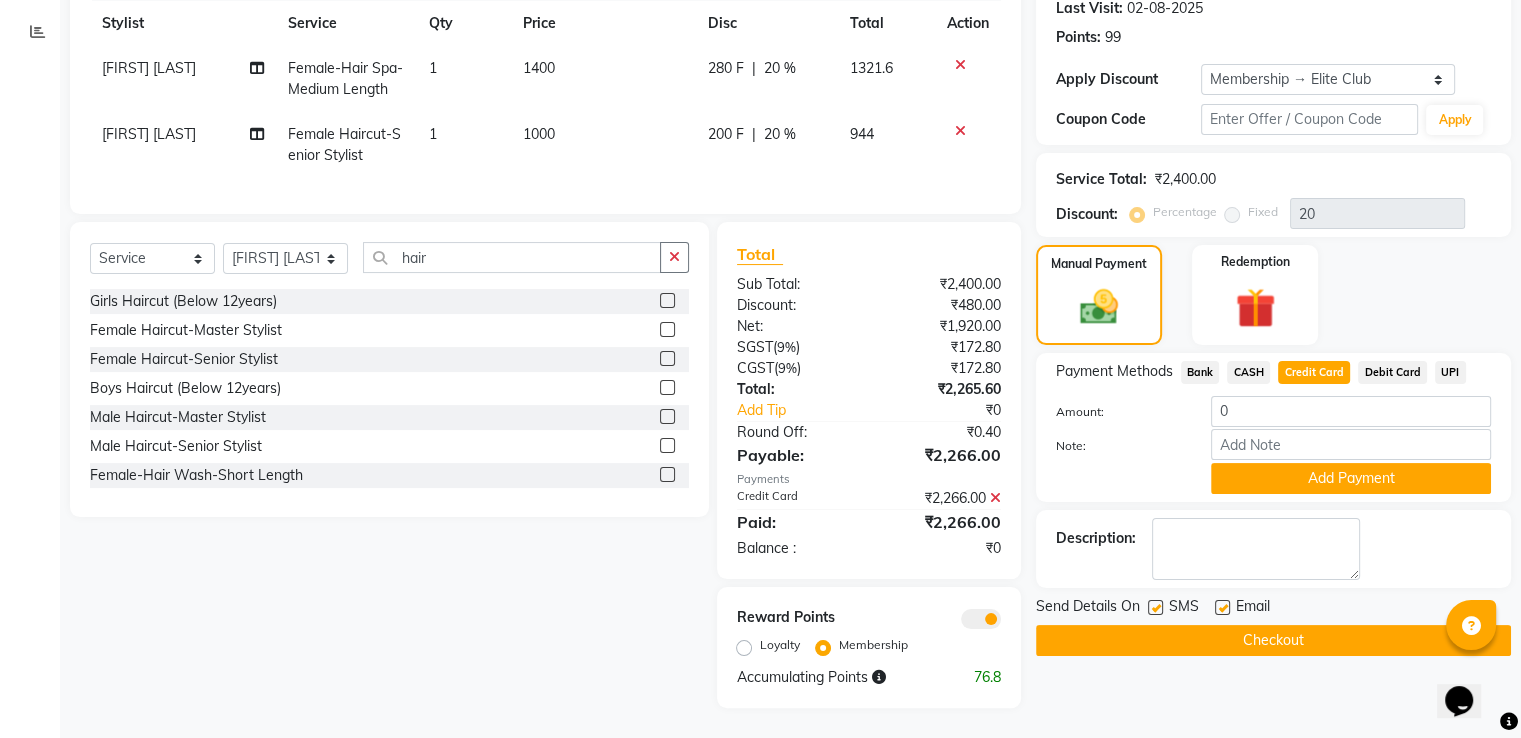 click on "Checkout" 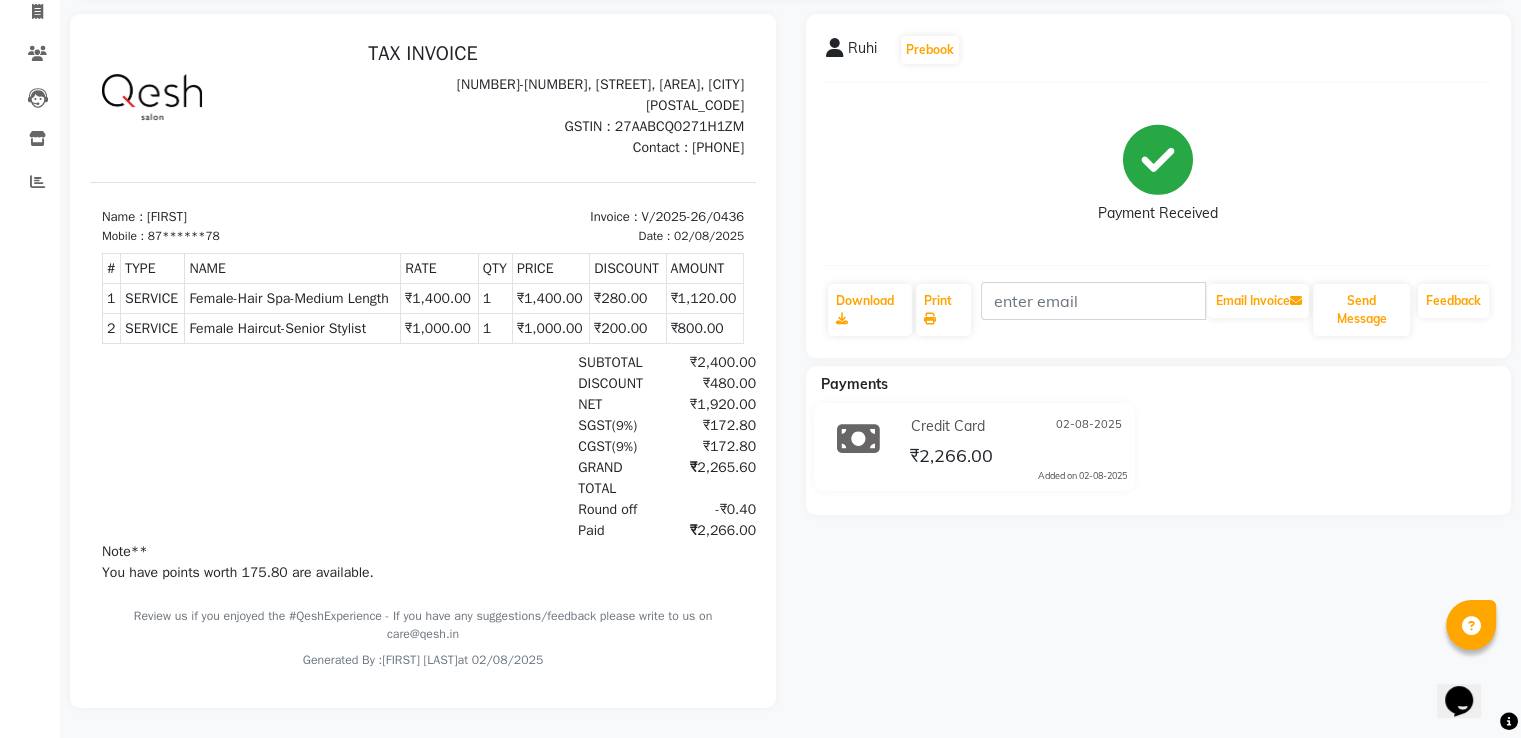 scroll, scrollTop: 0, scrollLeft: 0, axis: both 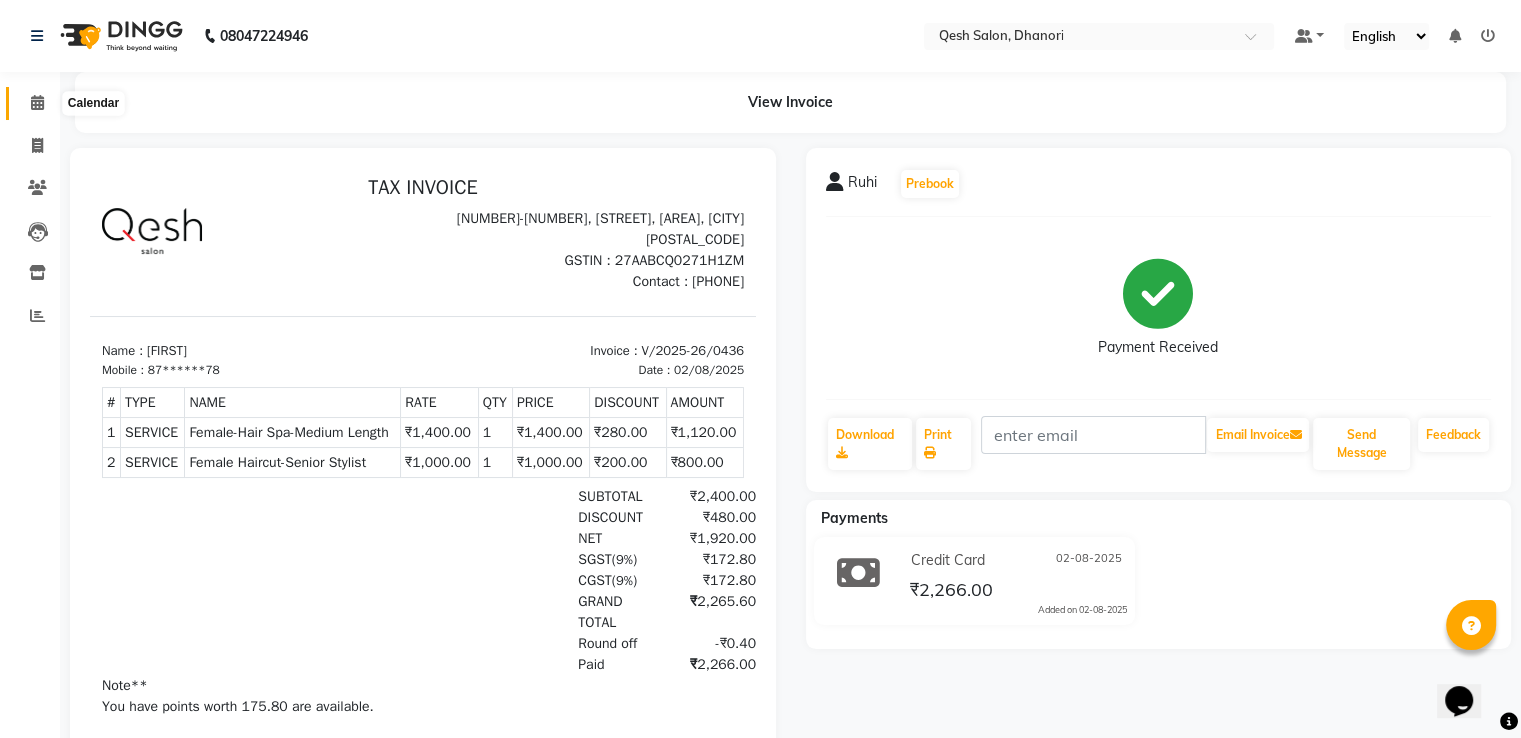 click 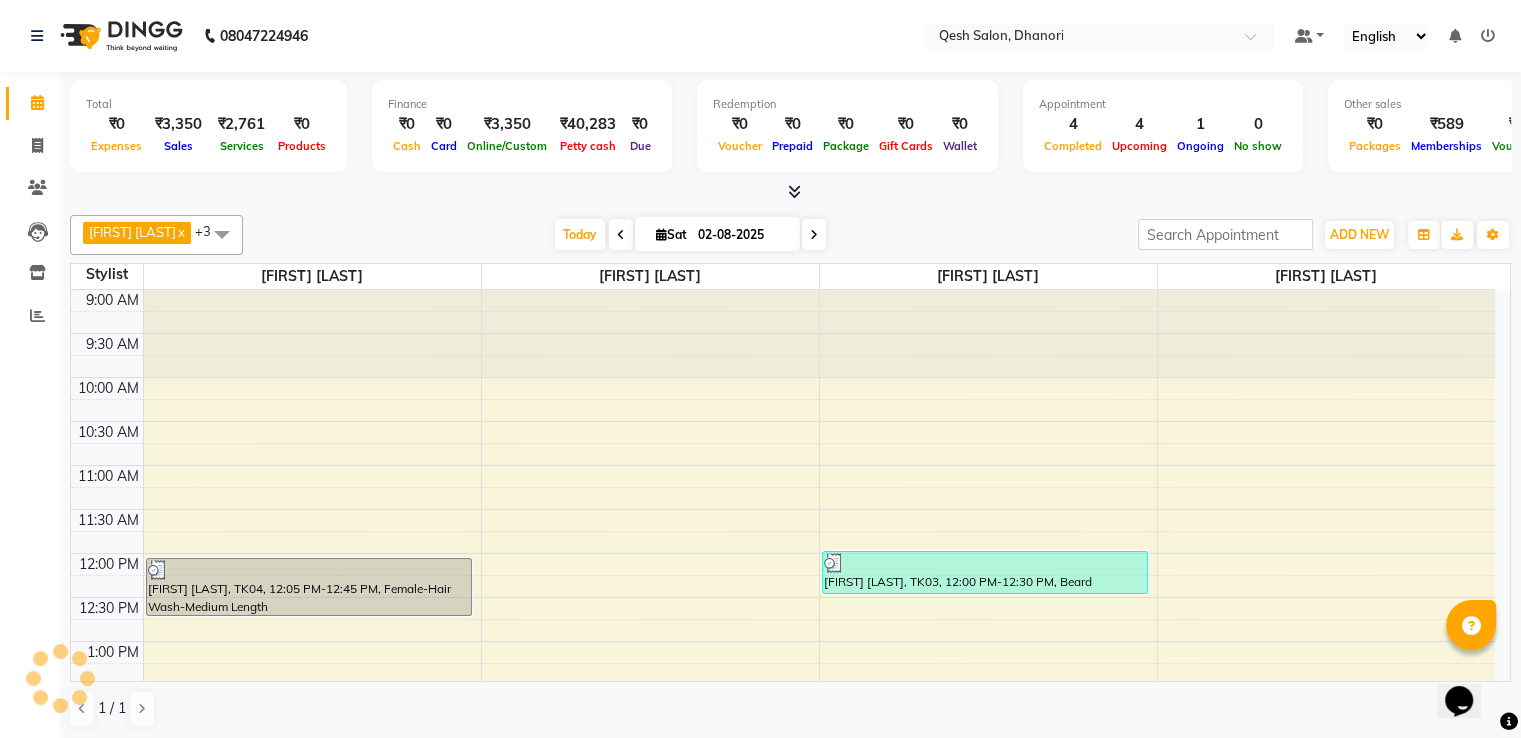 scroll, scrollTop: 0, scrollLeft: 0, axis: both 